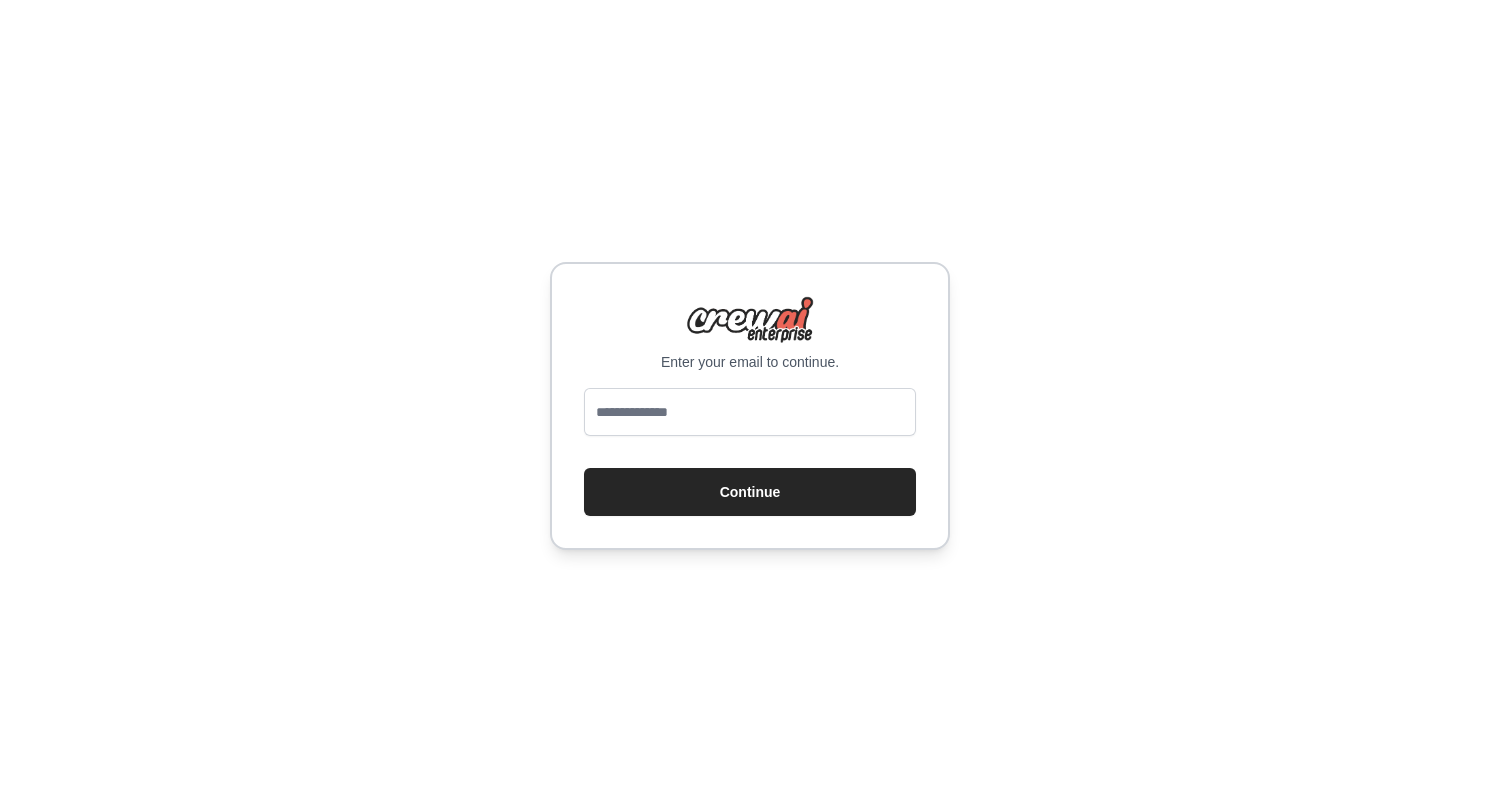 scroll, scrollTop: 0, scrollLeft: 0, axis: both 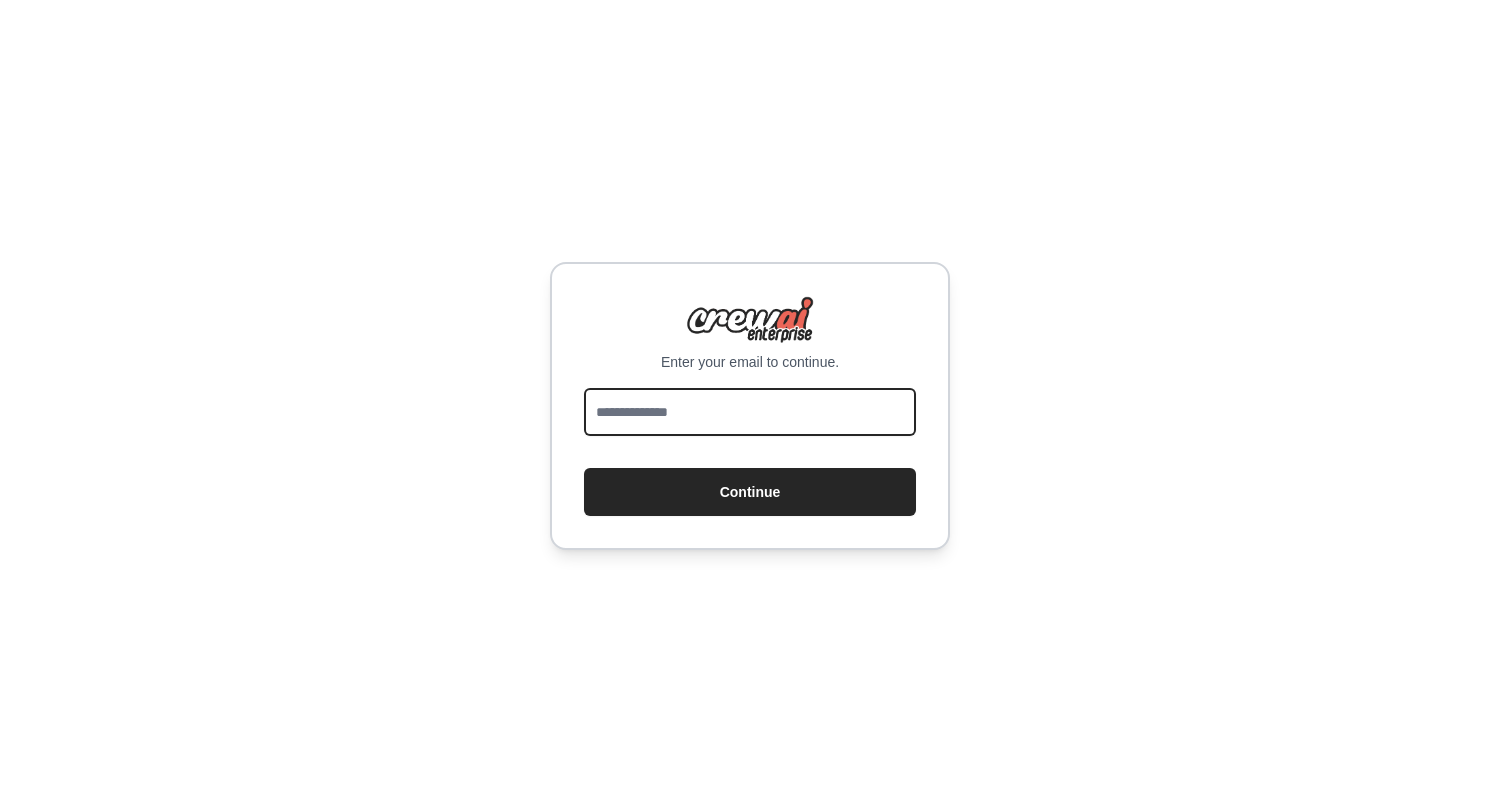 click at bounding box center [750, 412] 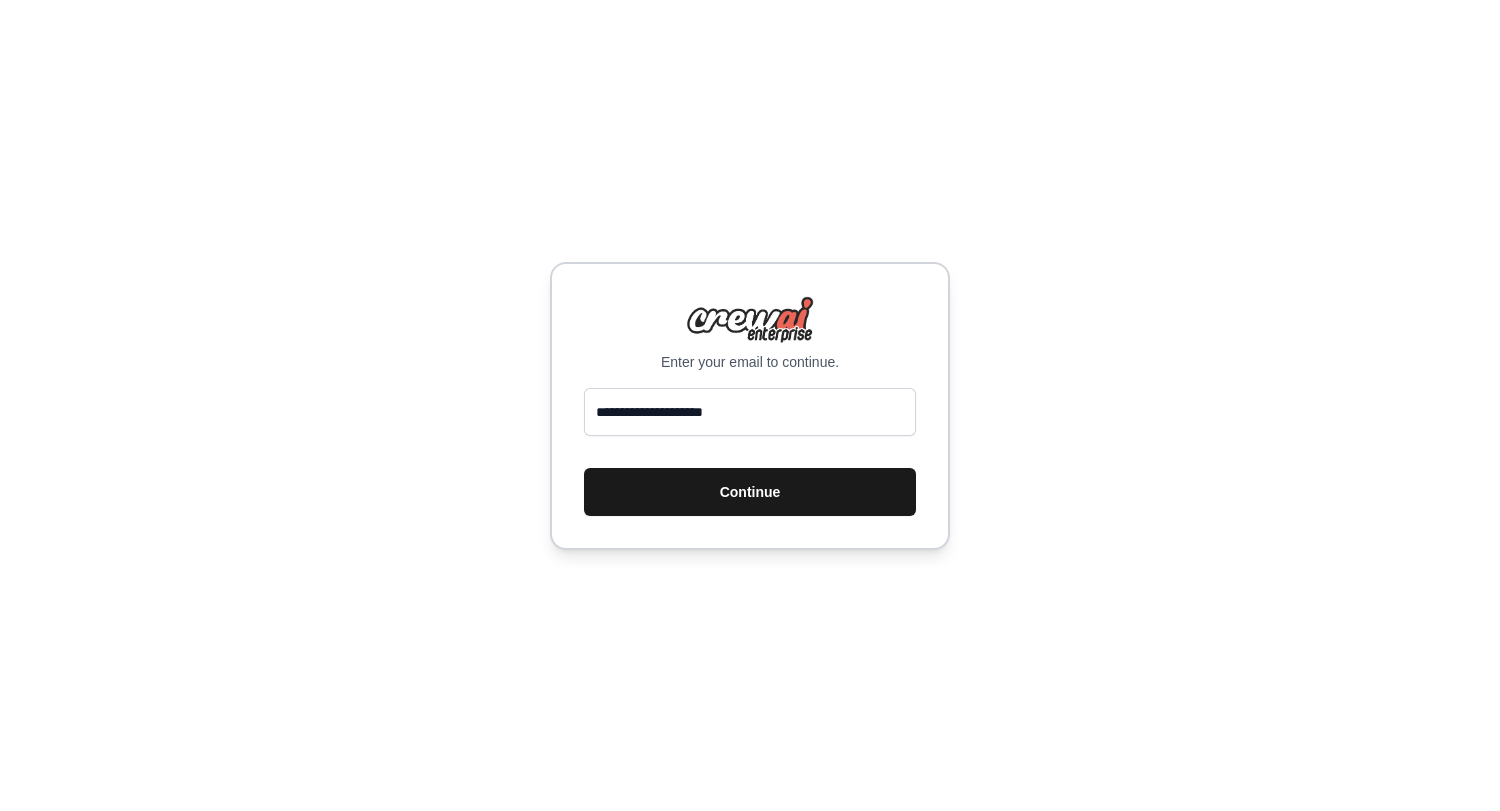 click on "Continue" at bounding box center (750, 492) 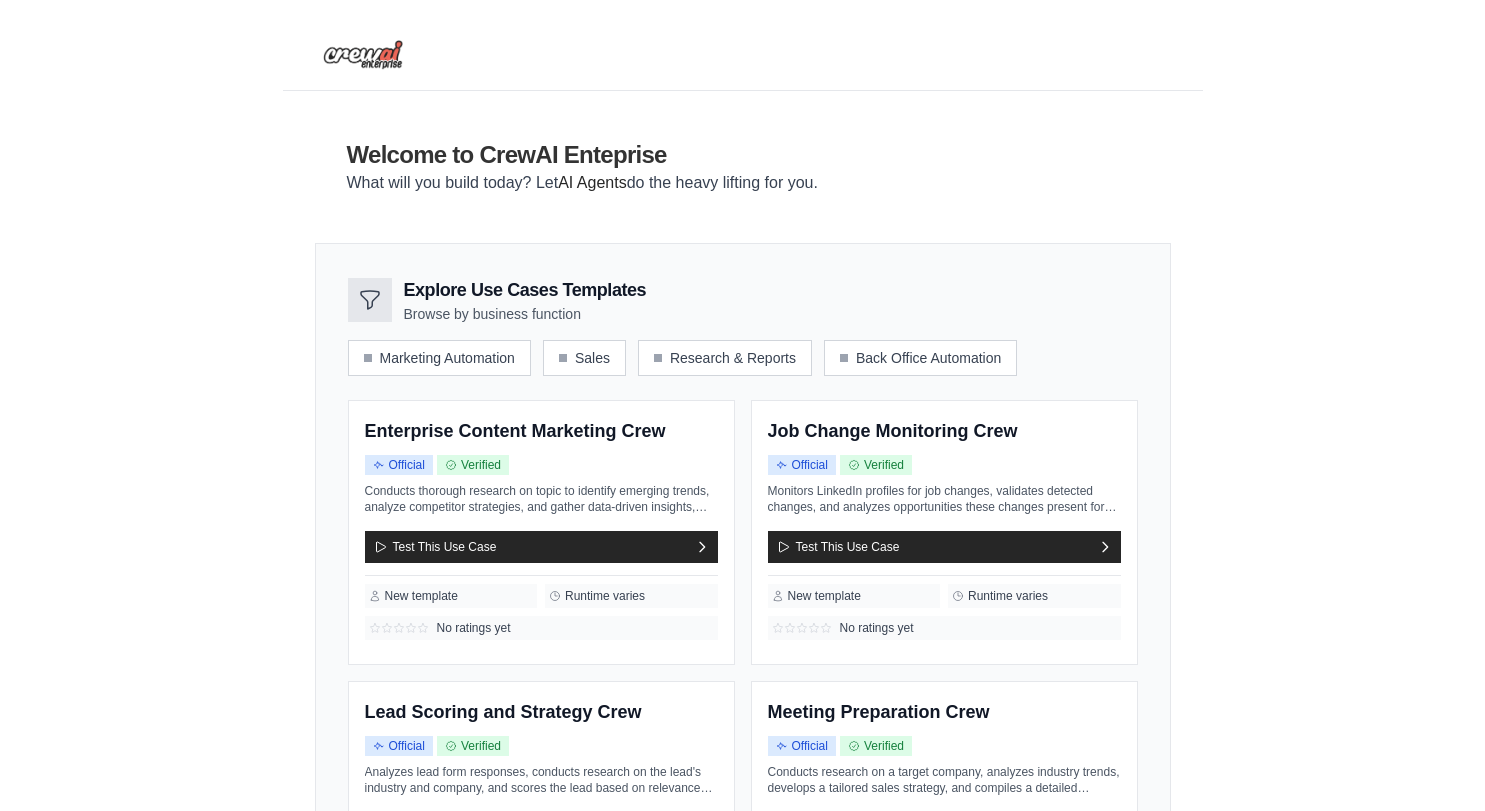 scroll, scrollTop: 0, scrollLeft: 0, axis: both 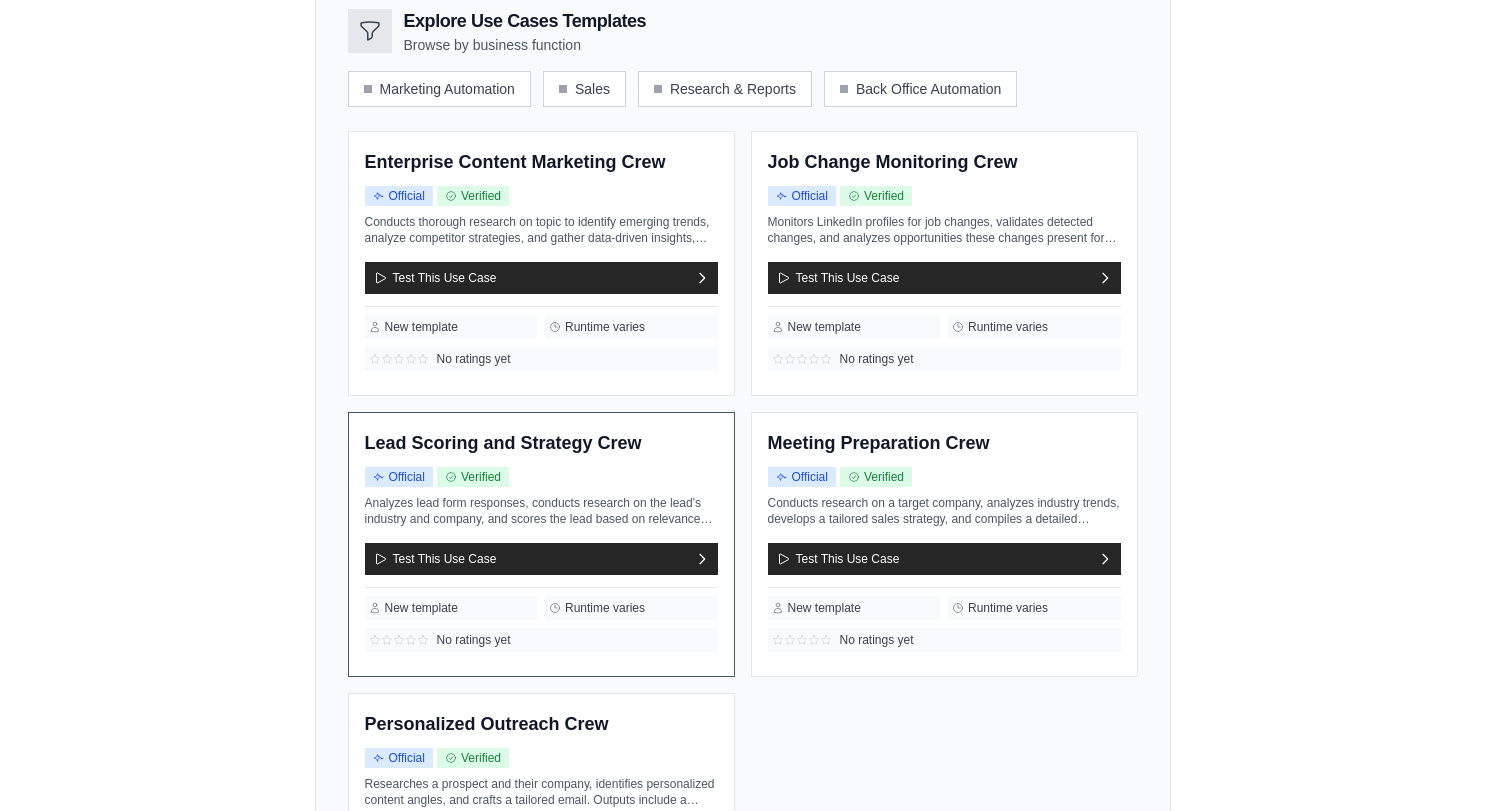 click on "New template
Runtime varies" at bounding box center [541, 603] 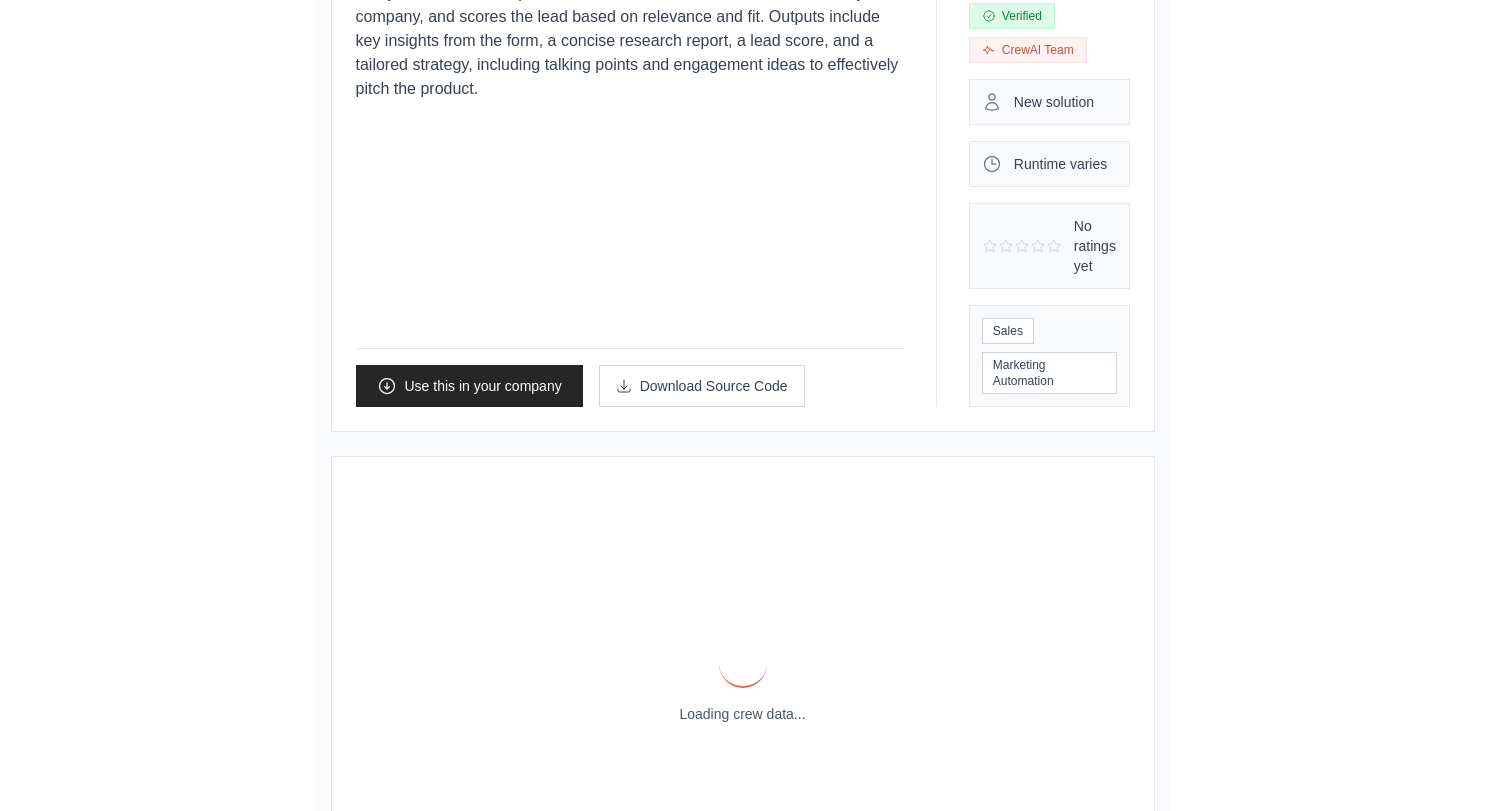 scroll, scrollTop: 0, scrollLeft: 0, axis: both 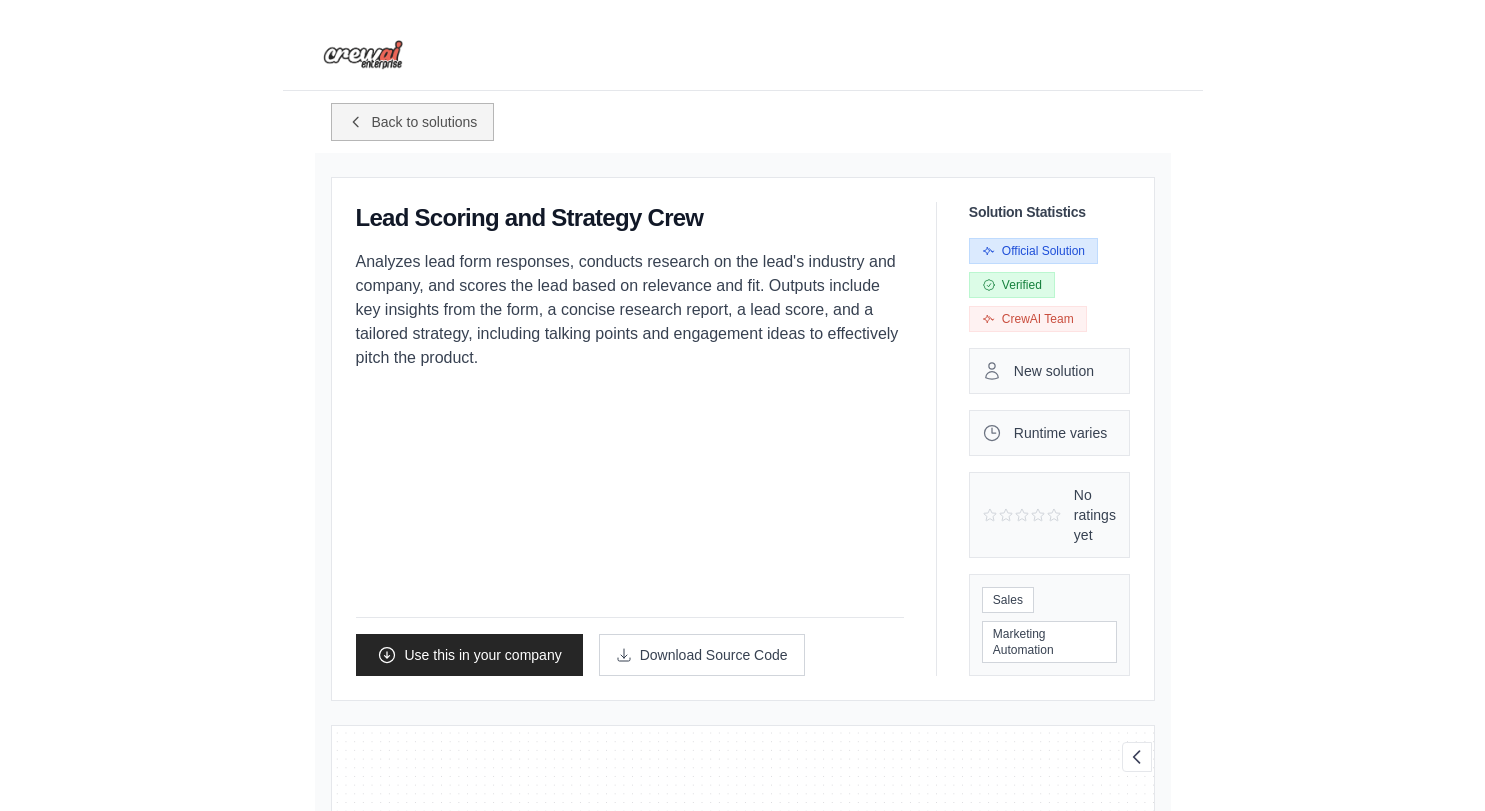 click 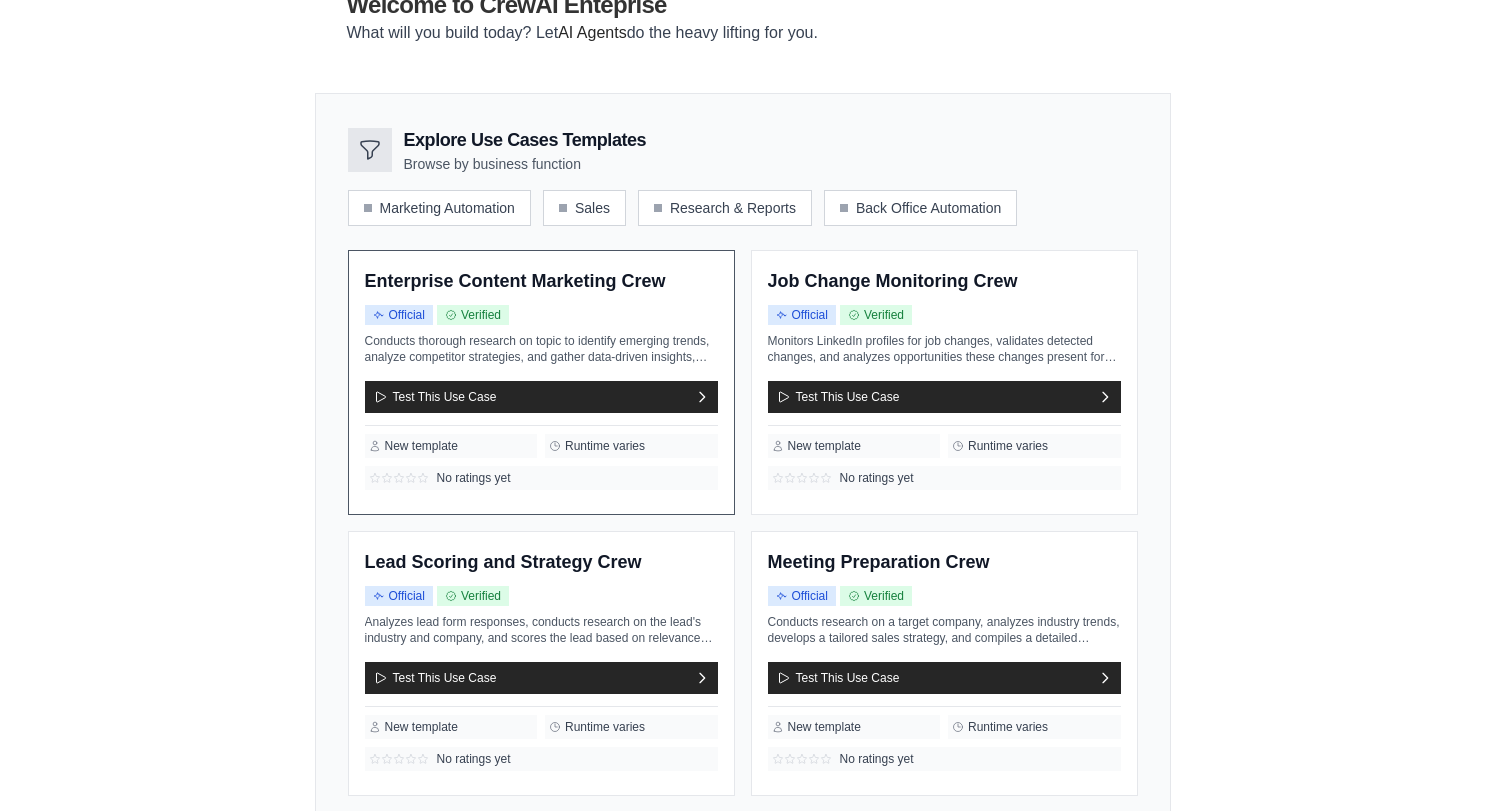 scroll, scrollTop: 151, scrollLeft: 0, axis: vertical 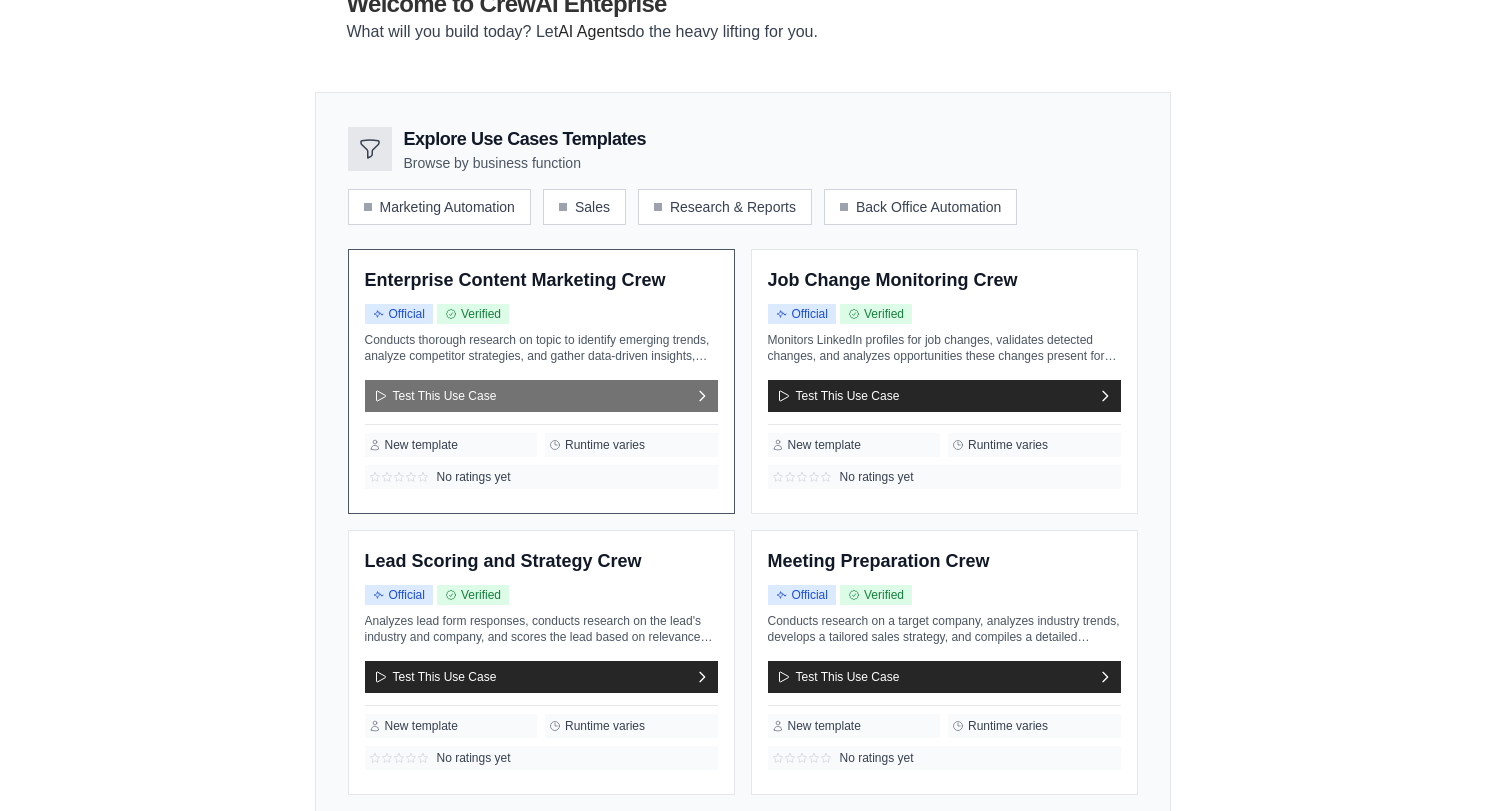 click on "Test This Use Case" at bounding box center (435, 396) 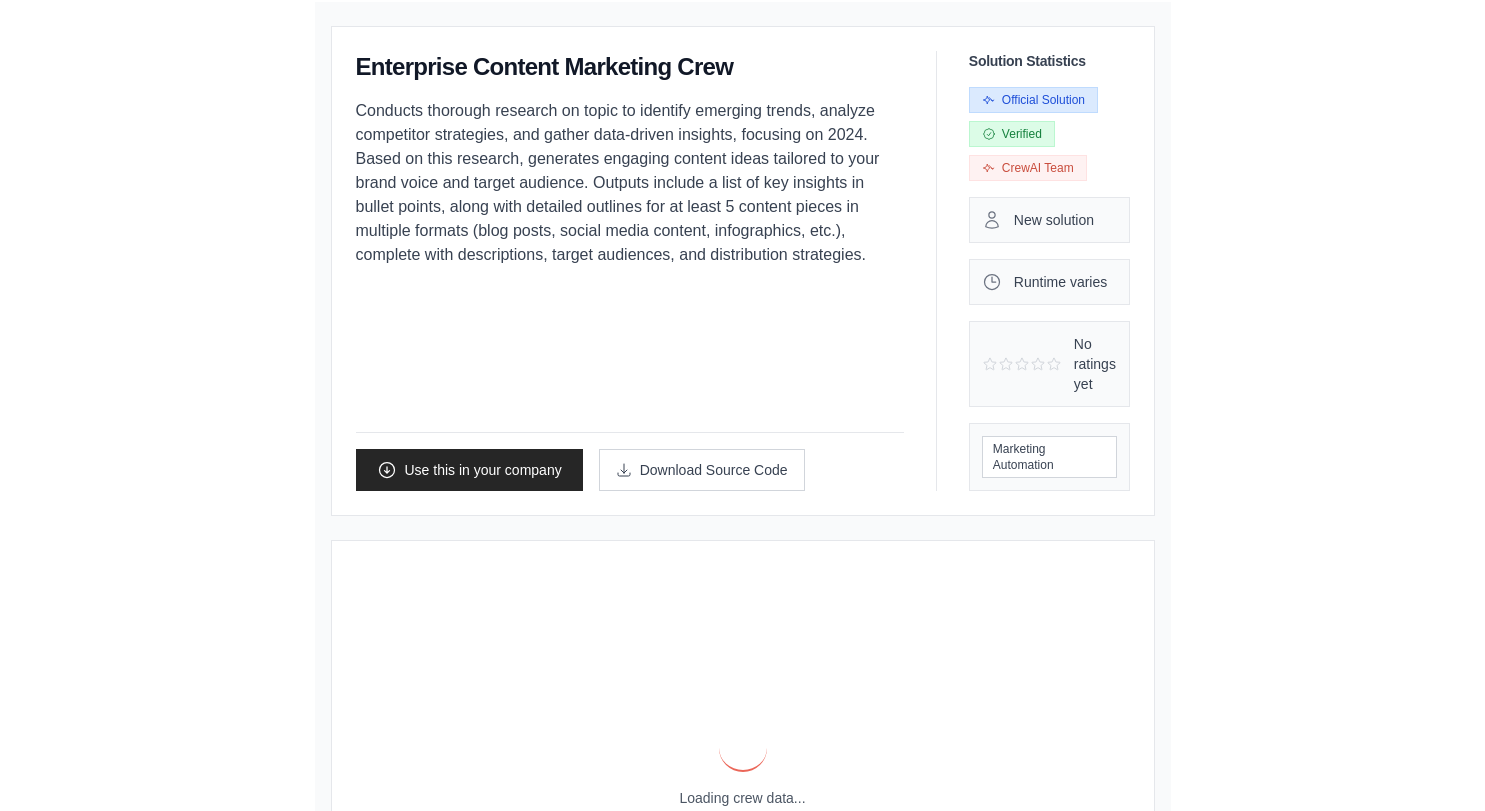 scroll, scrollTop: 0, scrollLeft: 0, axis: both 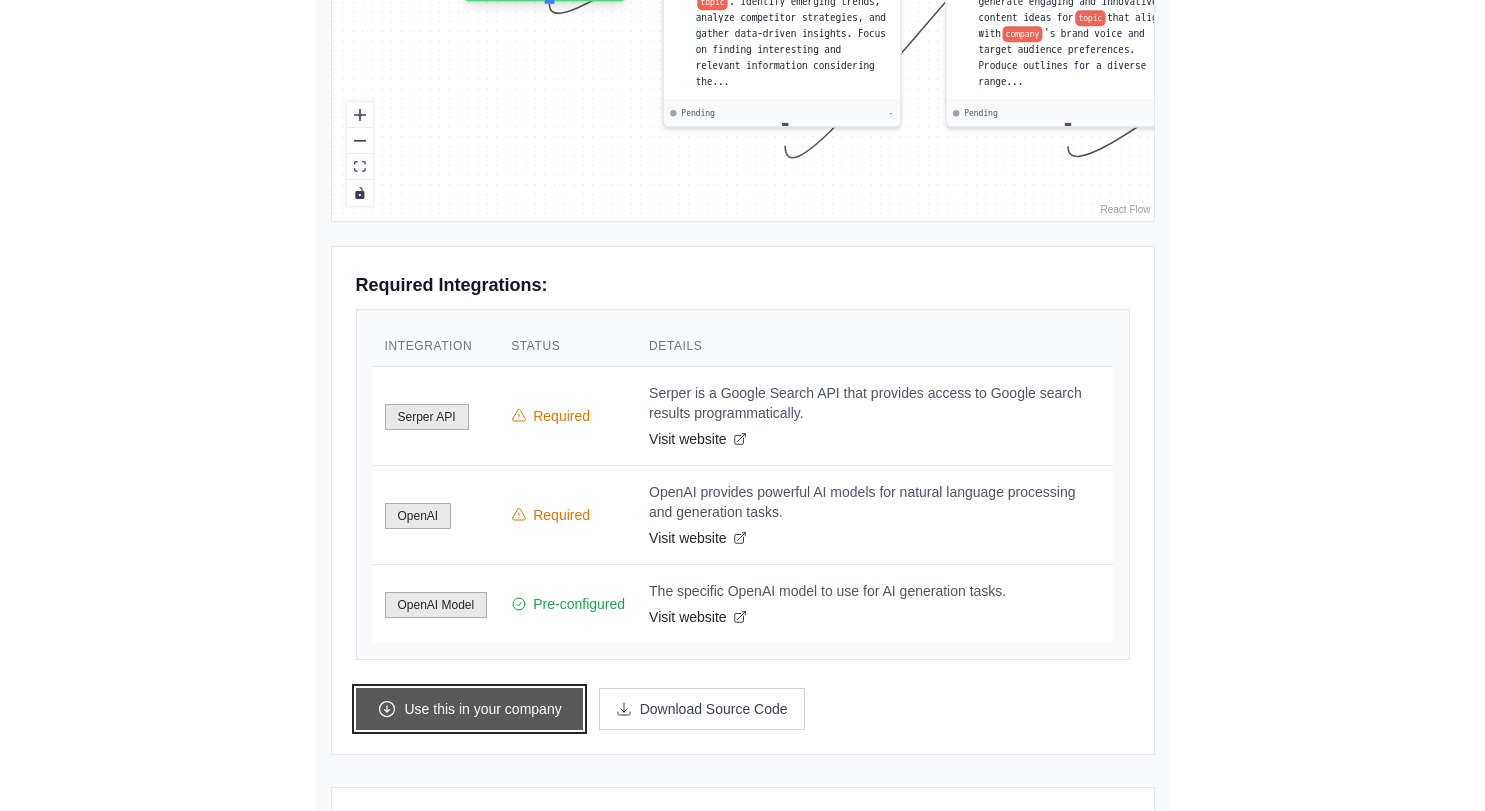 click on "Use this in your company" at bounding box center (469, 709) 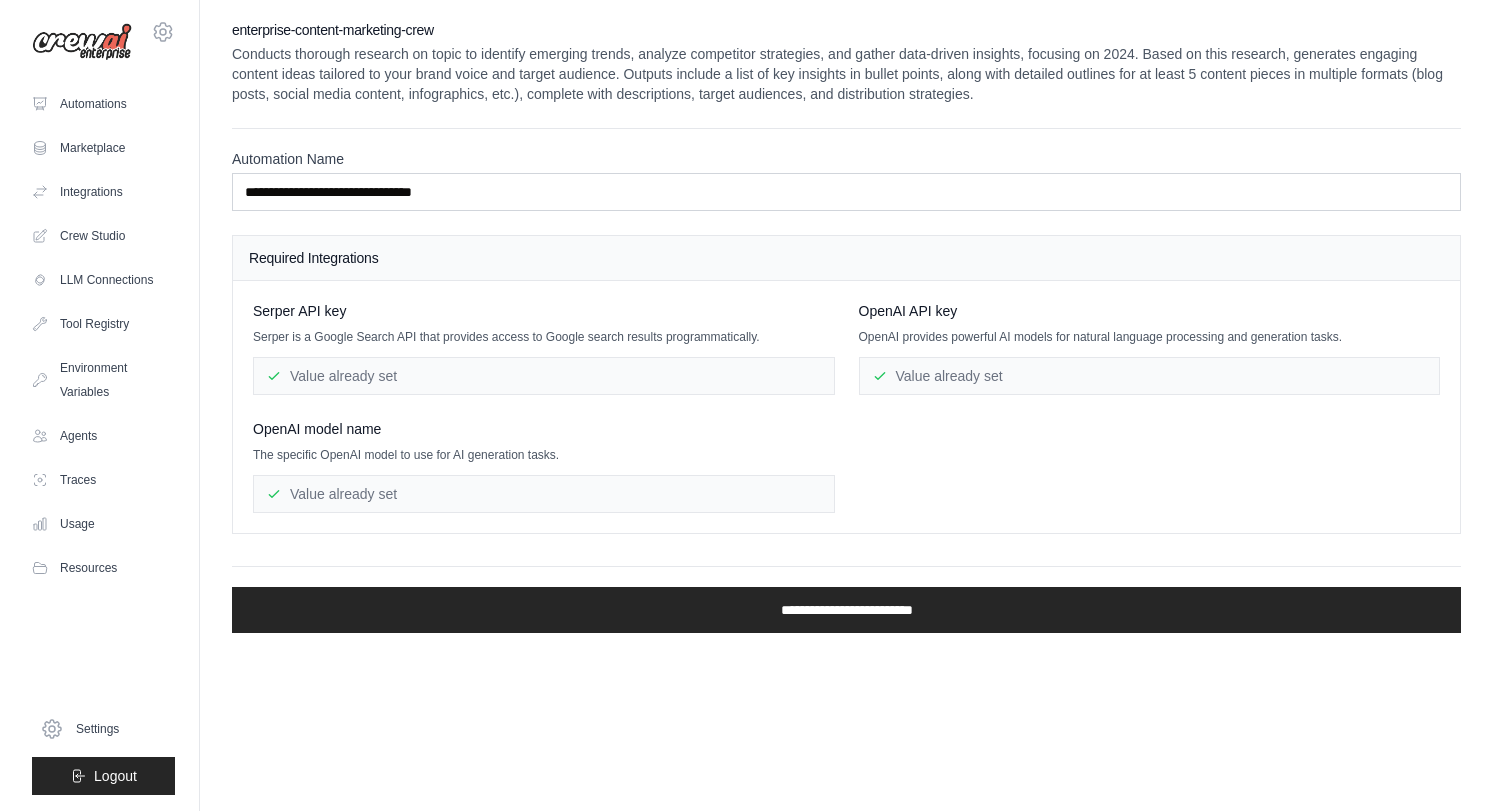 scroll, scrollTop: 0, scrollLeft: 0, axis: both 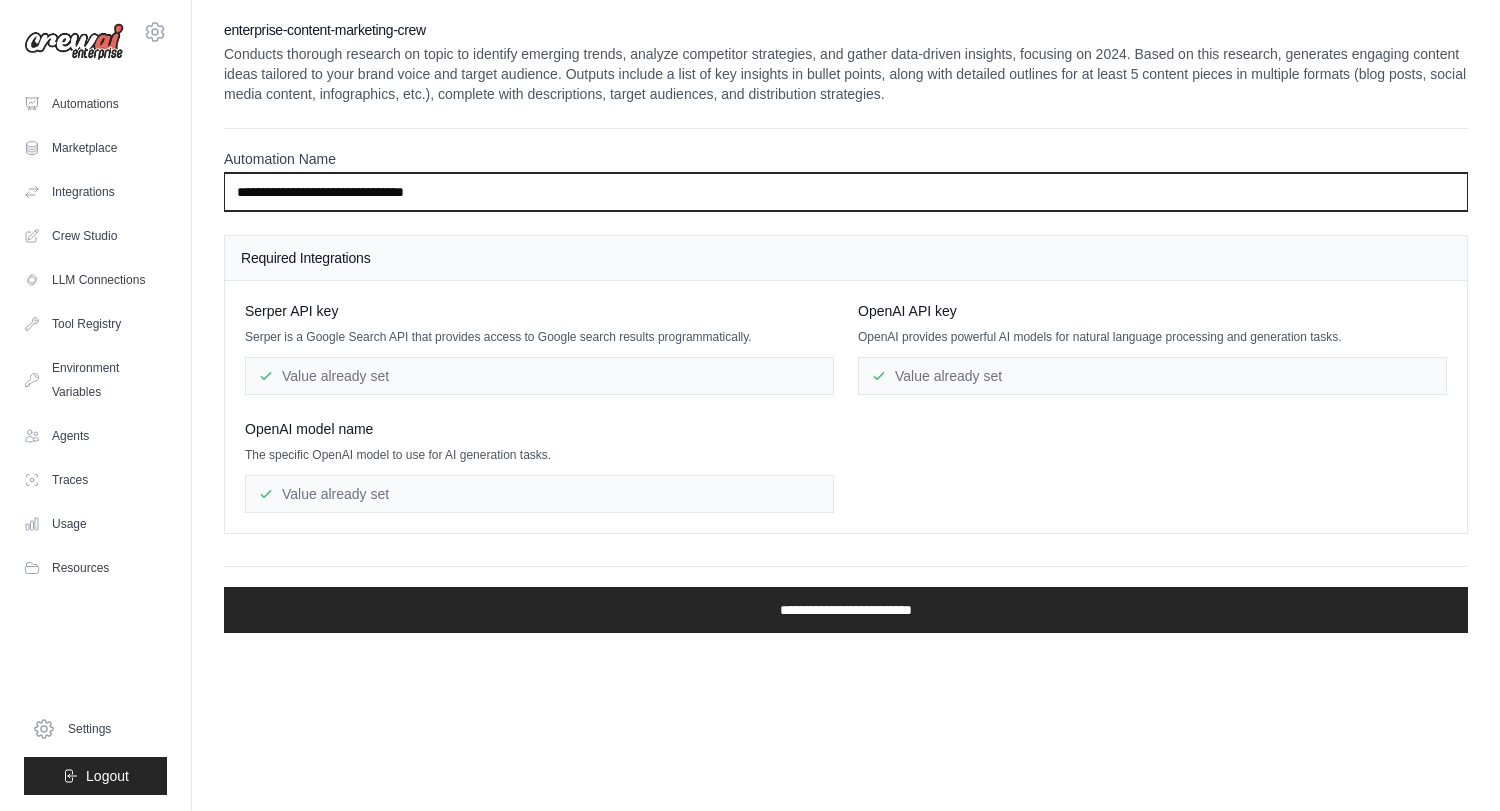 click on "**********" at bounding box center [846, 192] 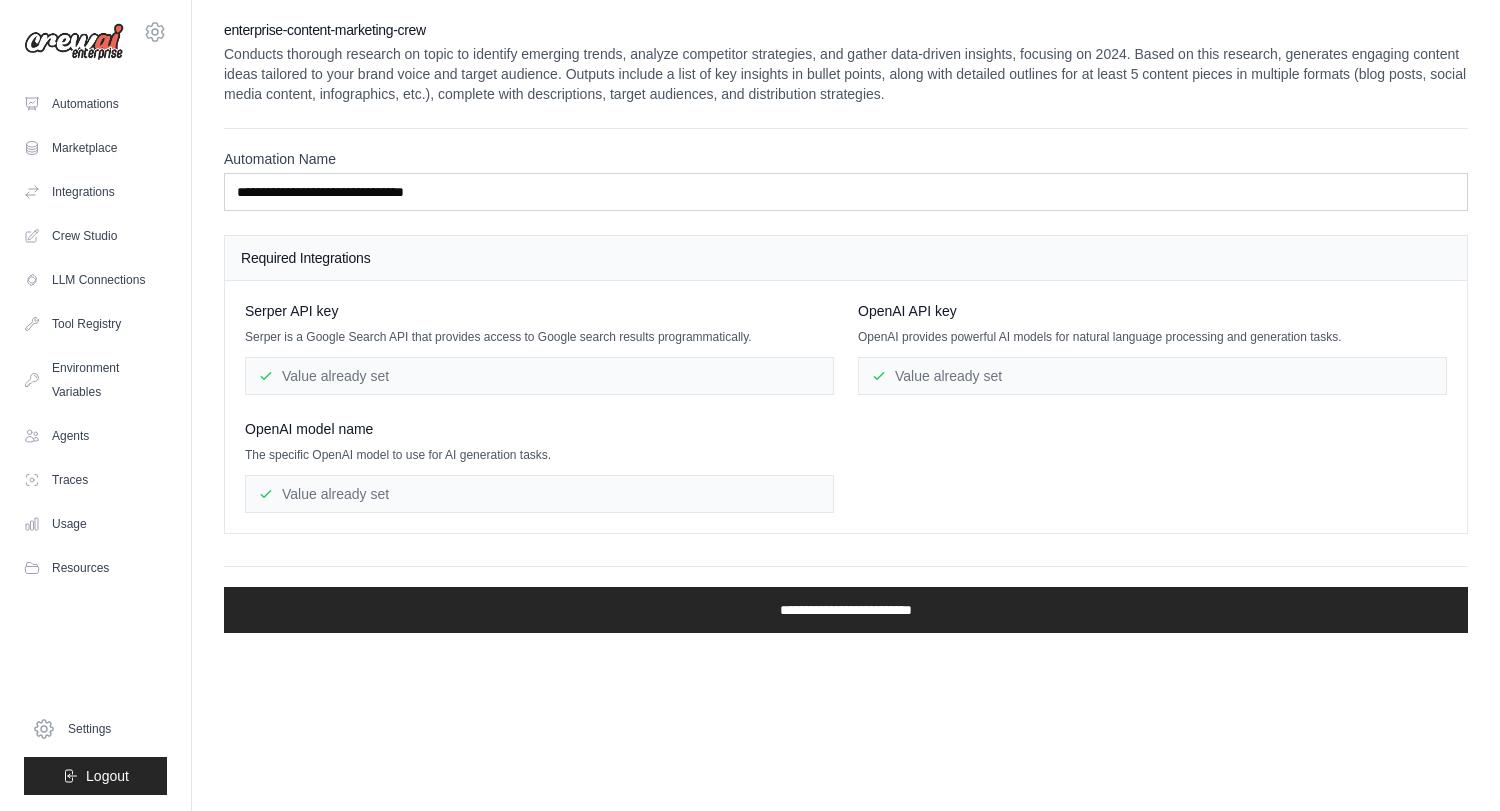 drag, startPoint x: 308, startPoint y: 342, endPoint x: 283, endPoint y: 309, distance: 41.400482 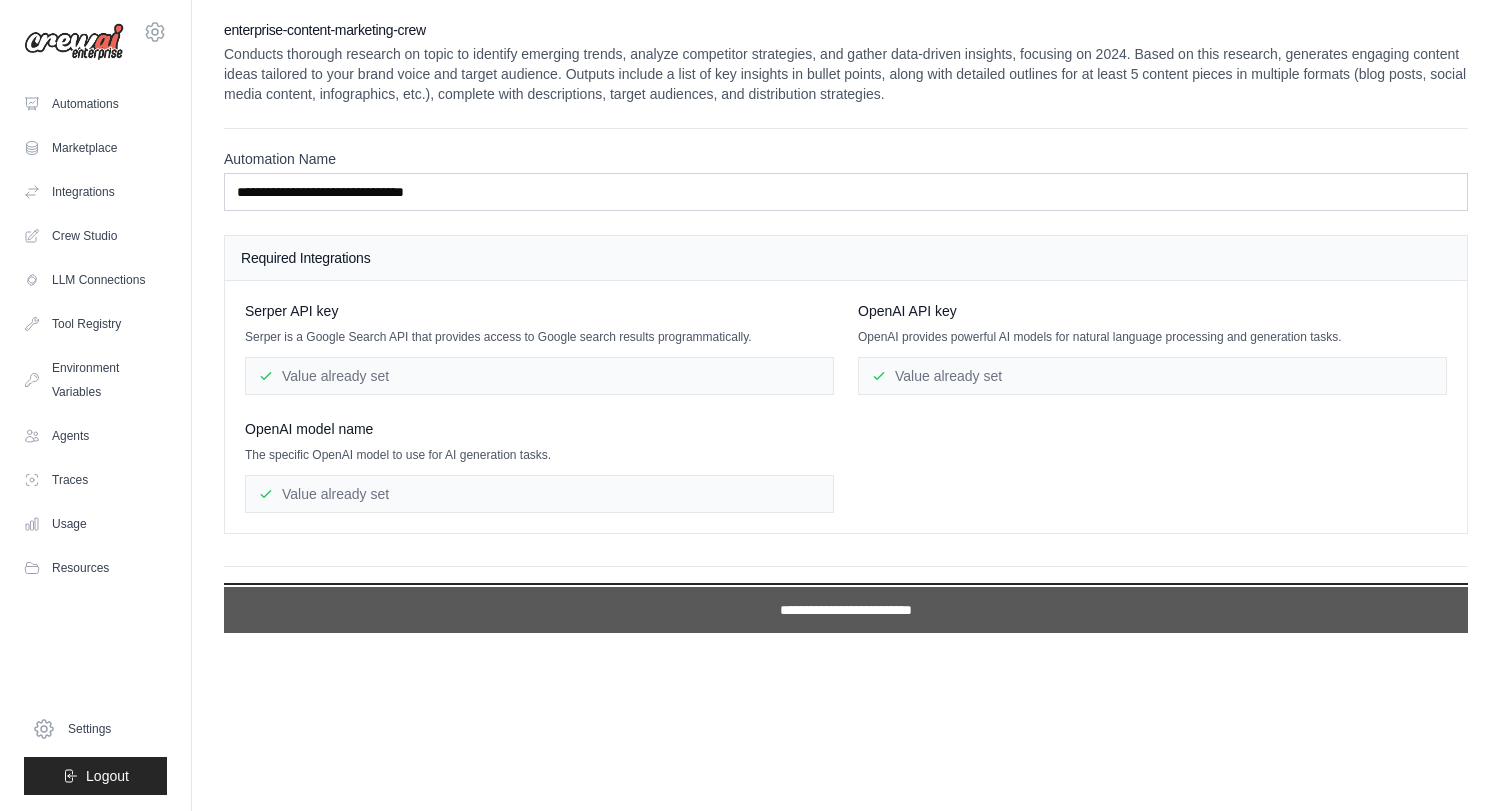 click on "**********" at bounding box center (846, 610) 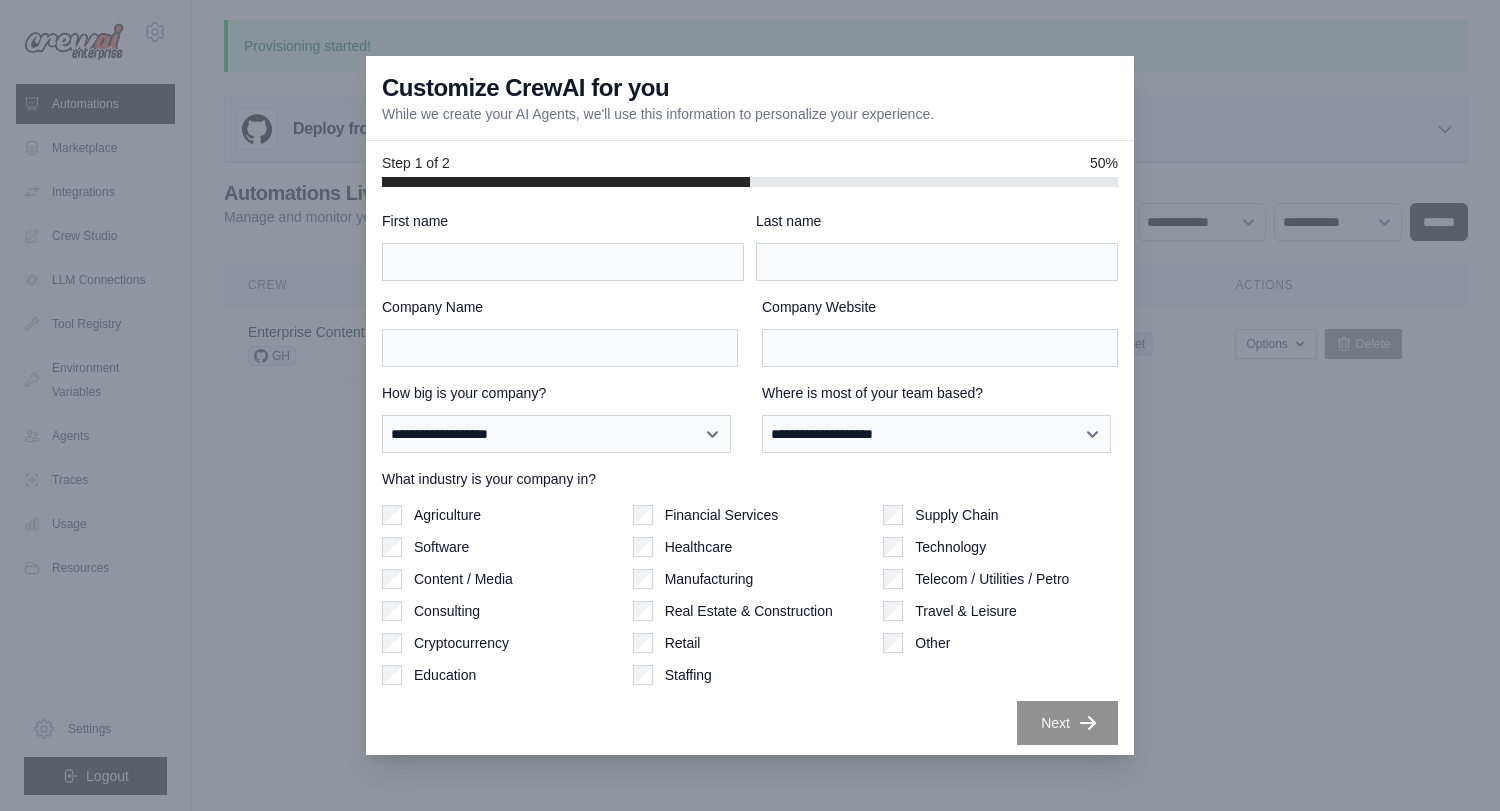 click on "**********" at bounding box center (750, 478) 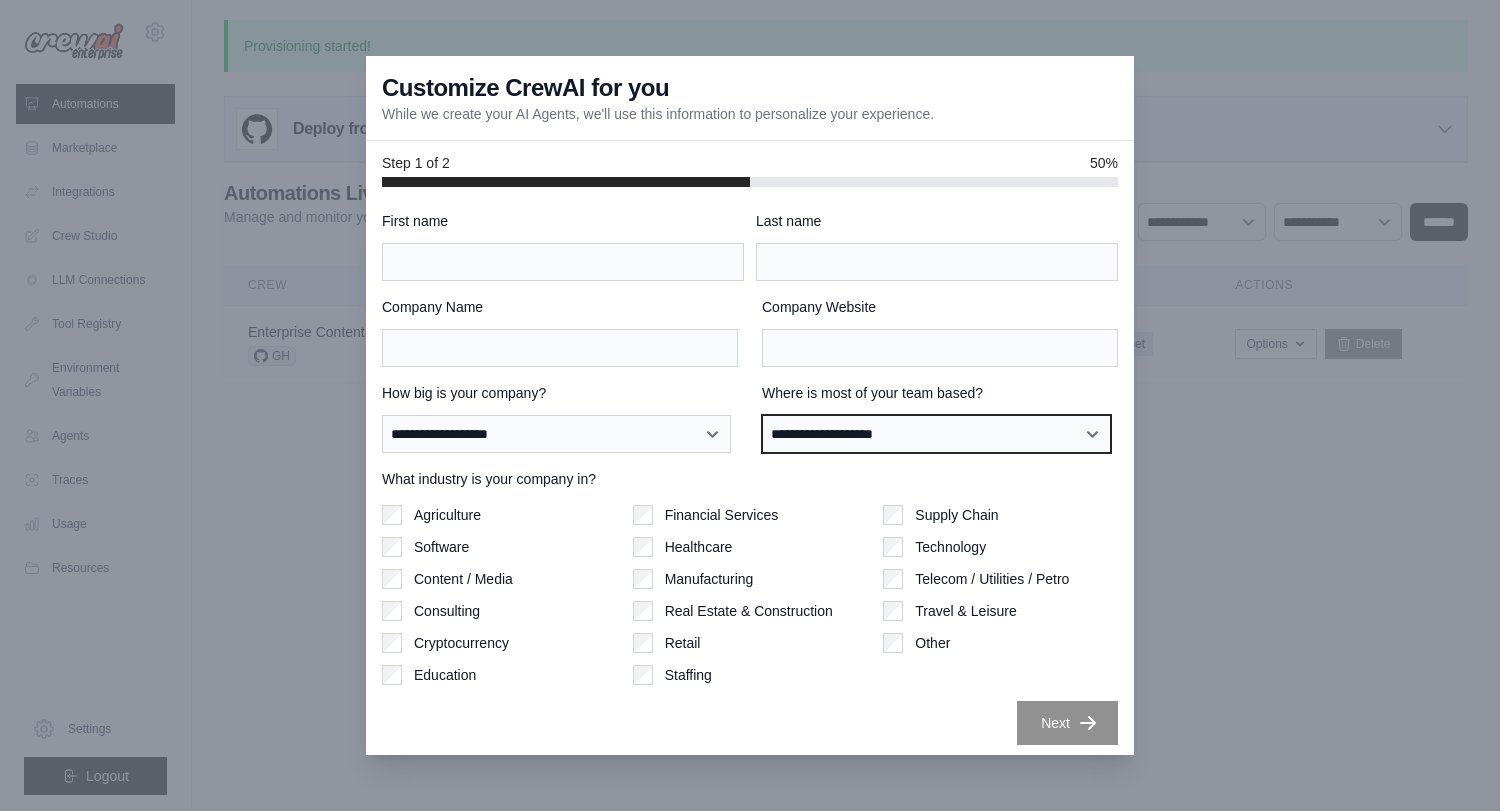 click on "**********" at bounding box center [936, 434] 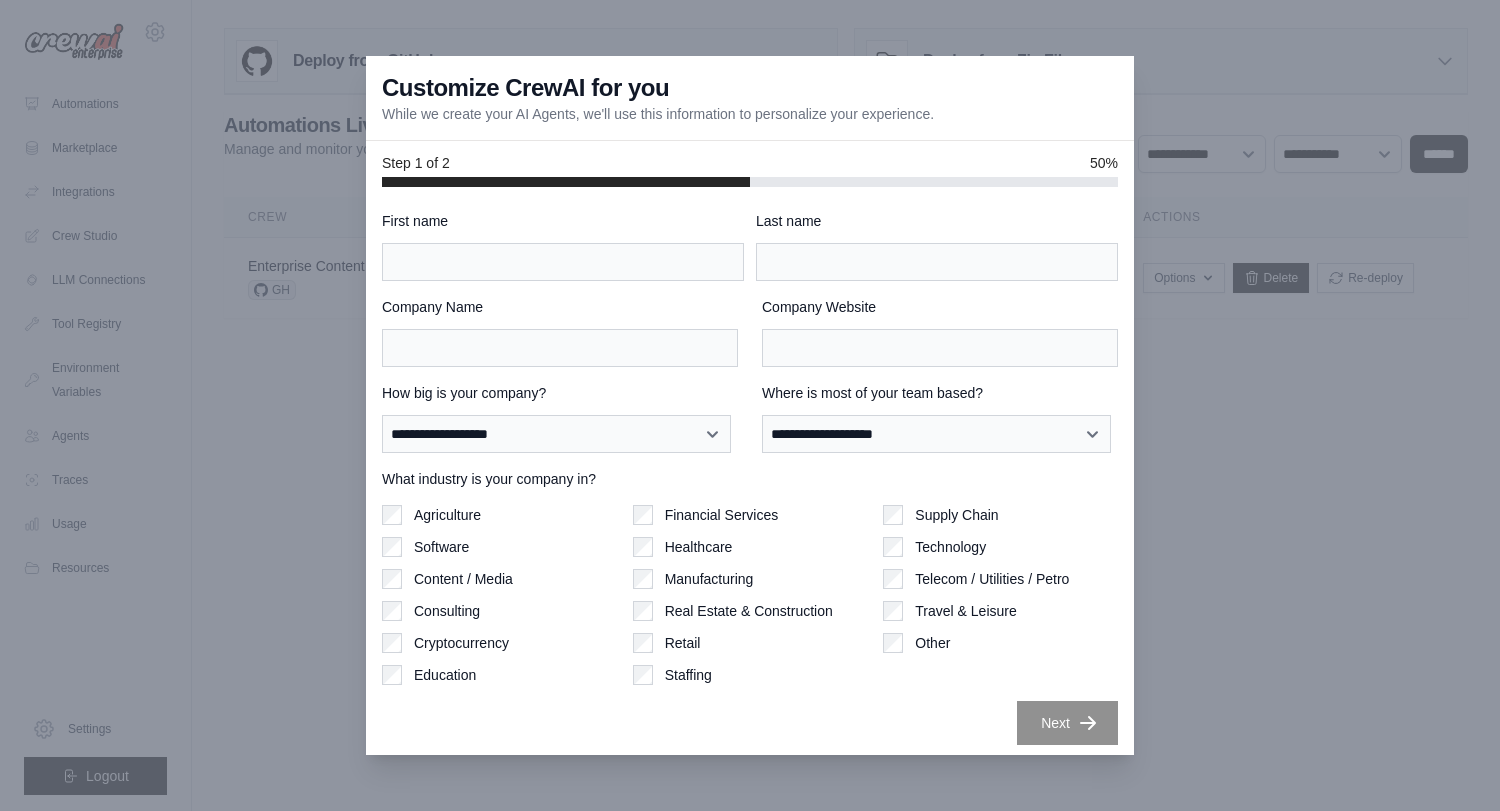scroll, scrollTop: 0, scrollLeft: 0, axis: both 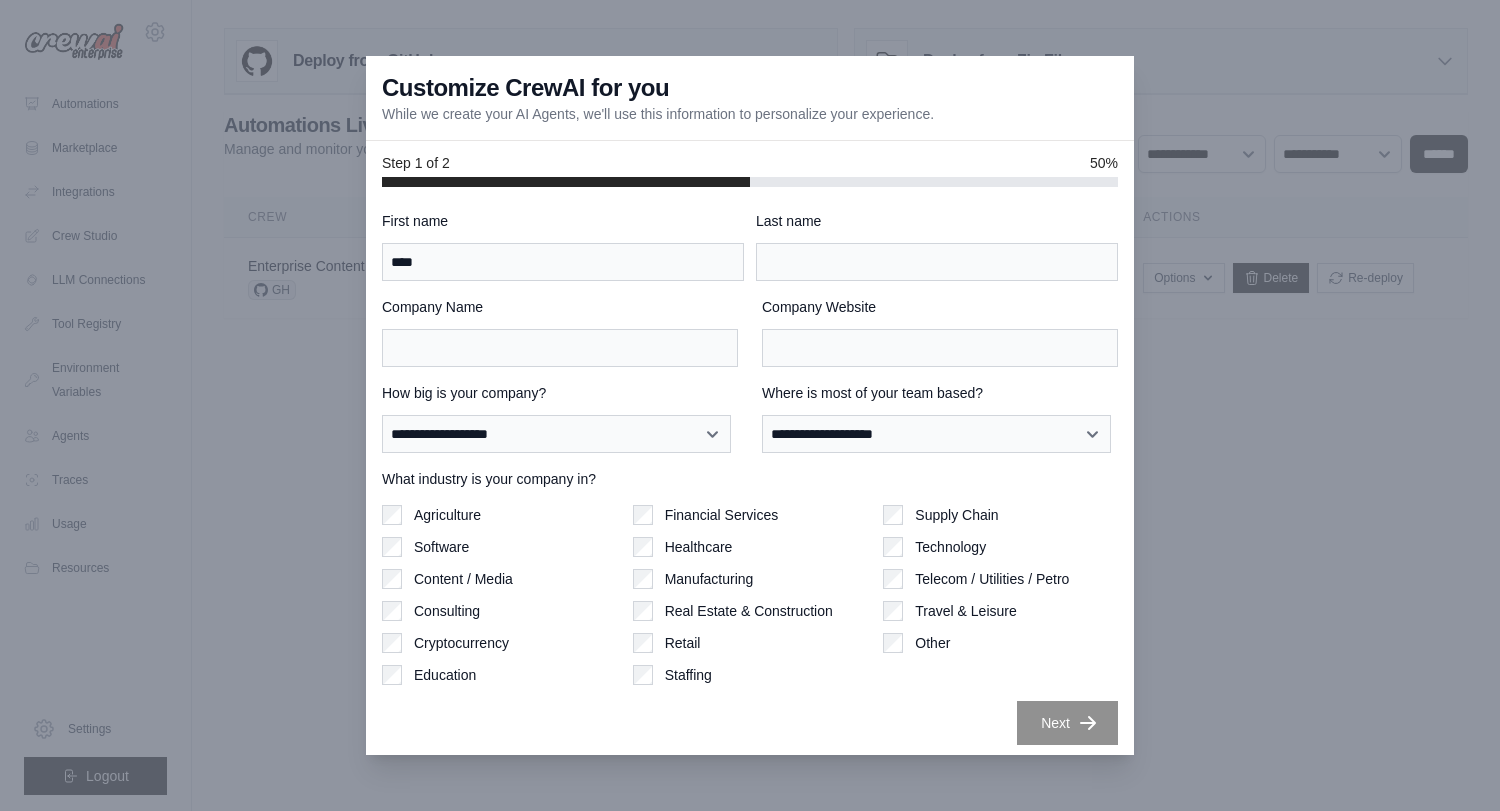 type on "****" 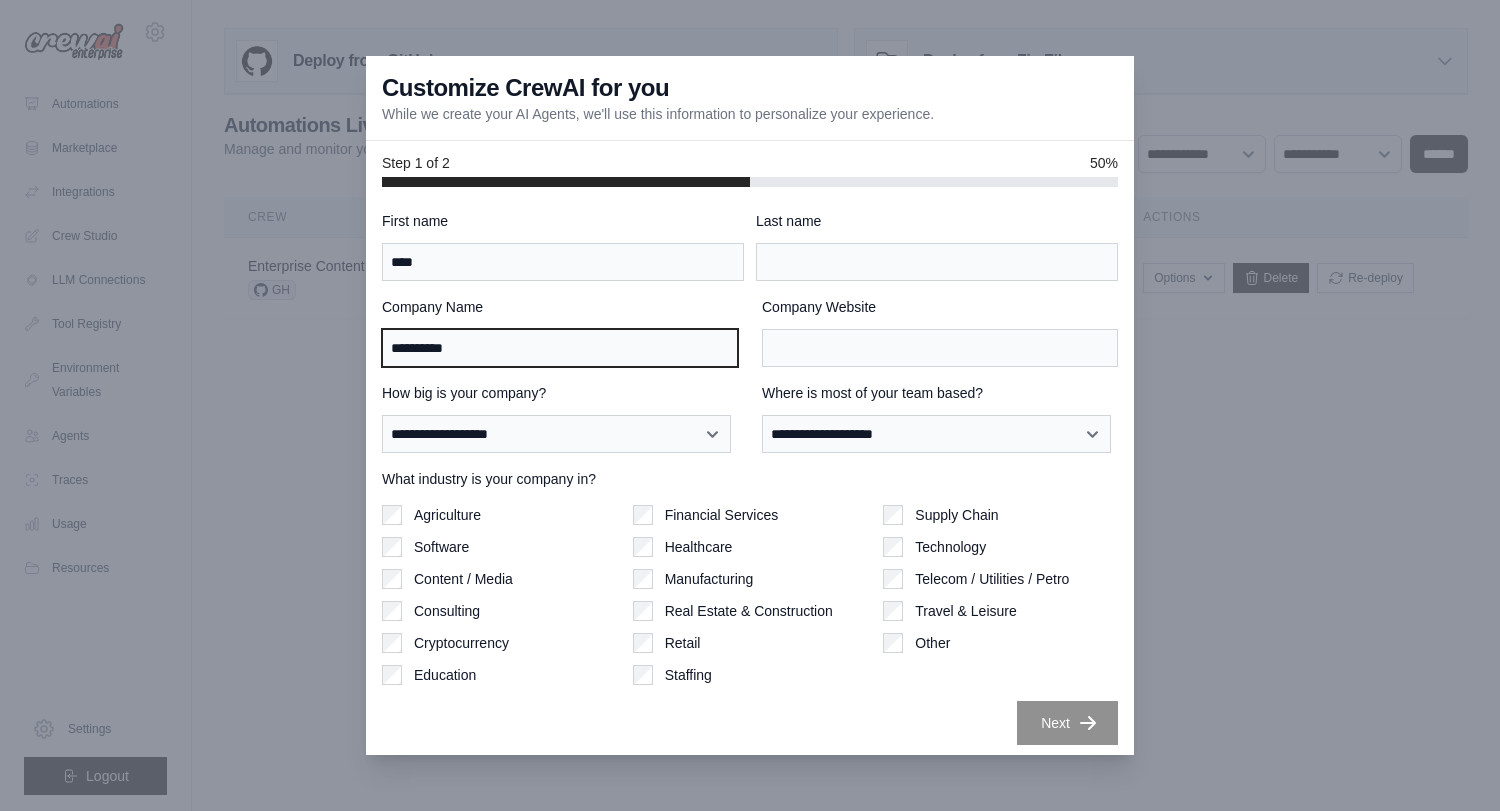type on "**********" 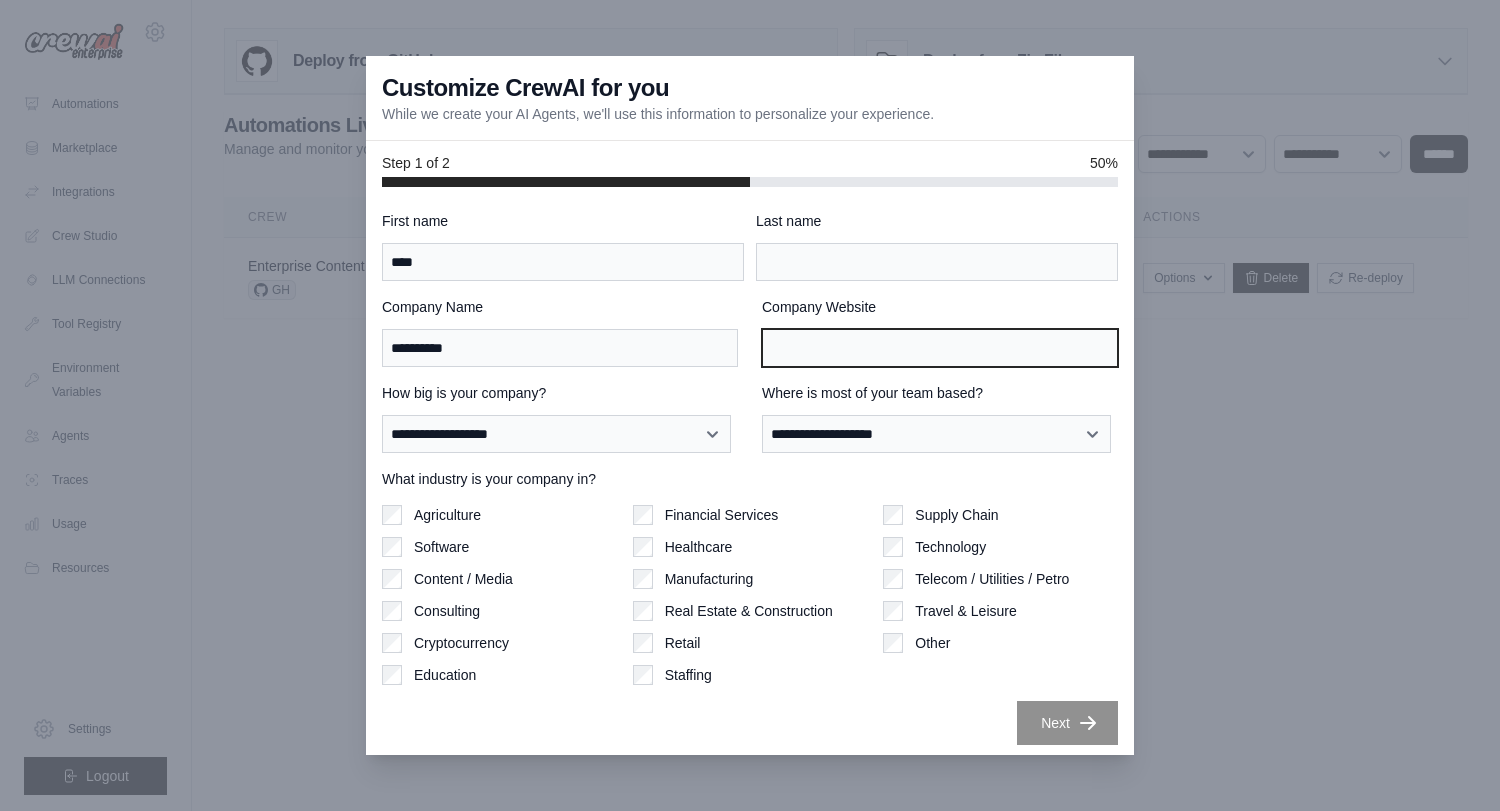 click on "Company Website" at bounding box center (940, 348) 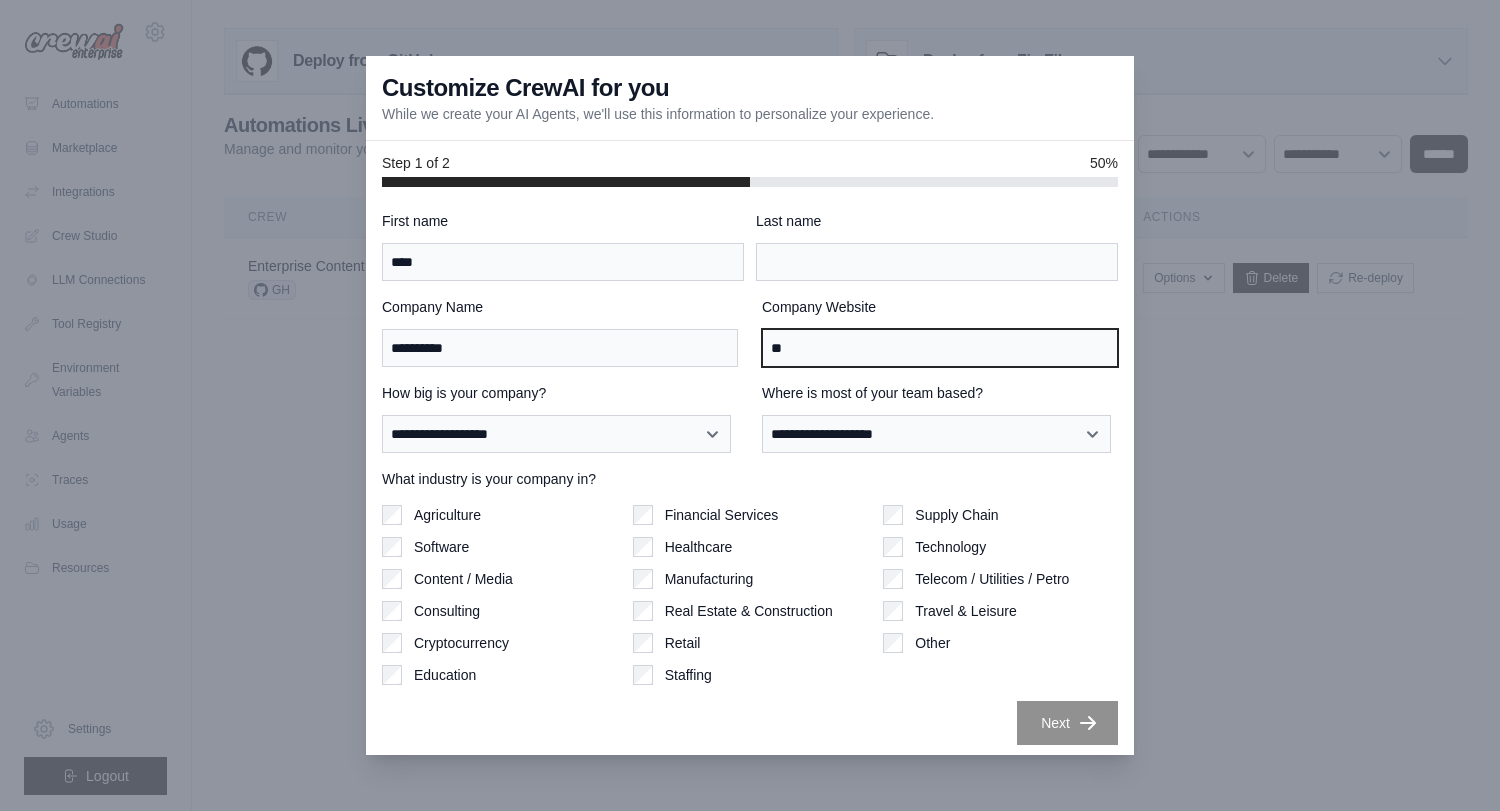 type on "**" 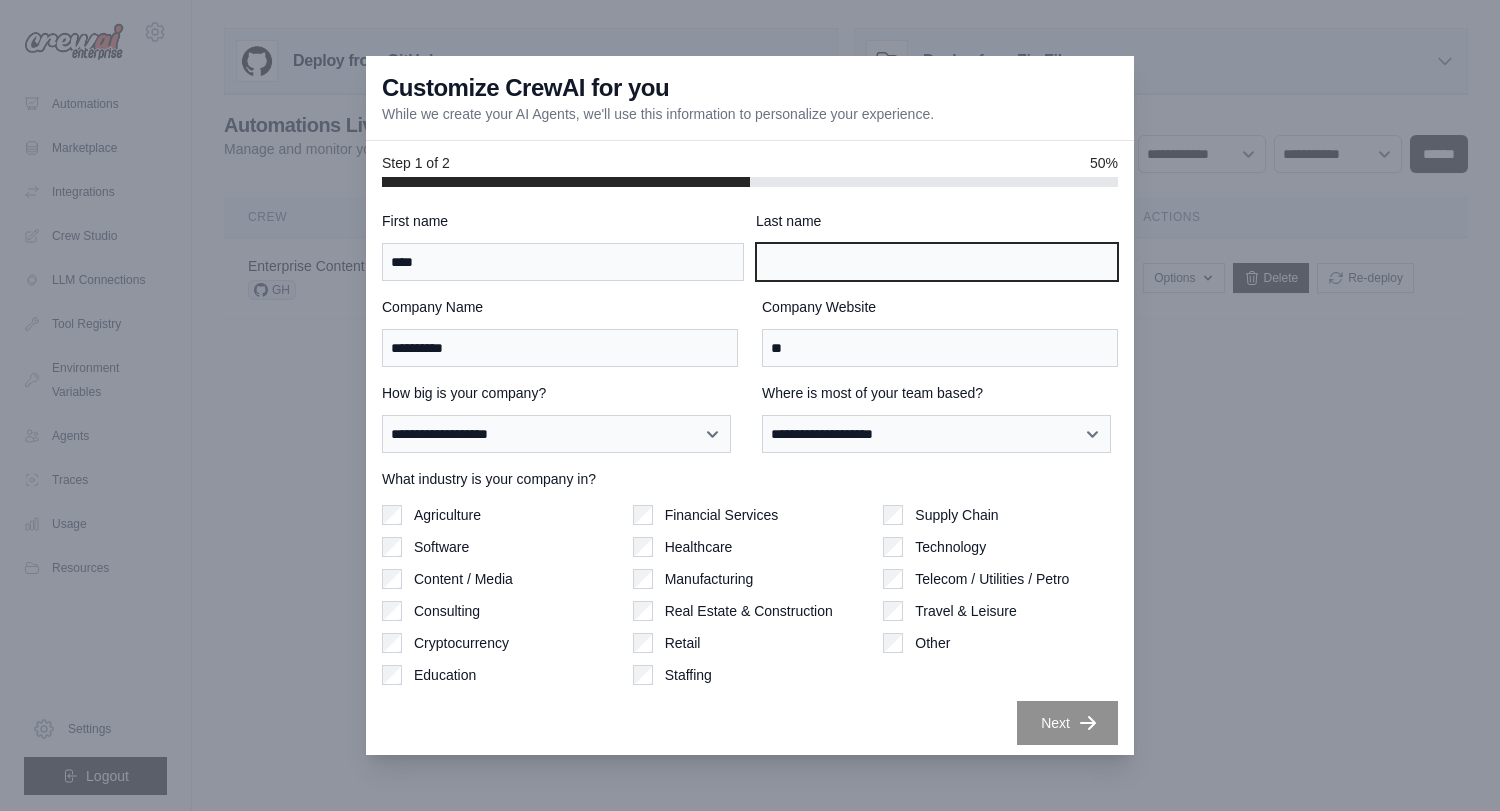 click on "Last name" at bounding box center (937, 262) 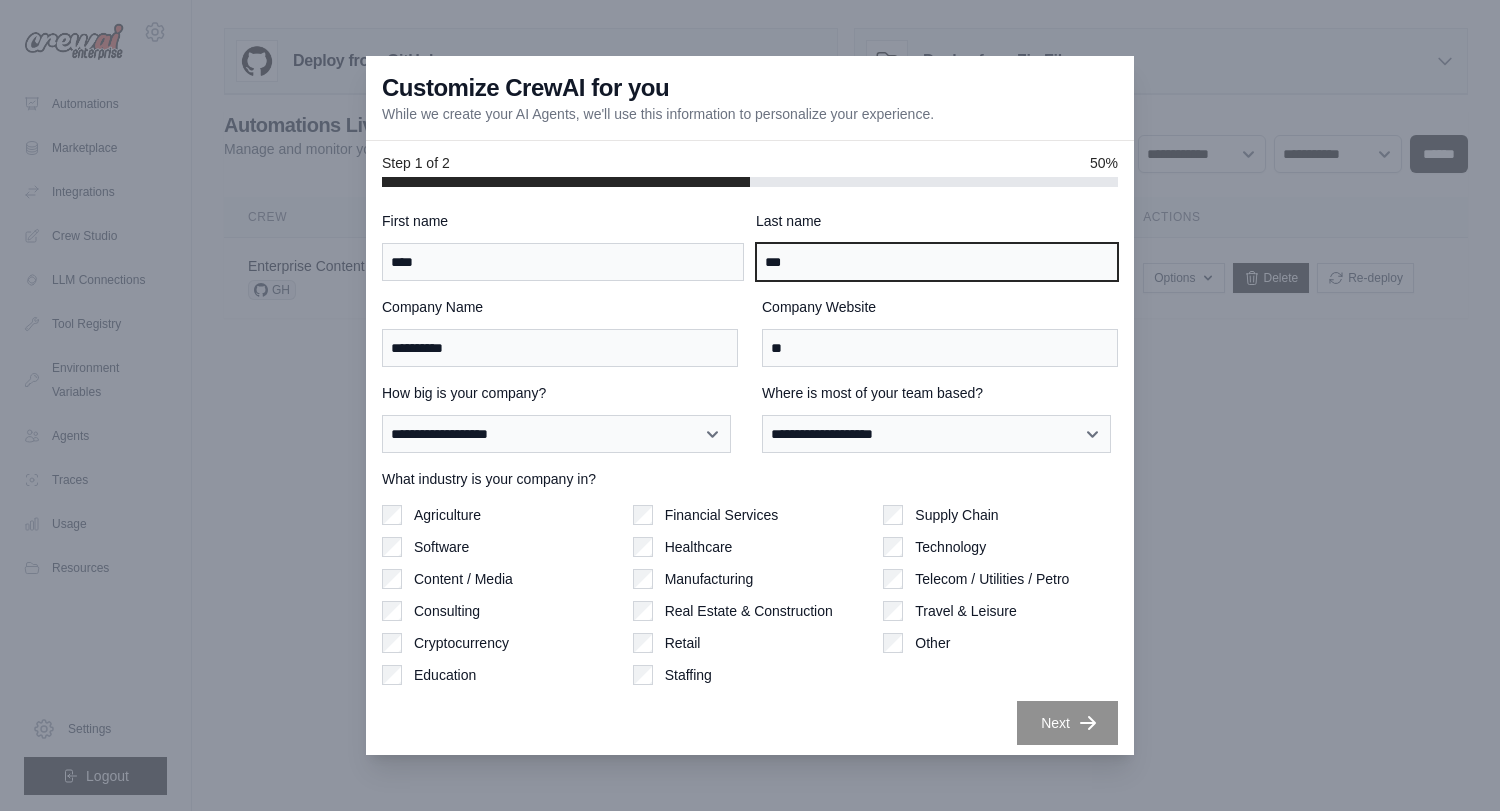type on "***" 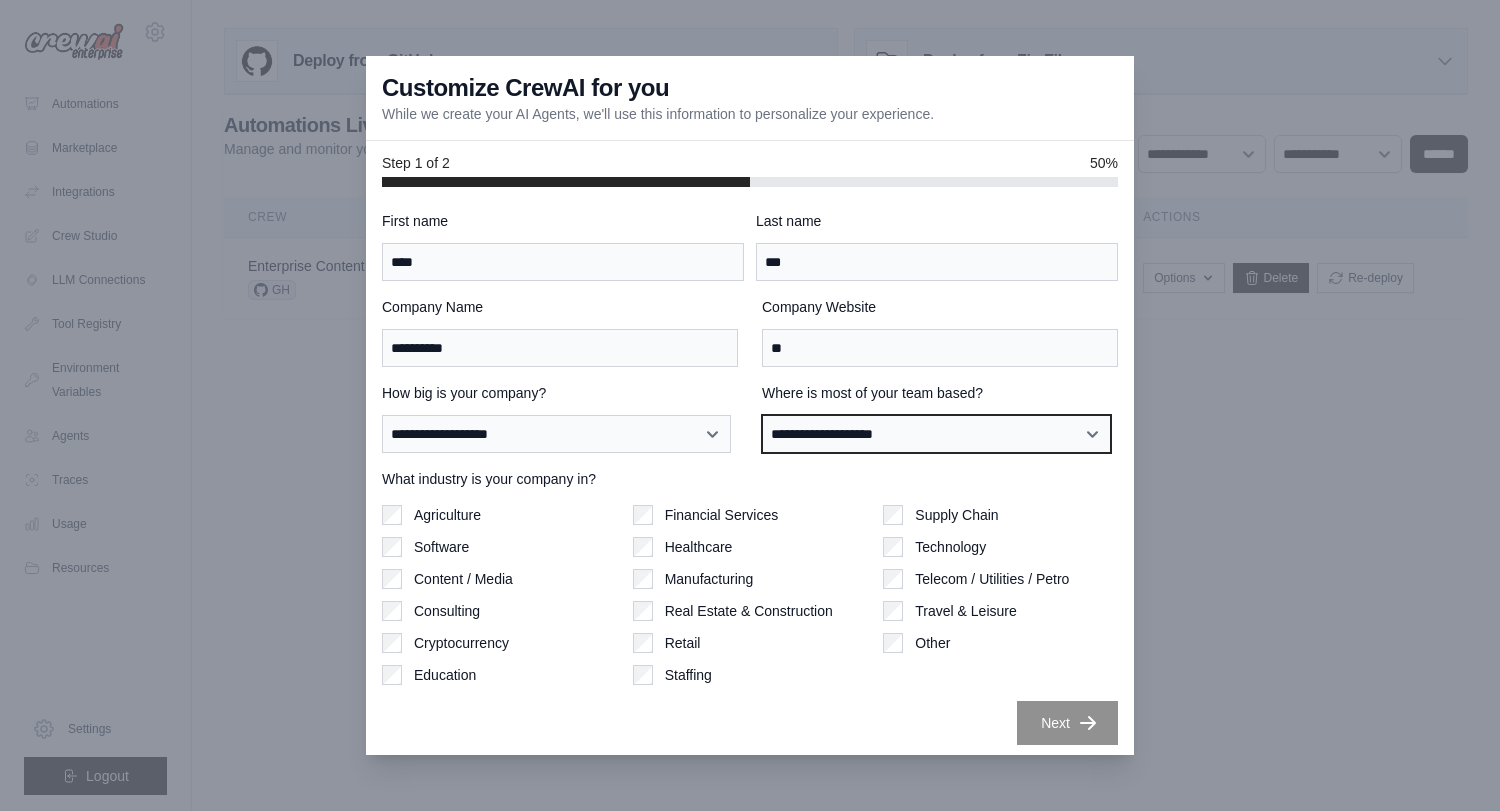 click on "**********" at bounding box center (936, 434) 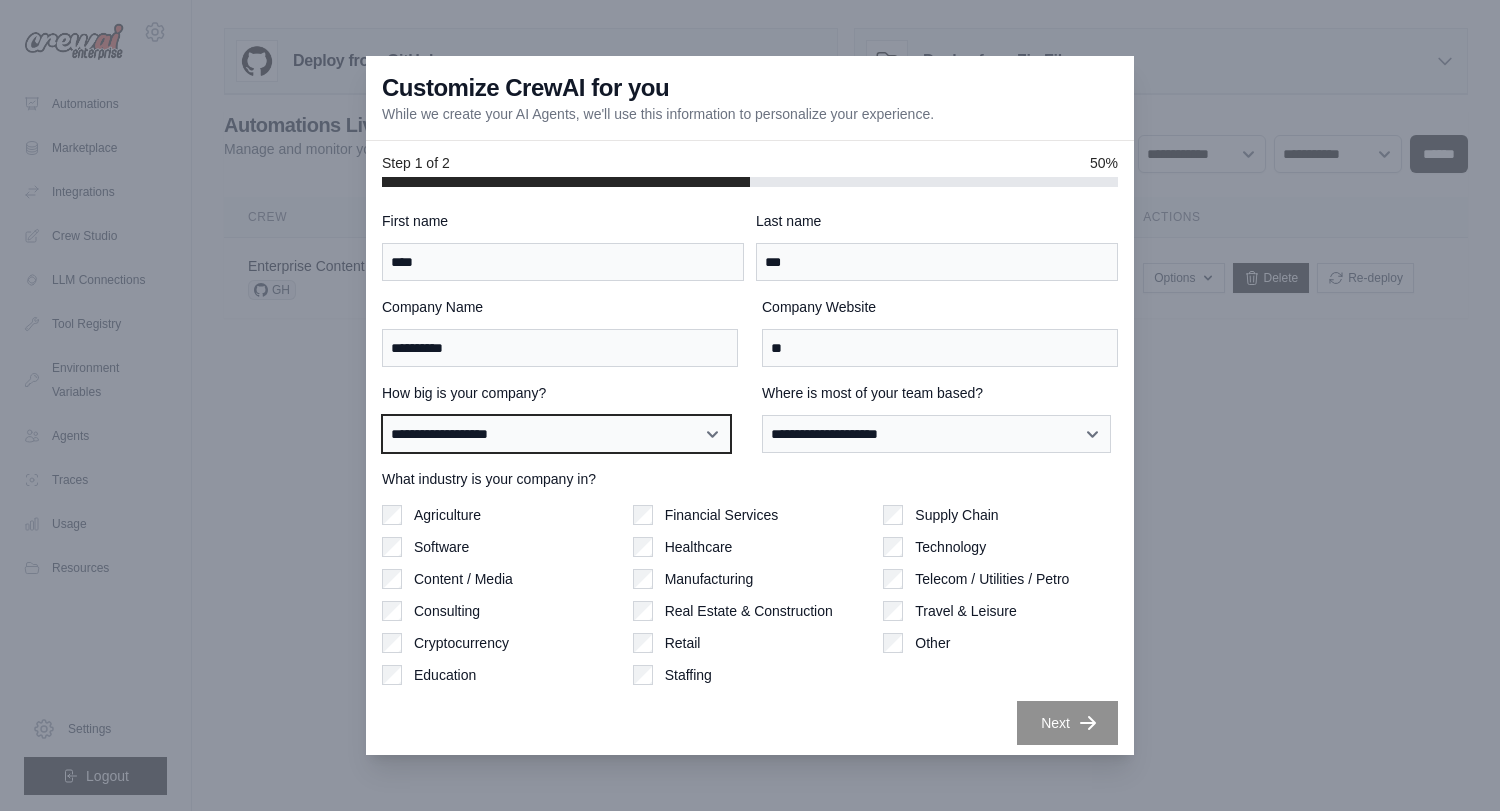 click on "**********" at bounding box center (556, 434) 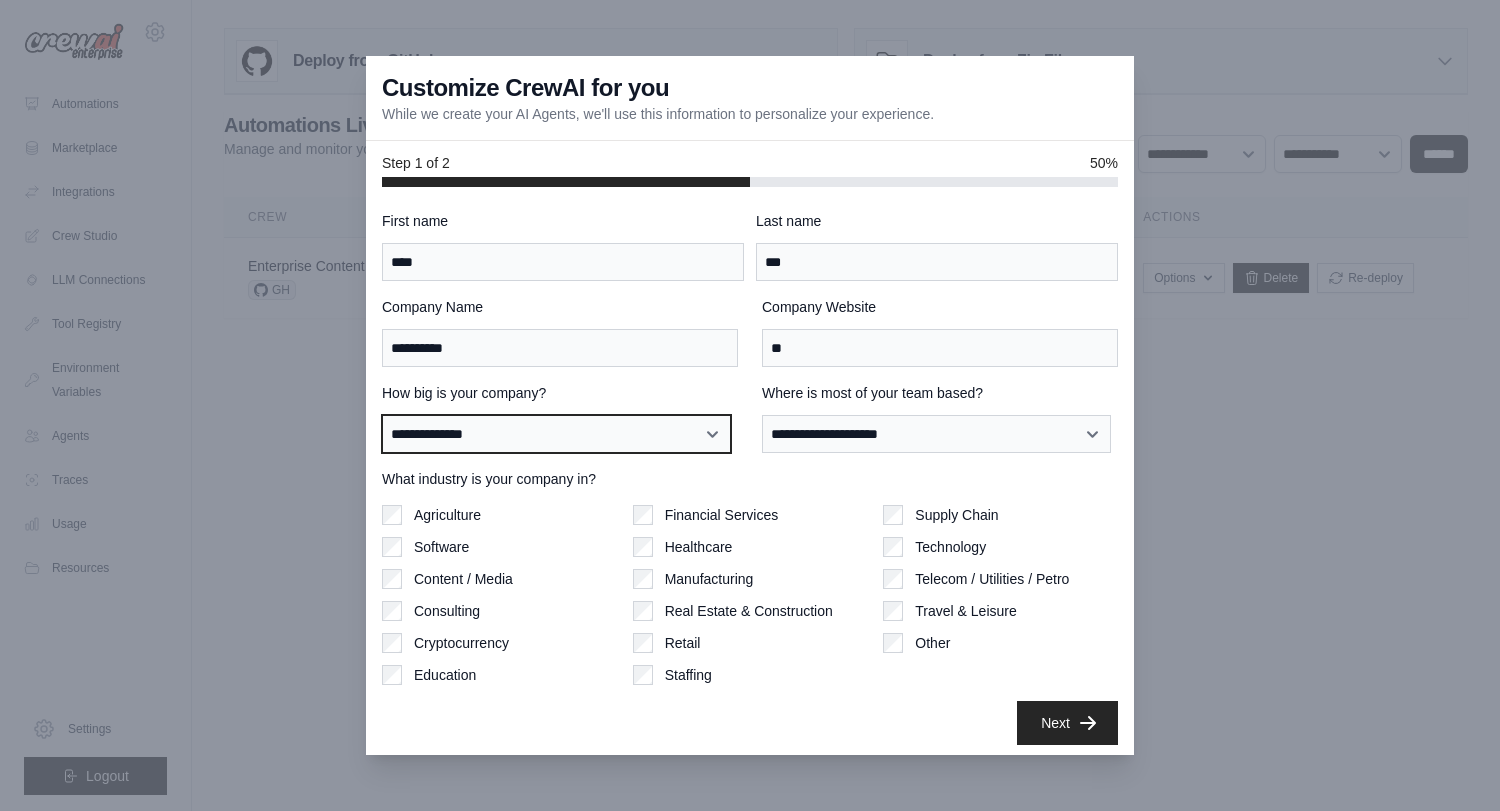 scroll, scrollTop: 6, scrollLeft: 0, axis: vertical 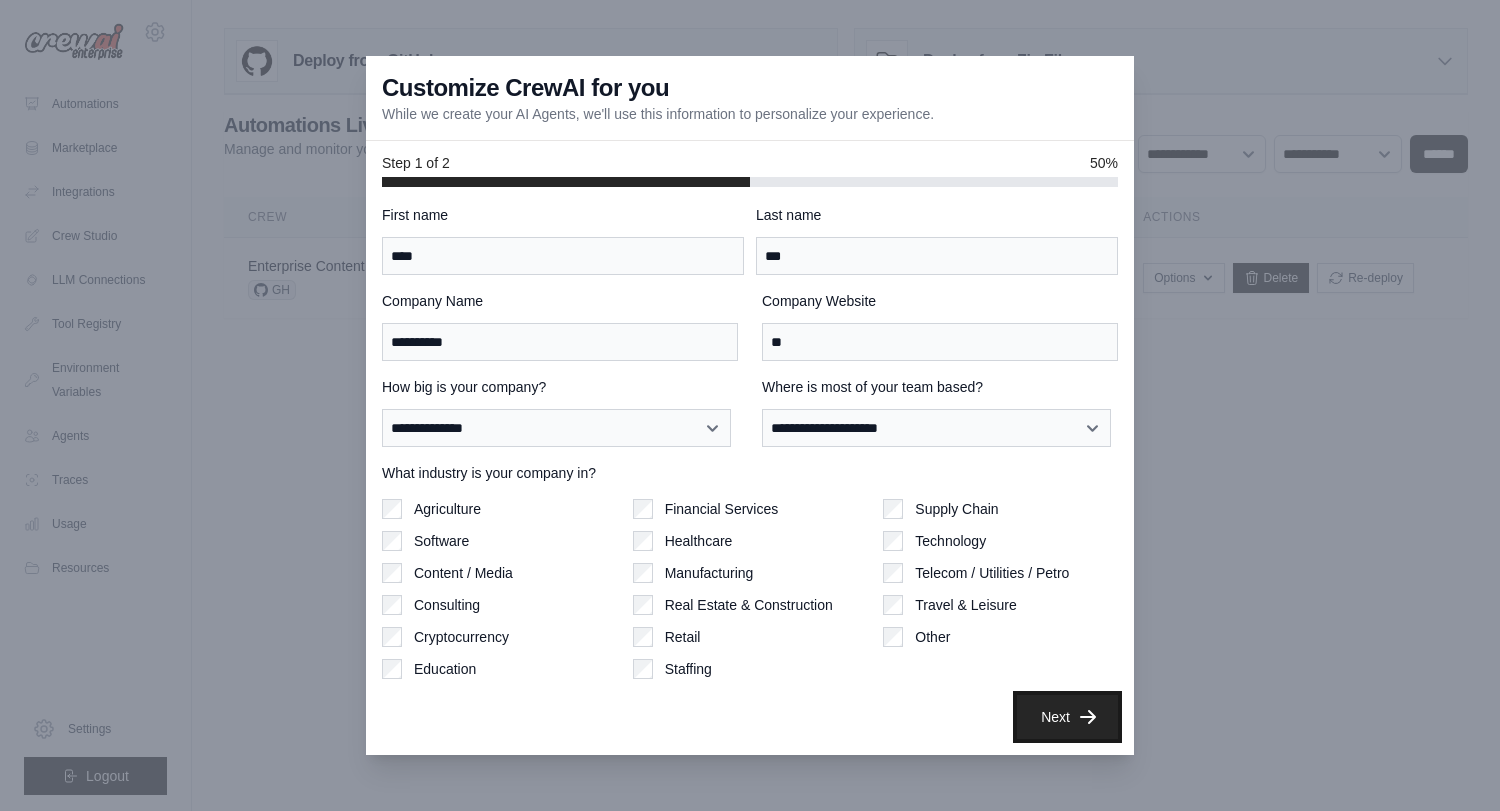 click on "Next" at bounding box center (1067, 717) 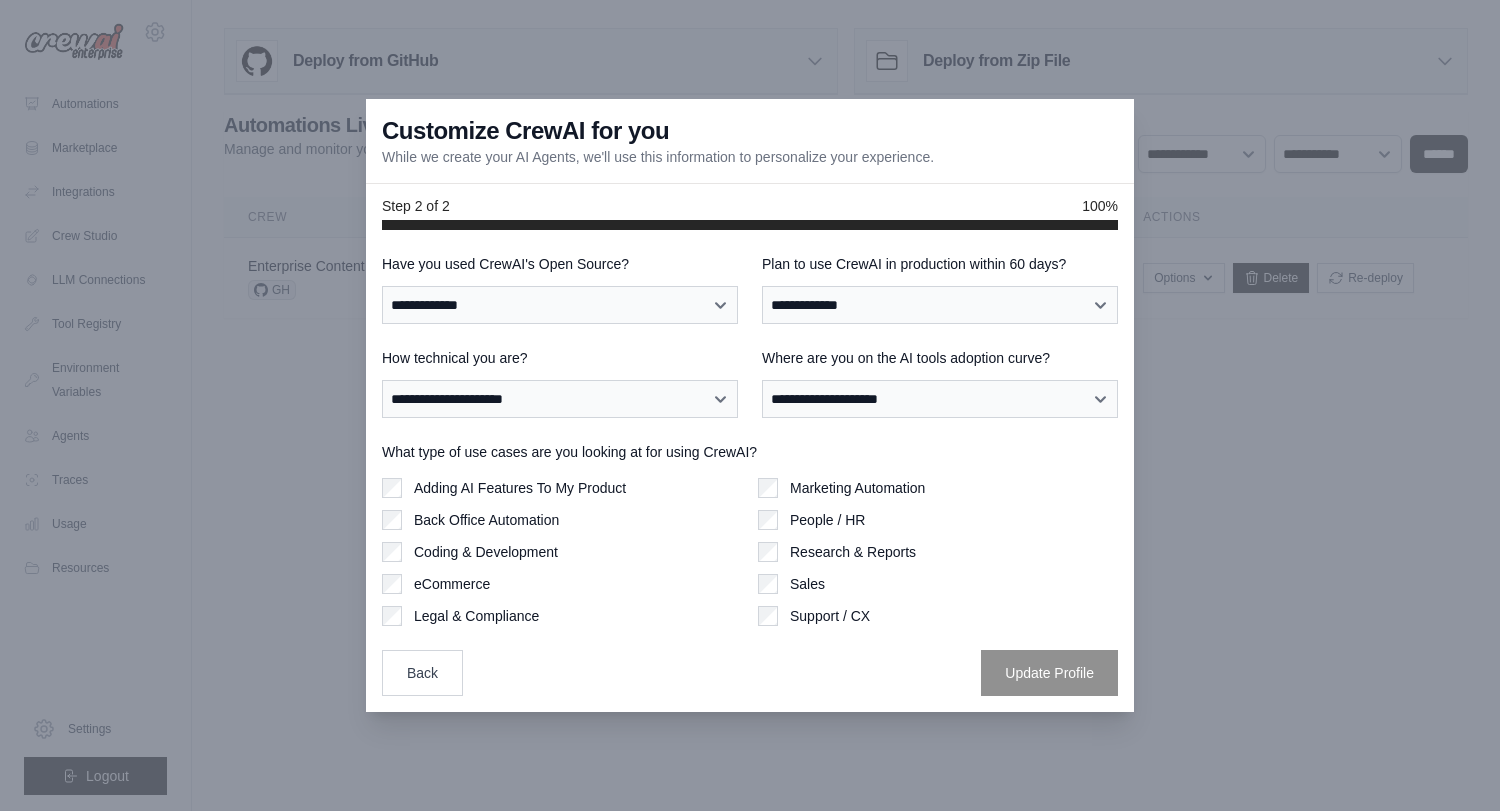 scroll, scrollTop: 0, scrollLeft: 0, axis: both 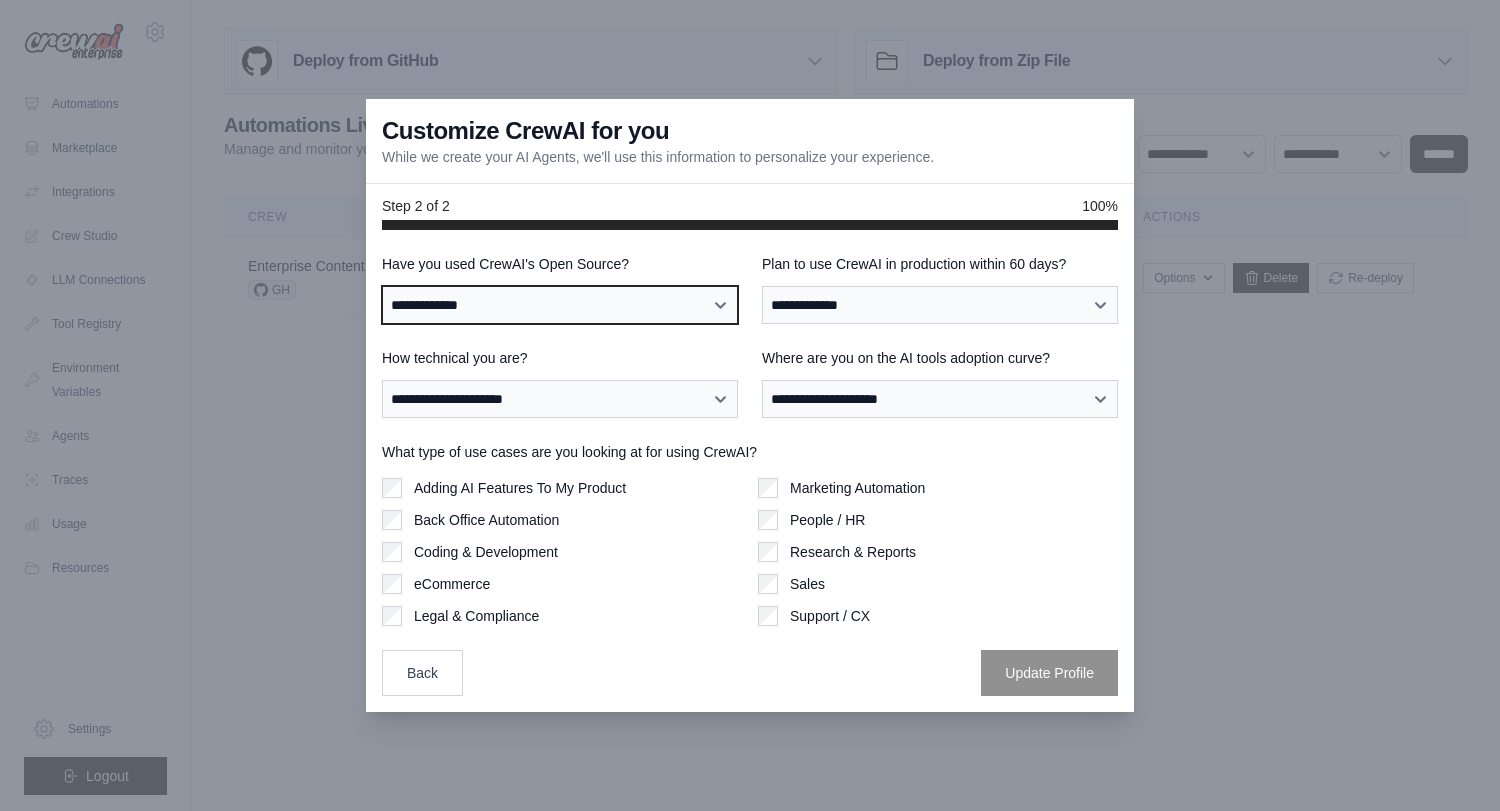 click on "**********" at bounding box center [560, 305] 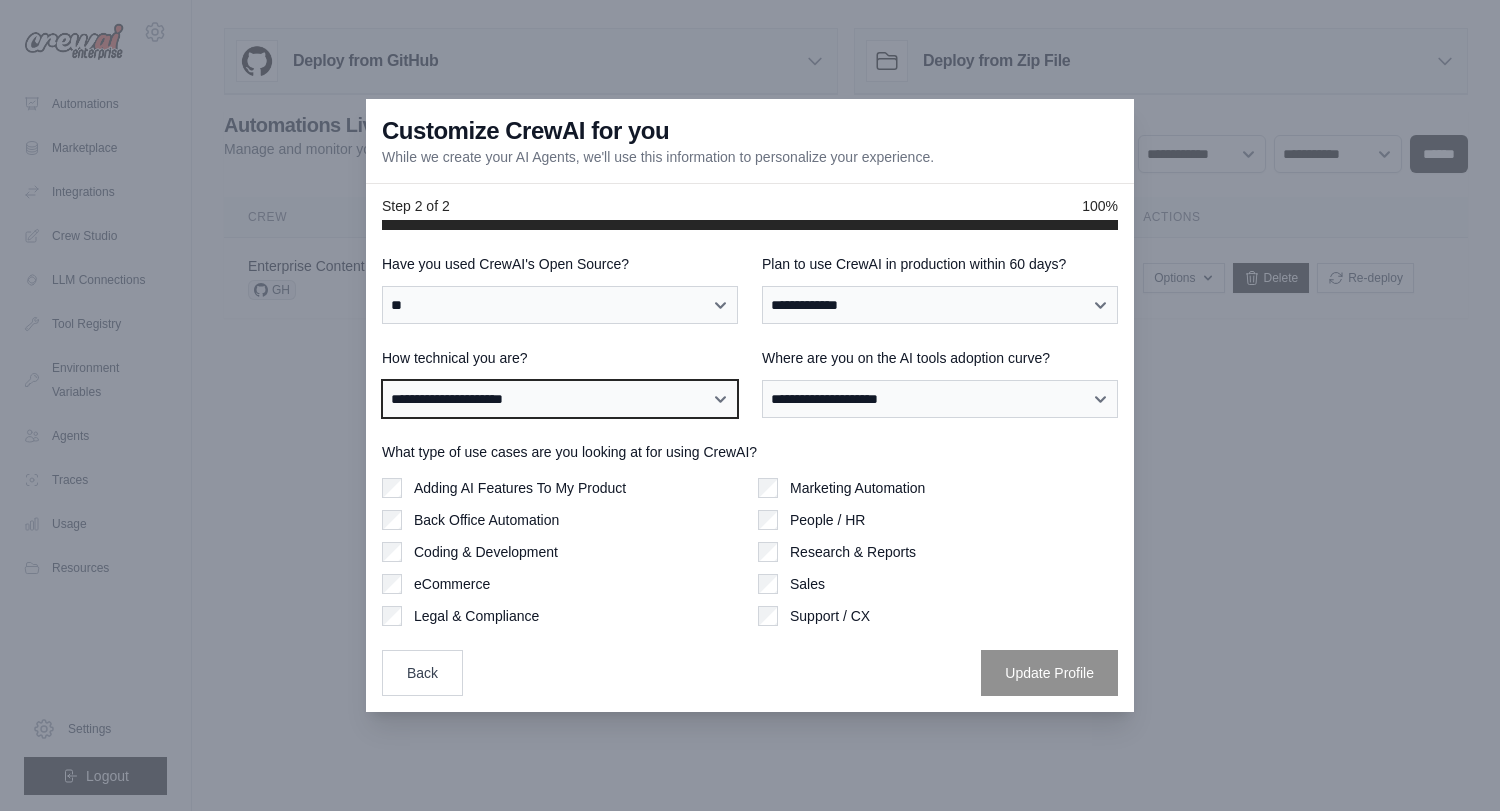 click on "**********" at bounding box center (560, 399) 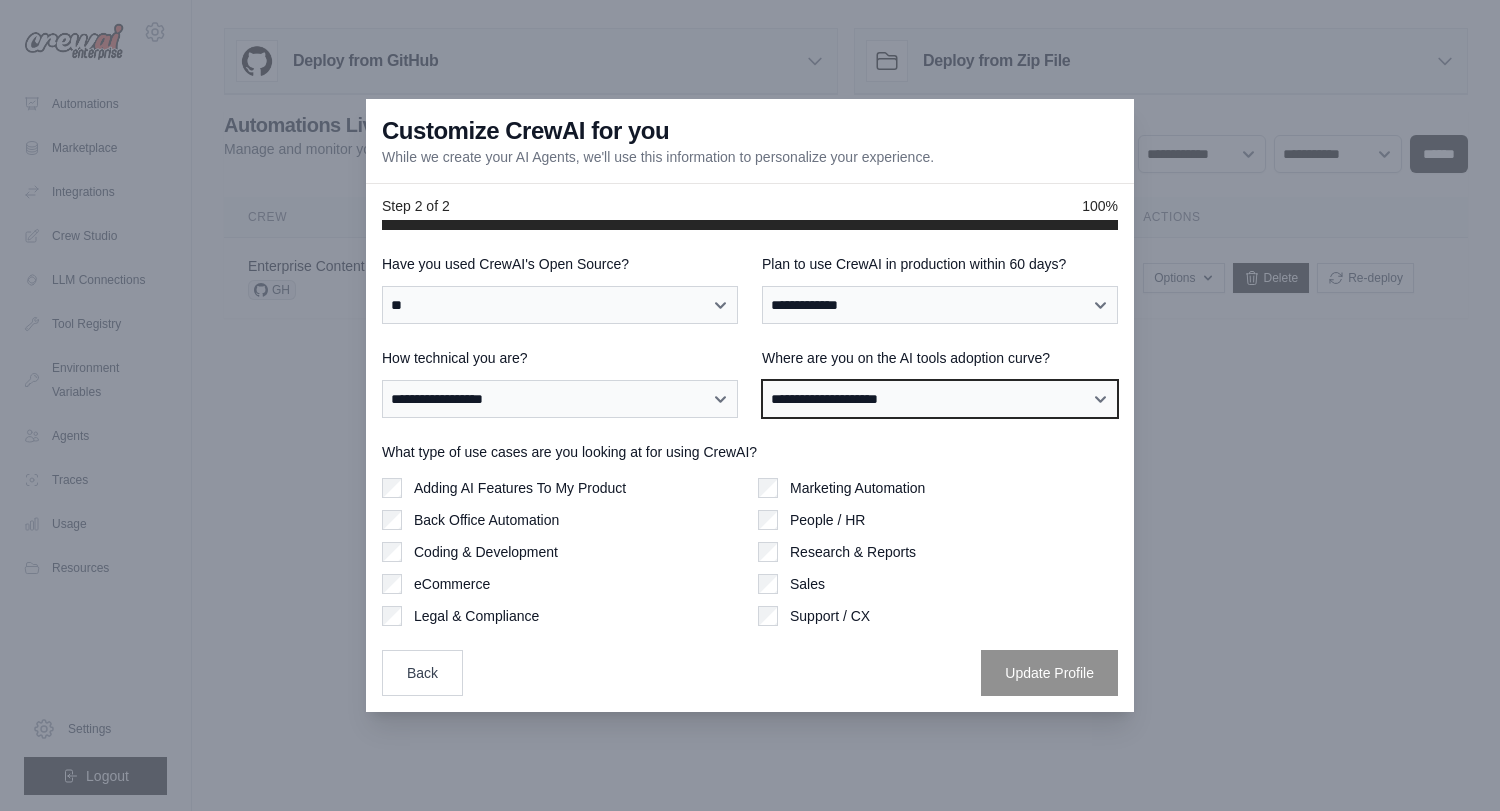 click on "**********" at bounding box center (940, 399) 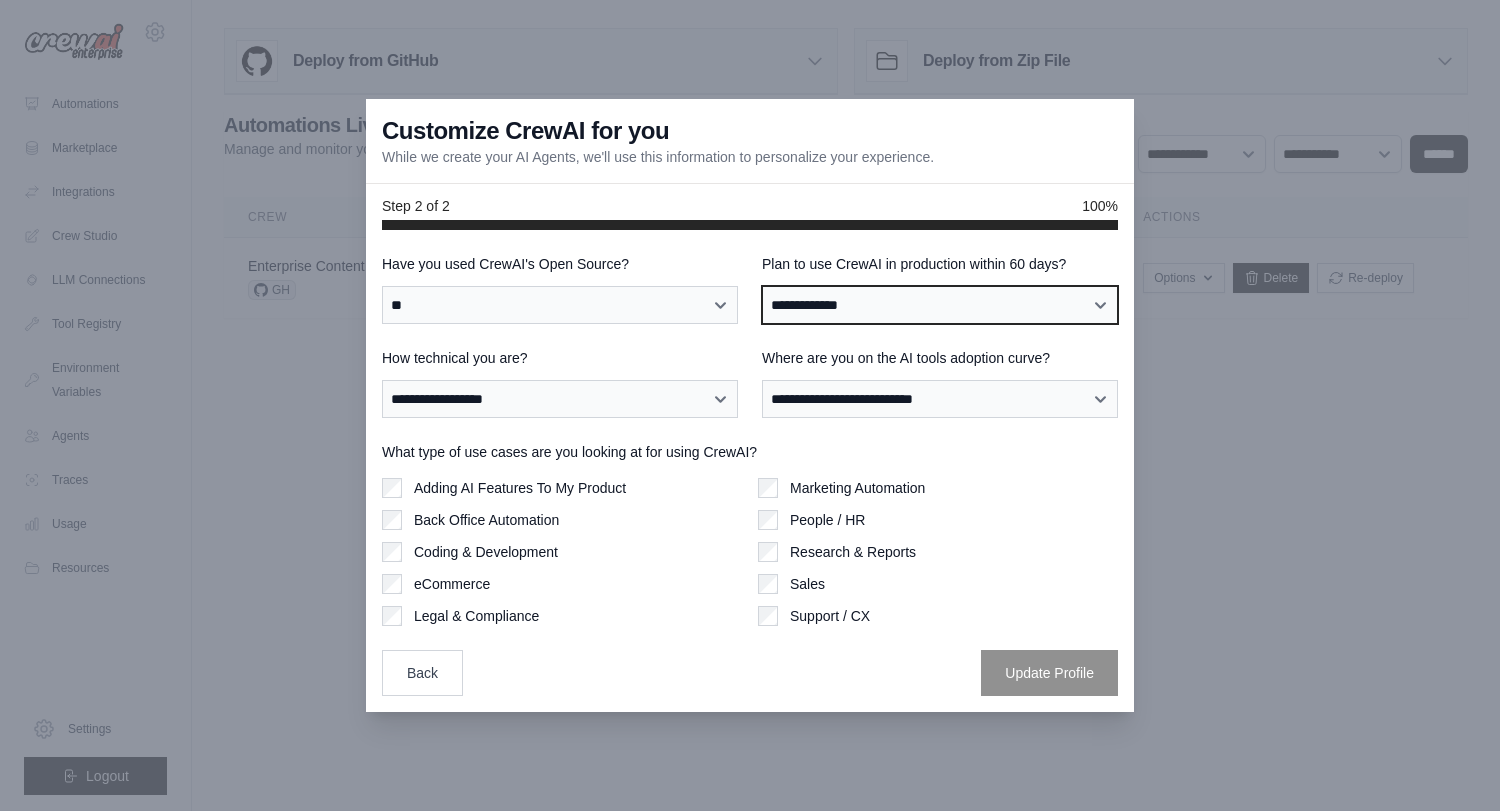 click on "**********" at bounding box center (940, 305) 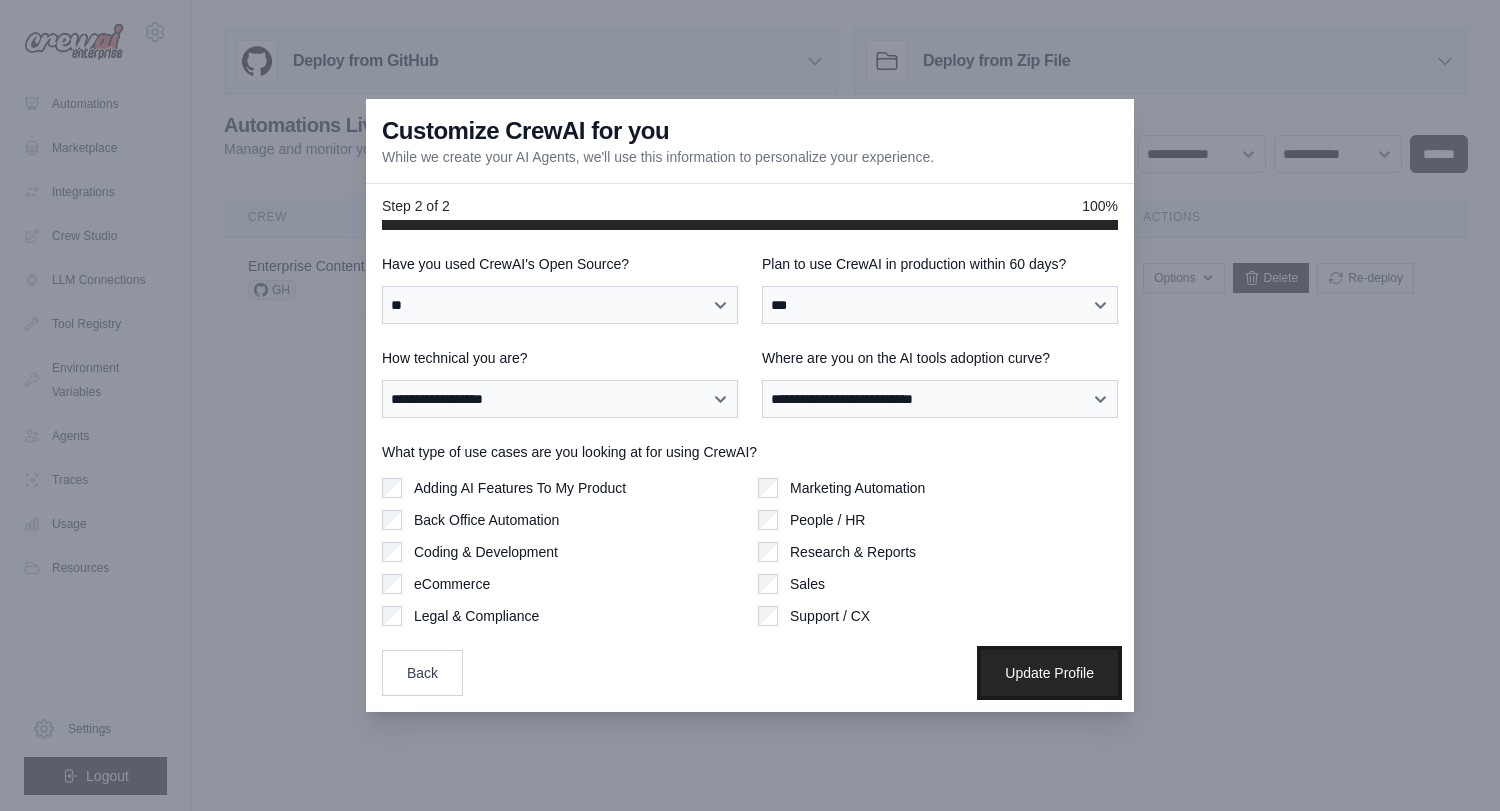 click on "Update Profile" at bounding box center (1049, 673) 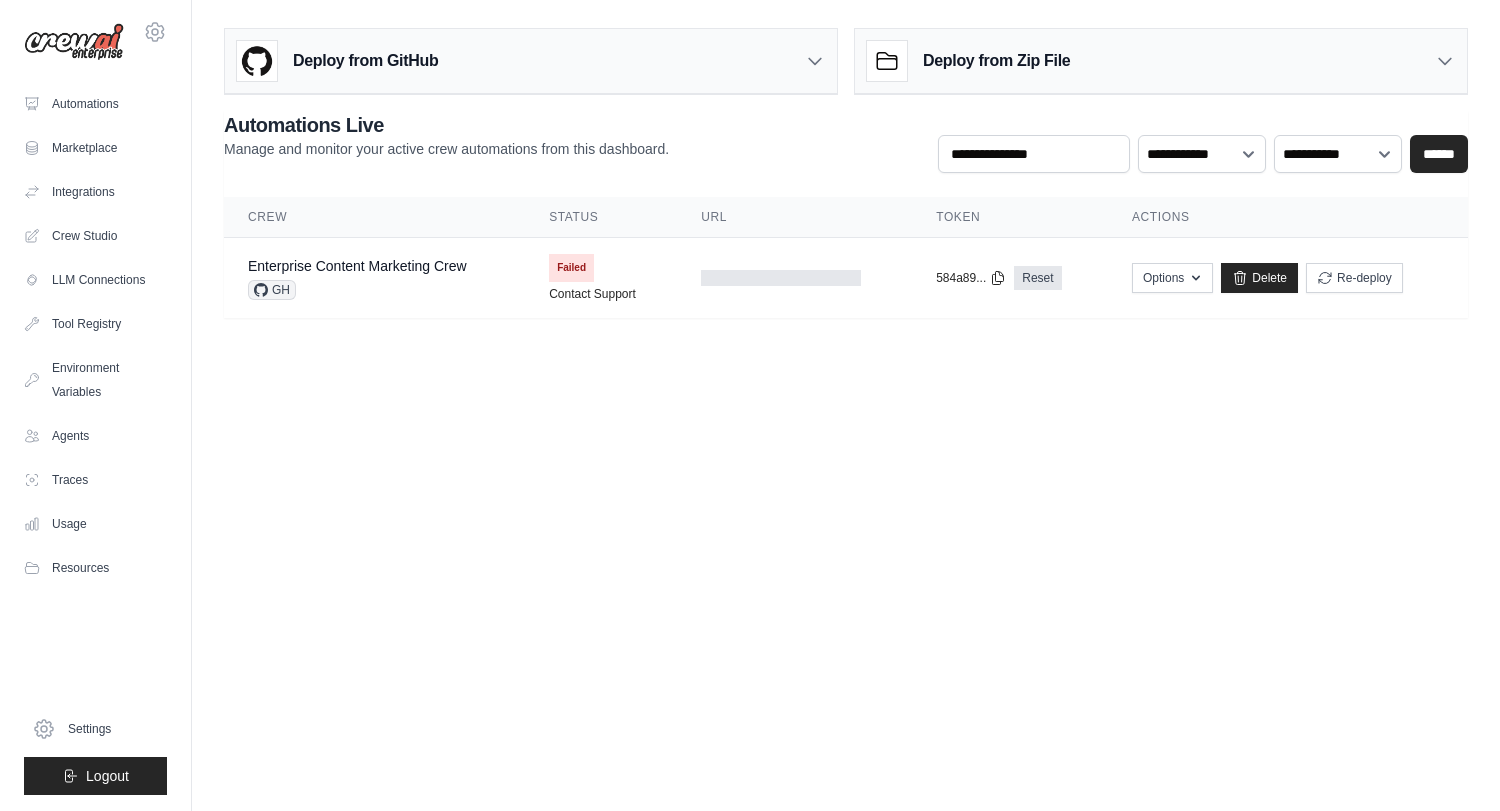 scroll, scrollTop: 0, scrollLeft: 0, axis: both 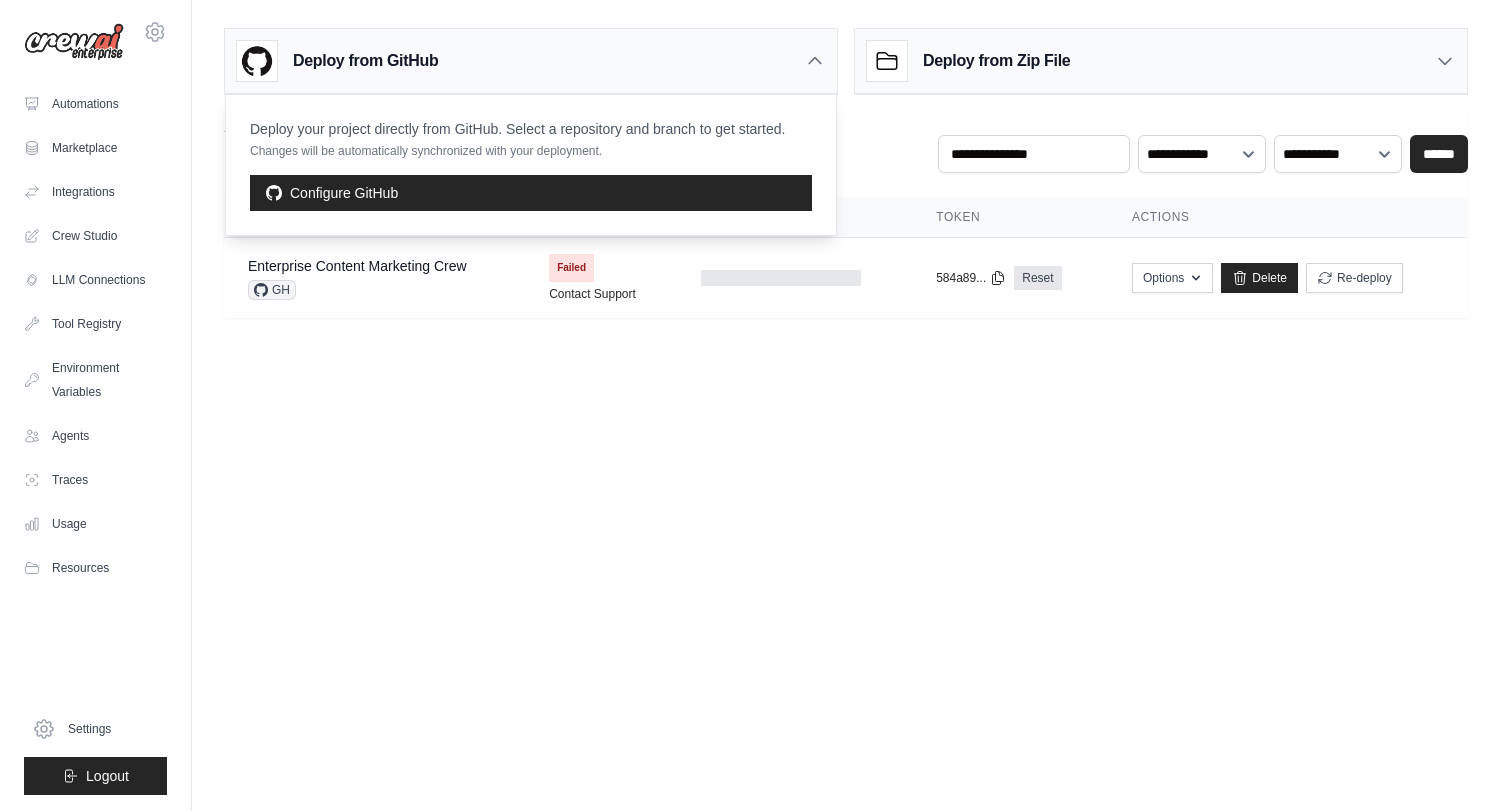 click on "Deploy from GitHub" at bounding box center [531, 61] 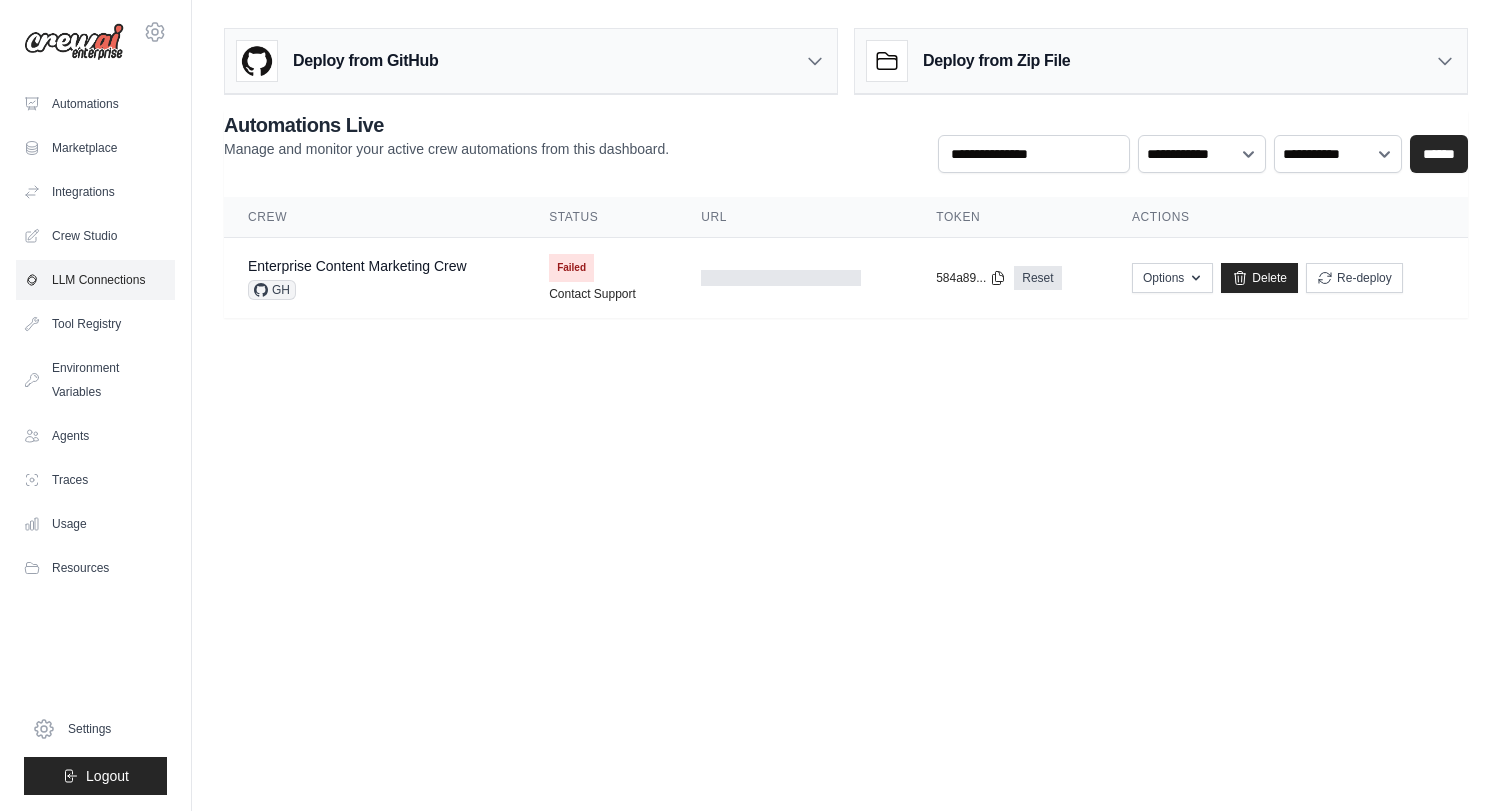 click on "LLM Connections" at bounding box center (95, 280) 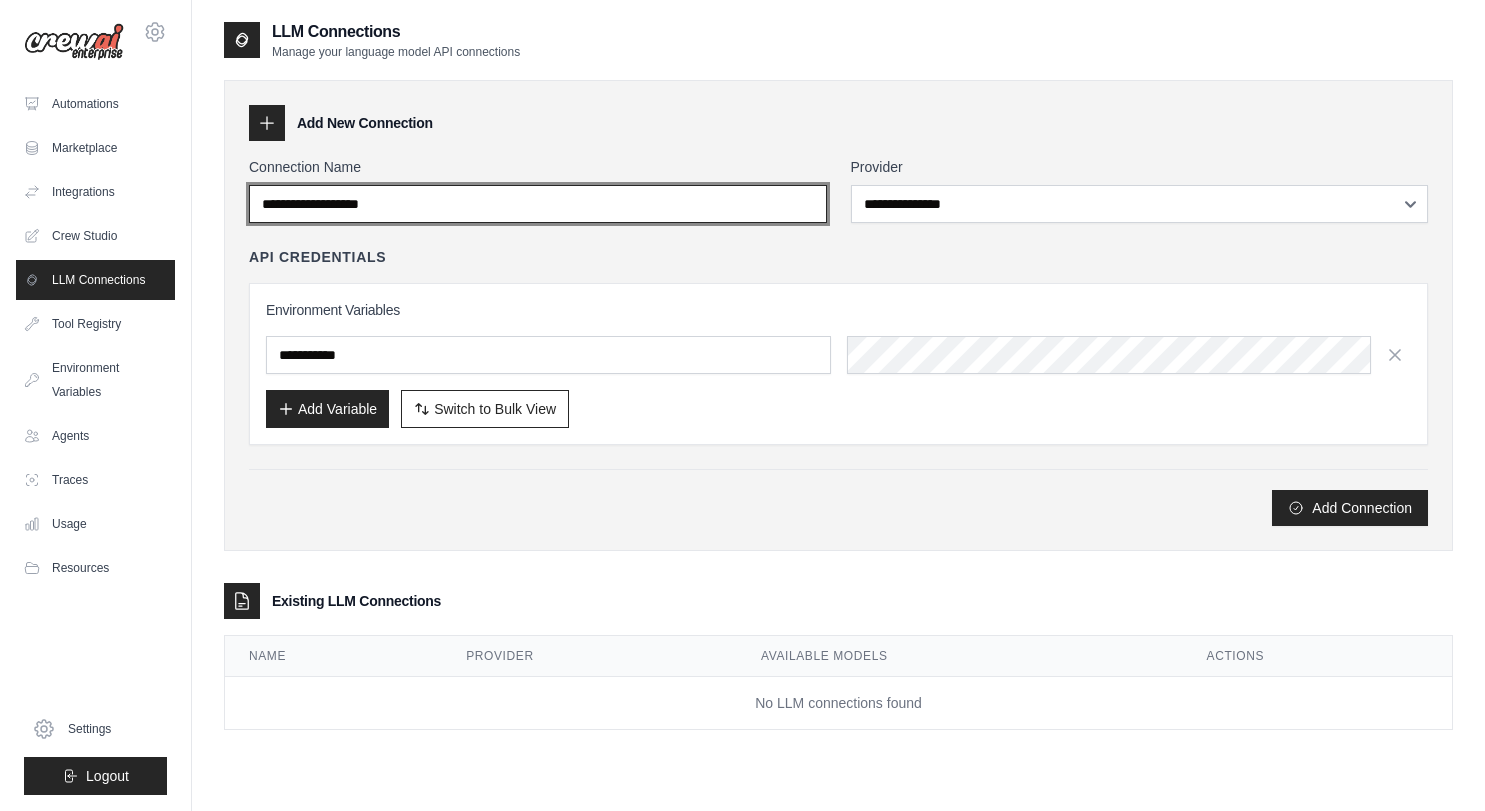 click on "Connection Name" at bounding box center (538, 204) 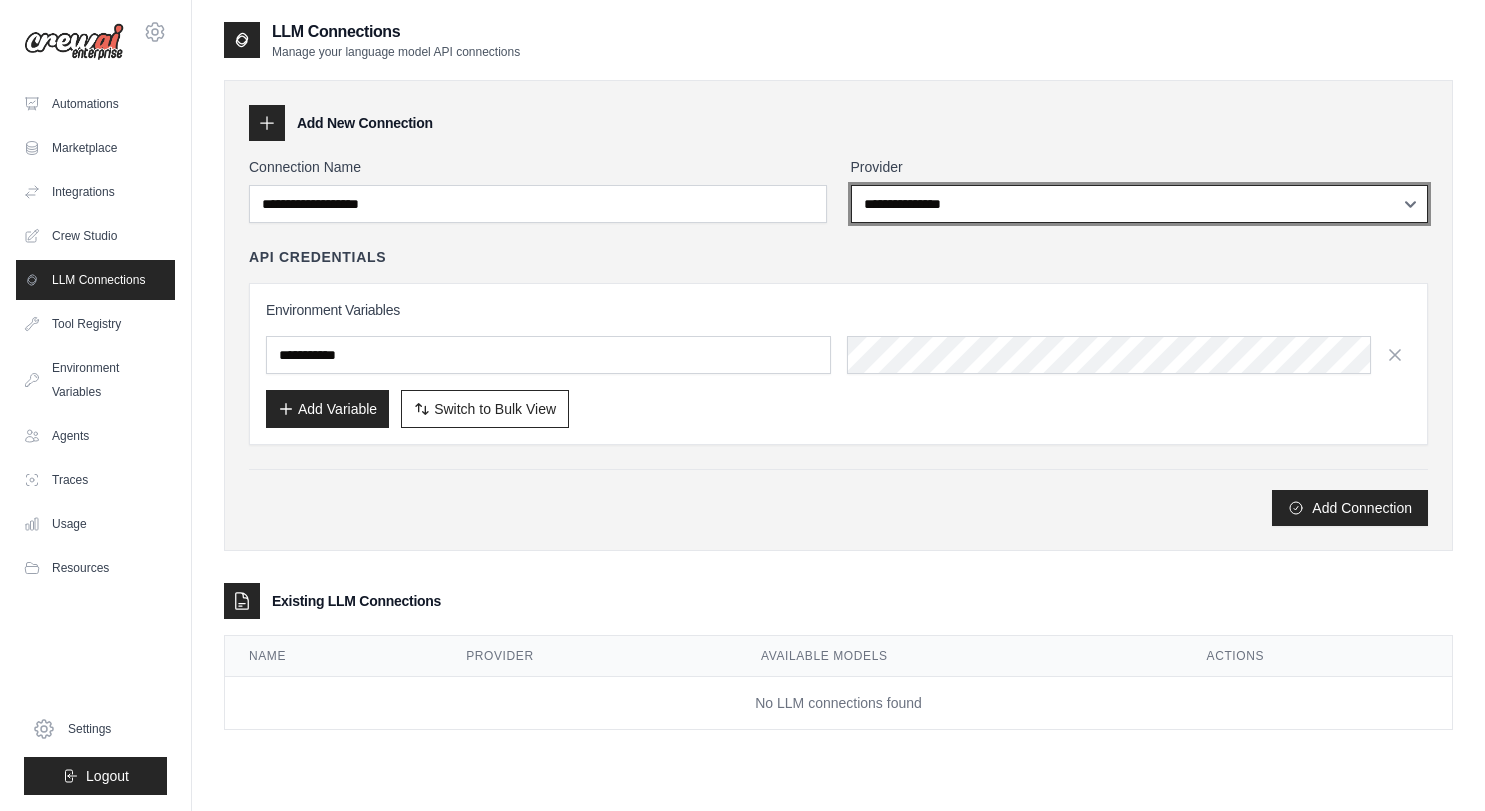 click on "**********" at bounding box center (1140, 204) 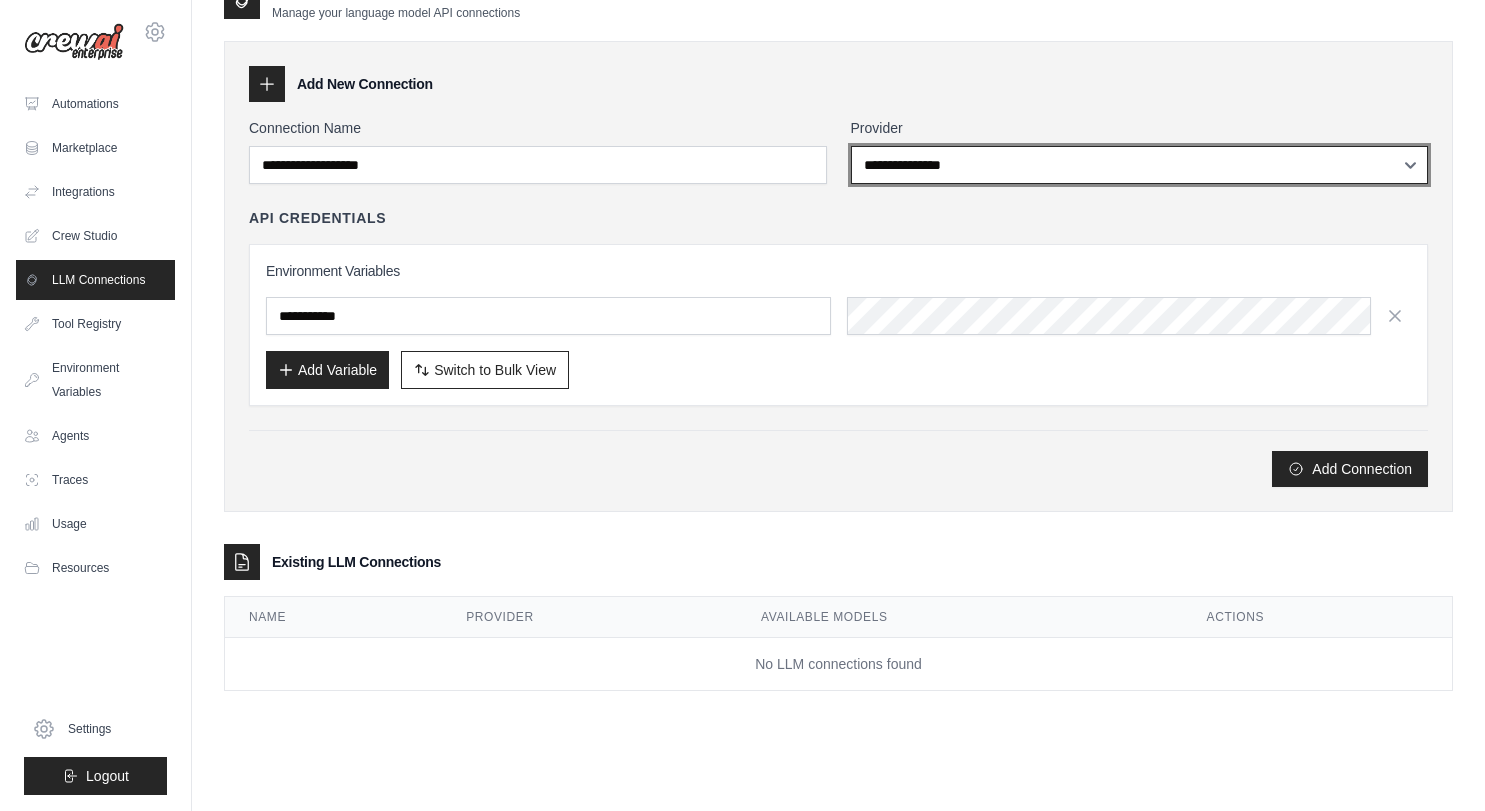 scroll, scrollTop: 40, scrollLeft: 0, axis: vertical 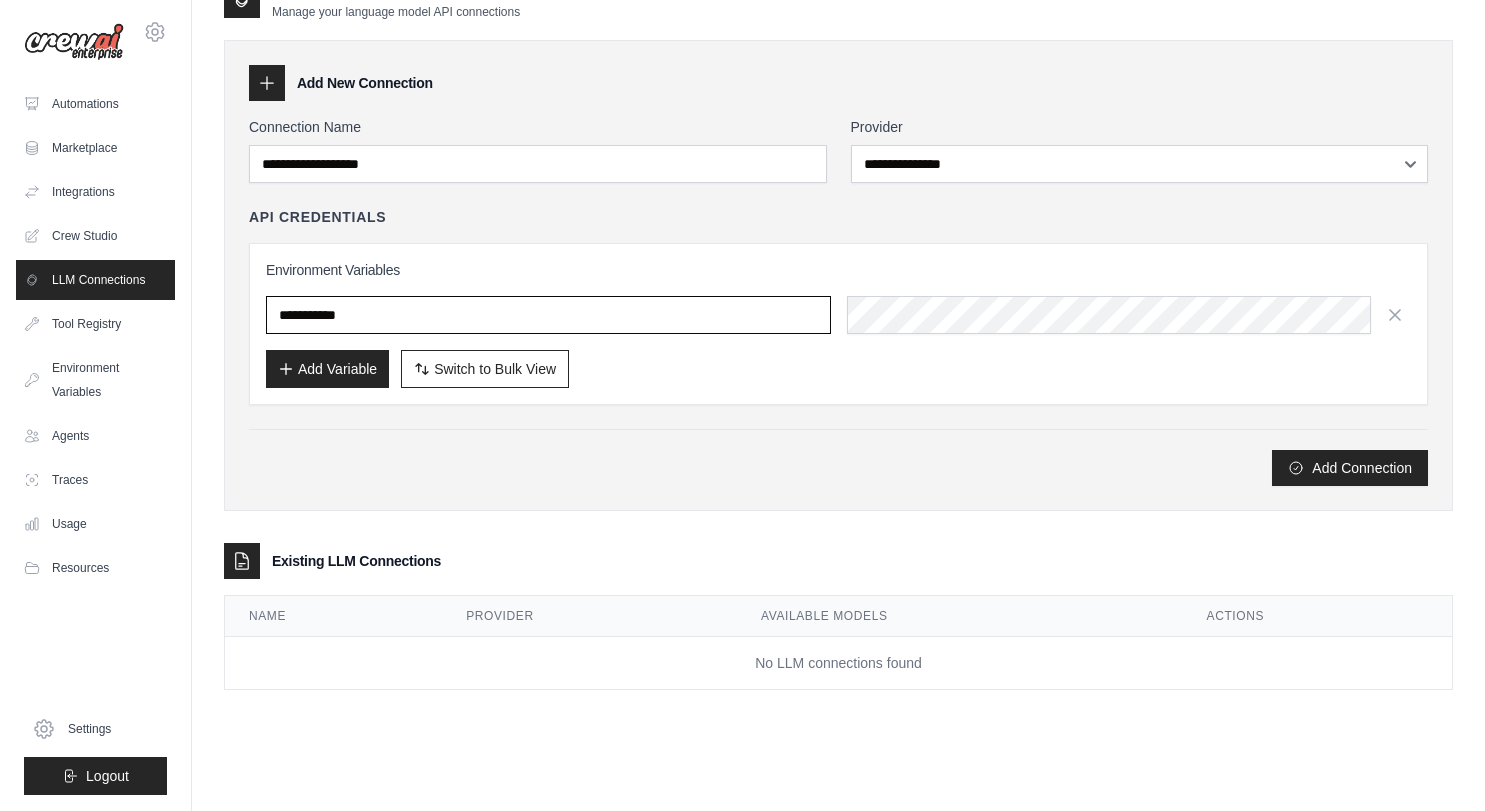 click at bounding box center [548, 315] 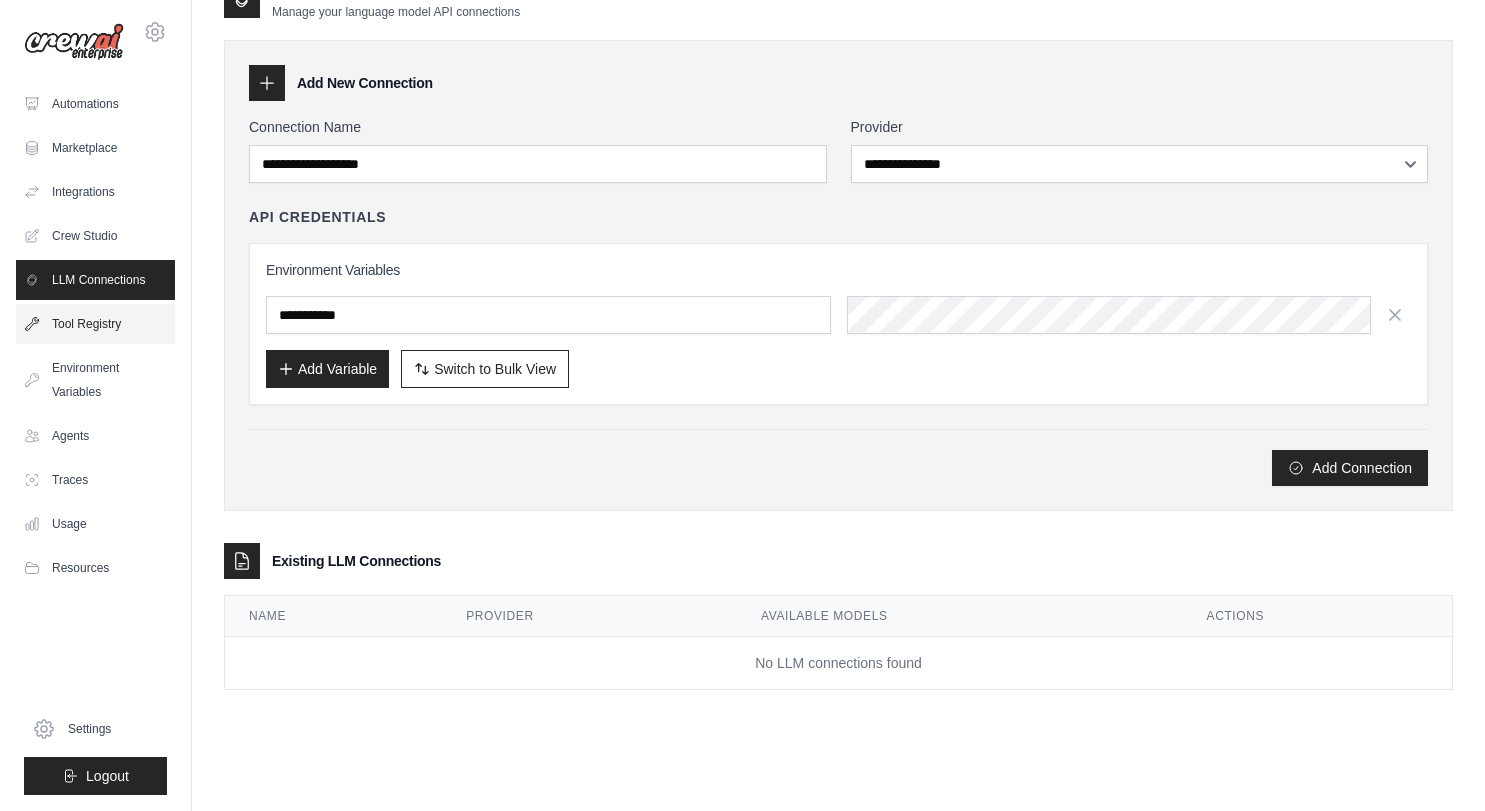 click on "Tool Registry" at bounding box center (95, 324) 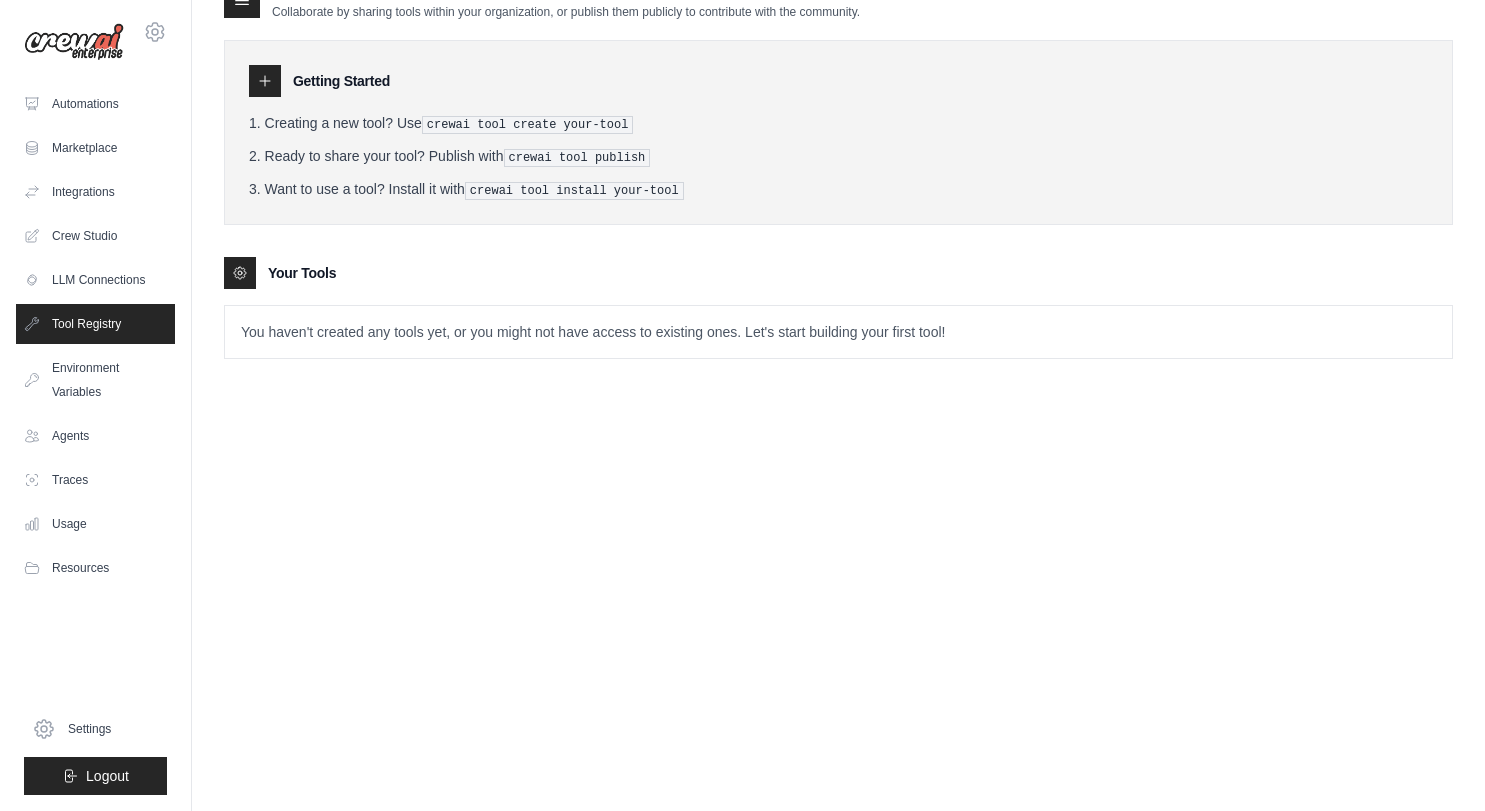 scroll, scrollTop: 0, scrollLeft: 0, axis: both 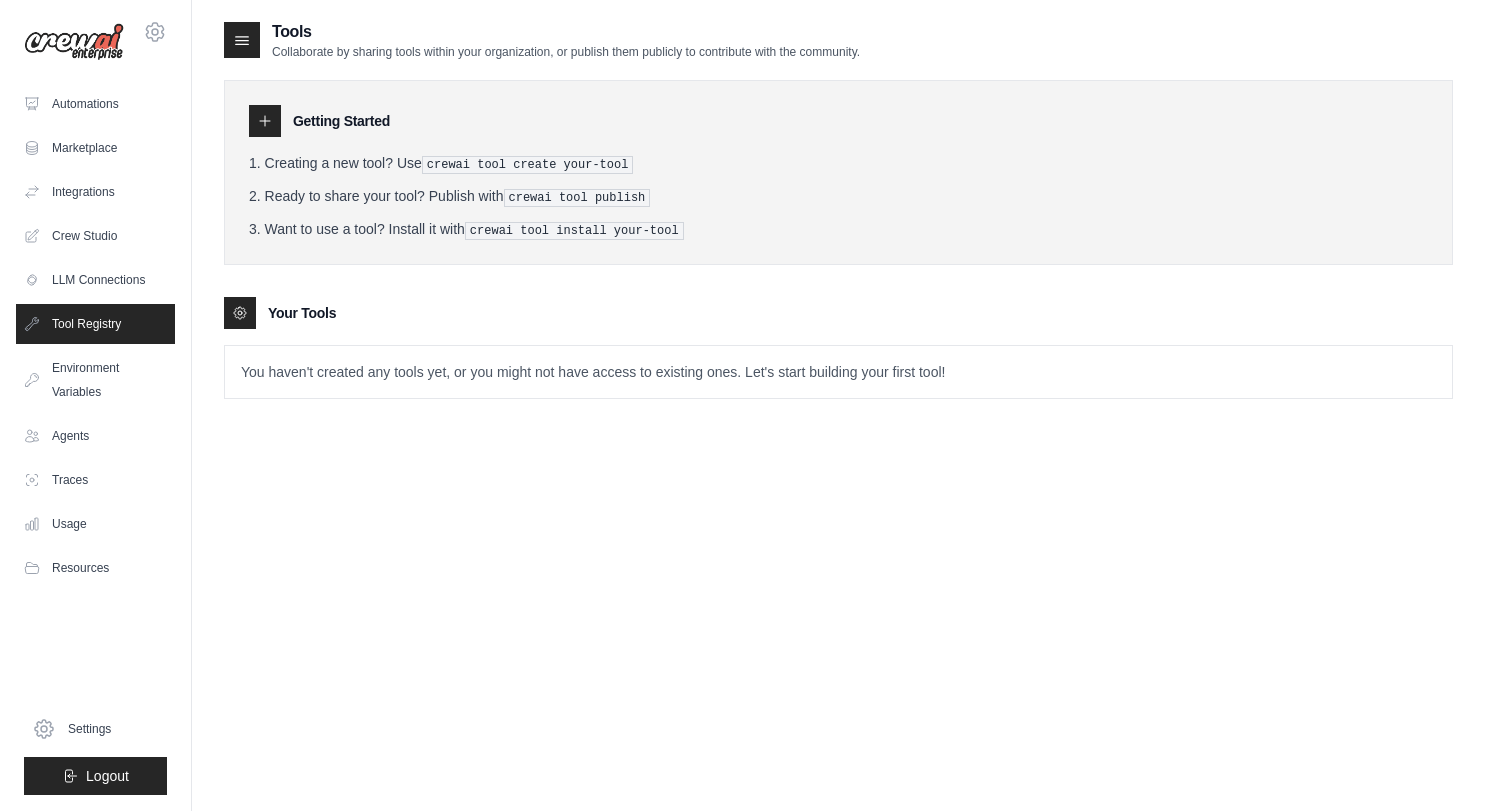 click at bounding box center (74, 42) 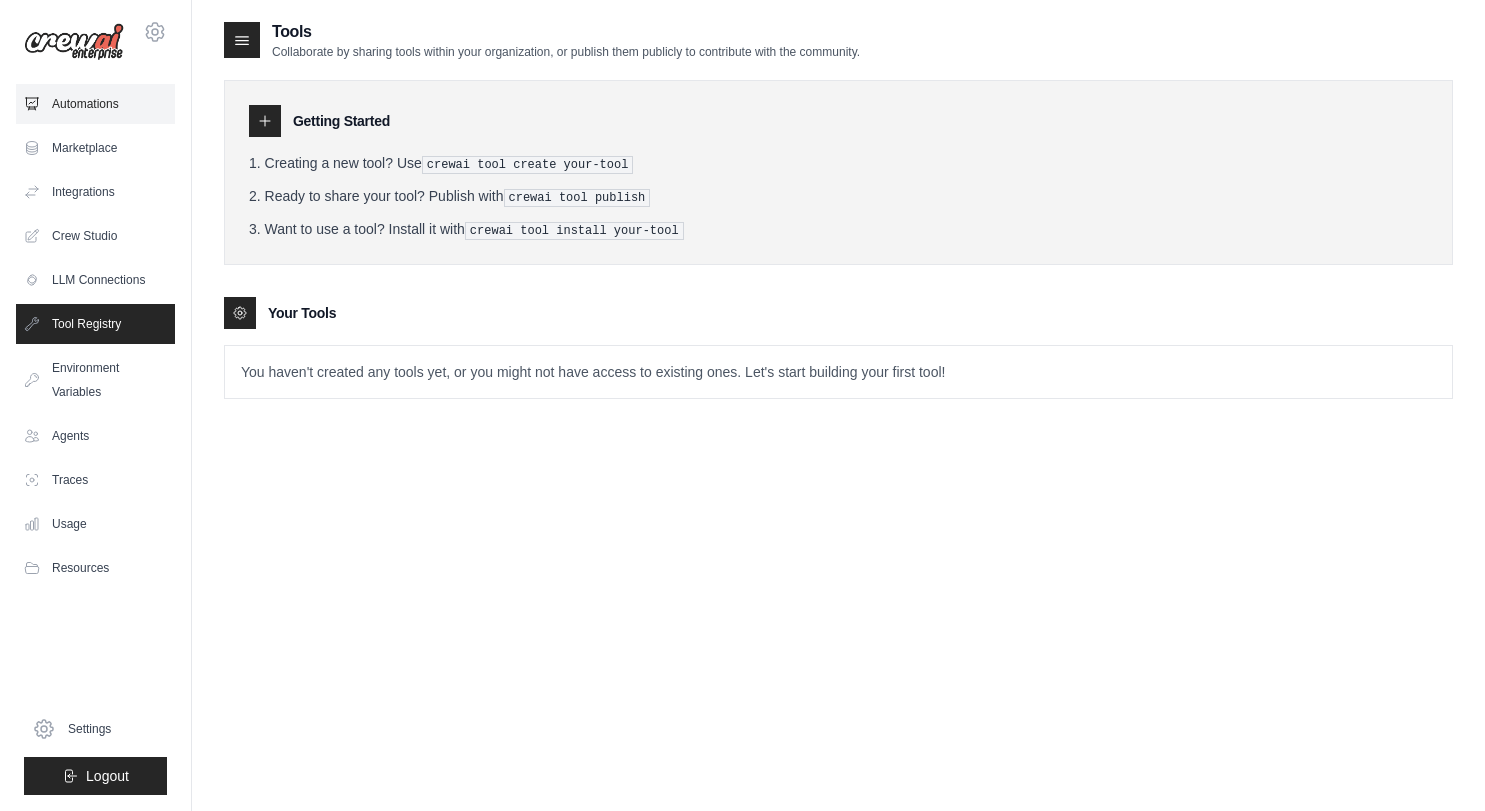 click on "Automations" at bounding box center (95, 104) 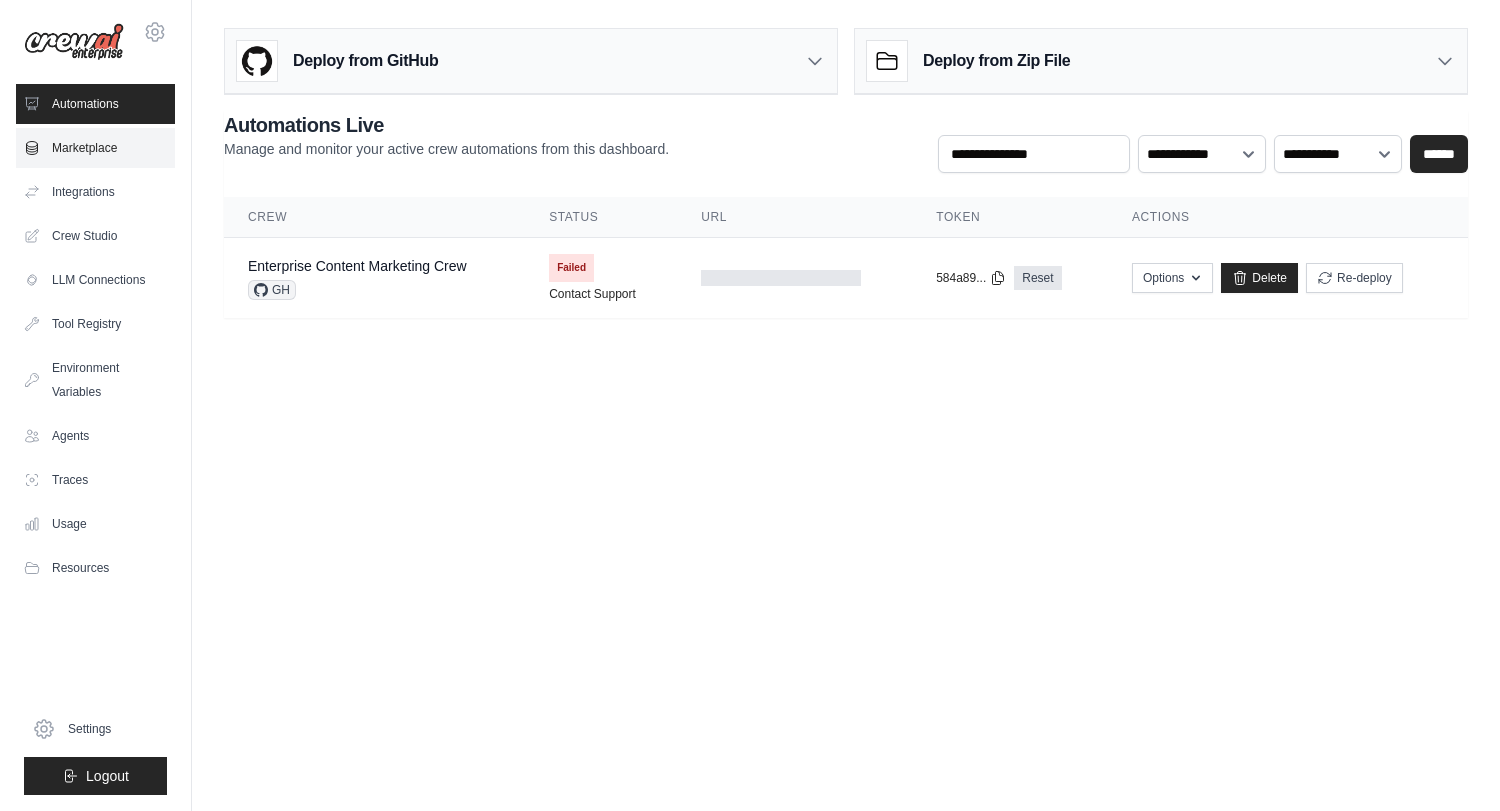 click on "Marketplace" at bounding box center [95, 148] 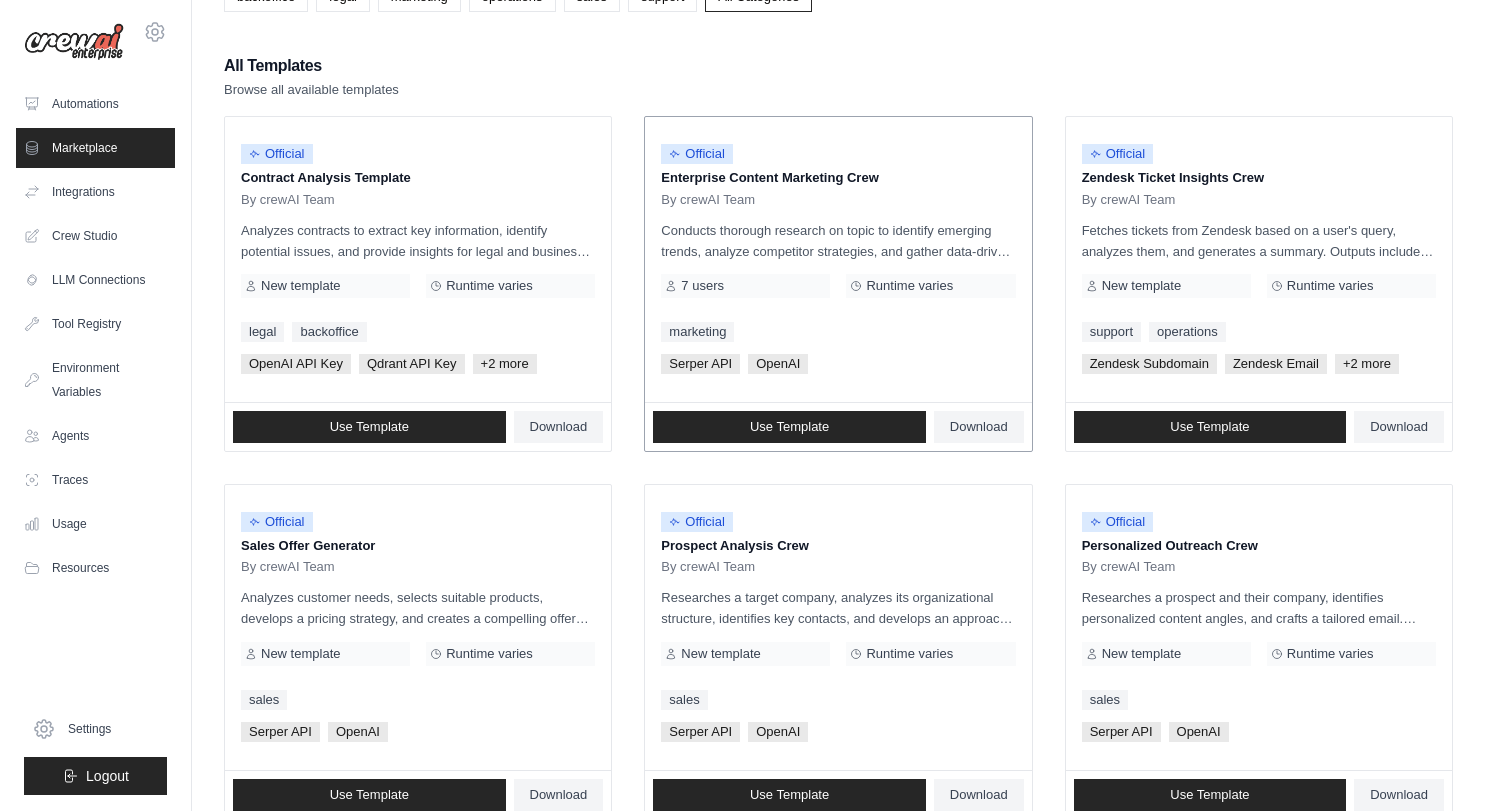 scroll, scrollTop: 163, scrollLeft: 0, axis: vertical 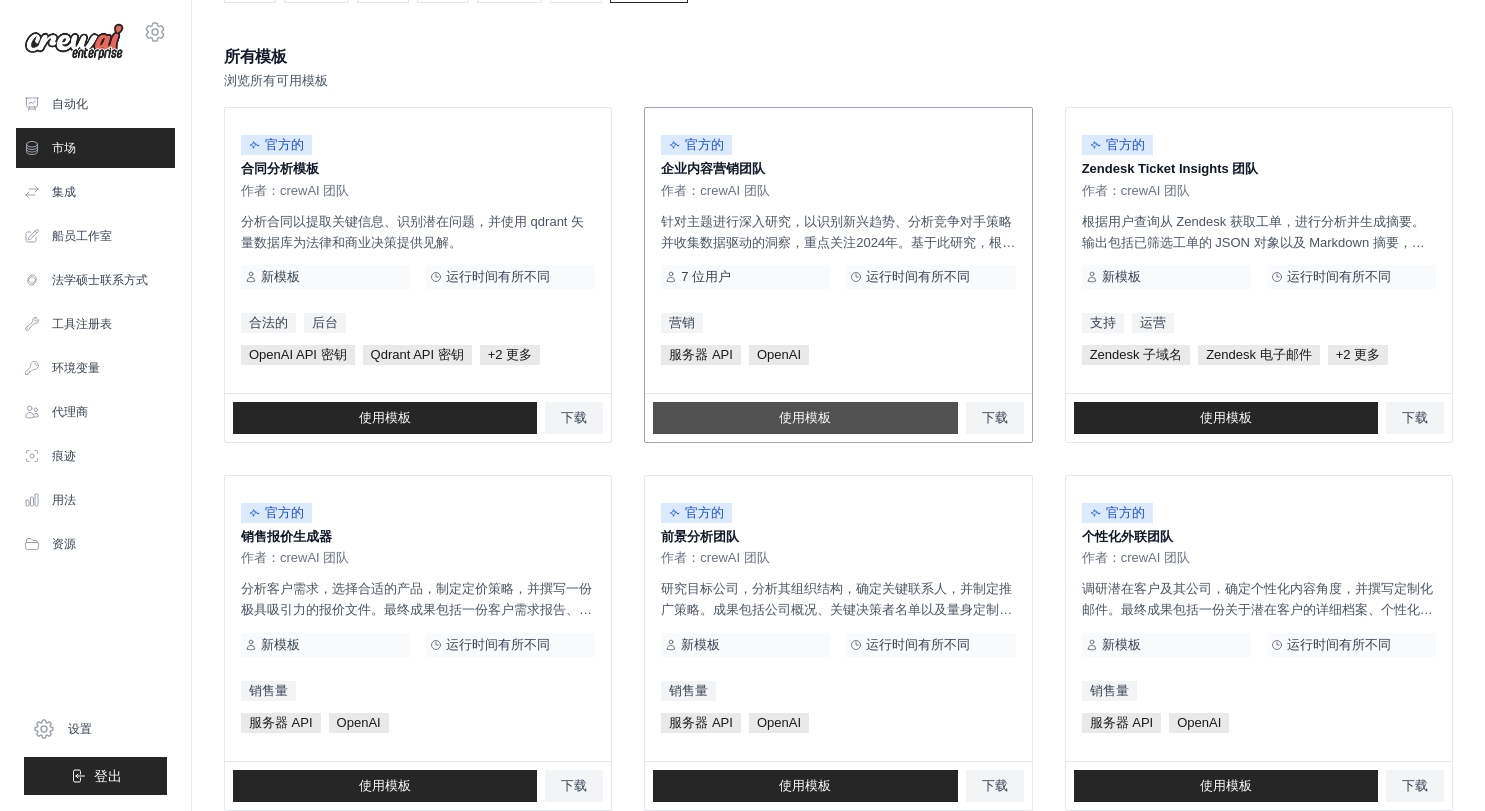 click on "使用模板" at bounding box center (805, 418) 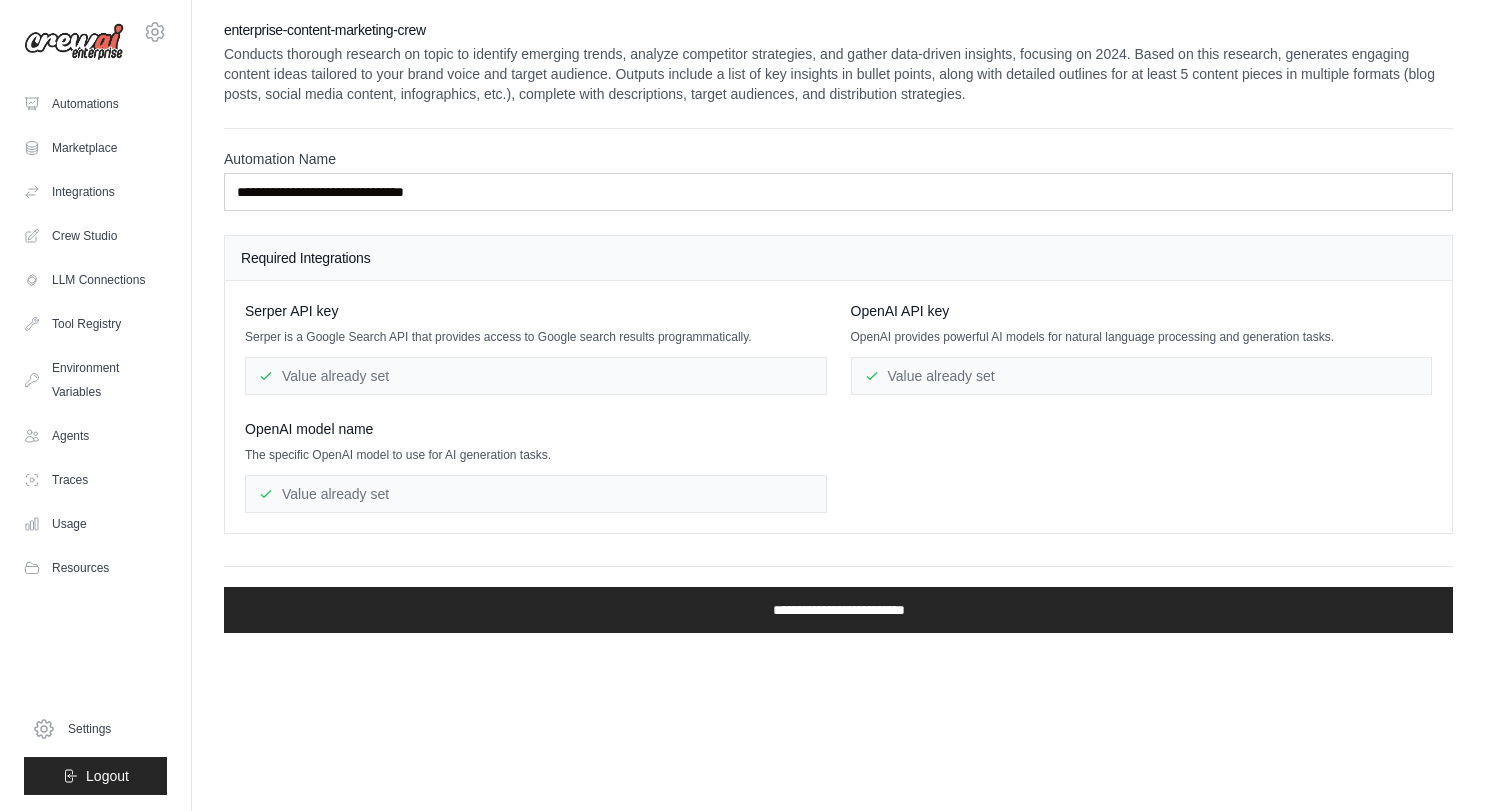 scroll, scrollTop: 0, scrollLeft: 0, axis: both 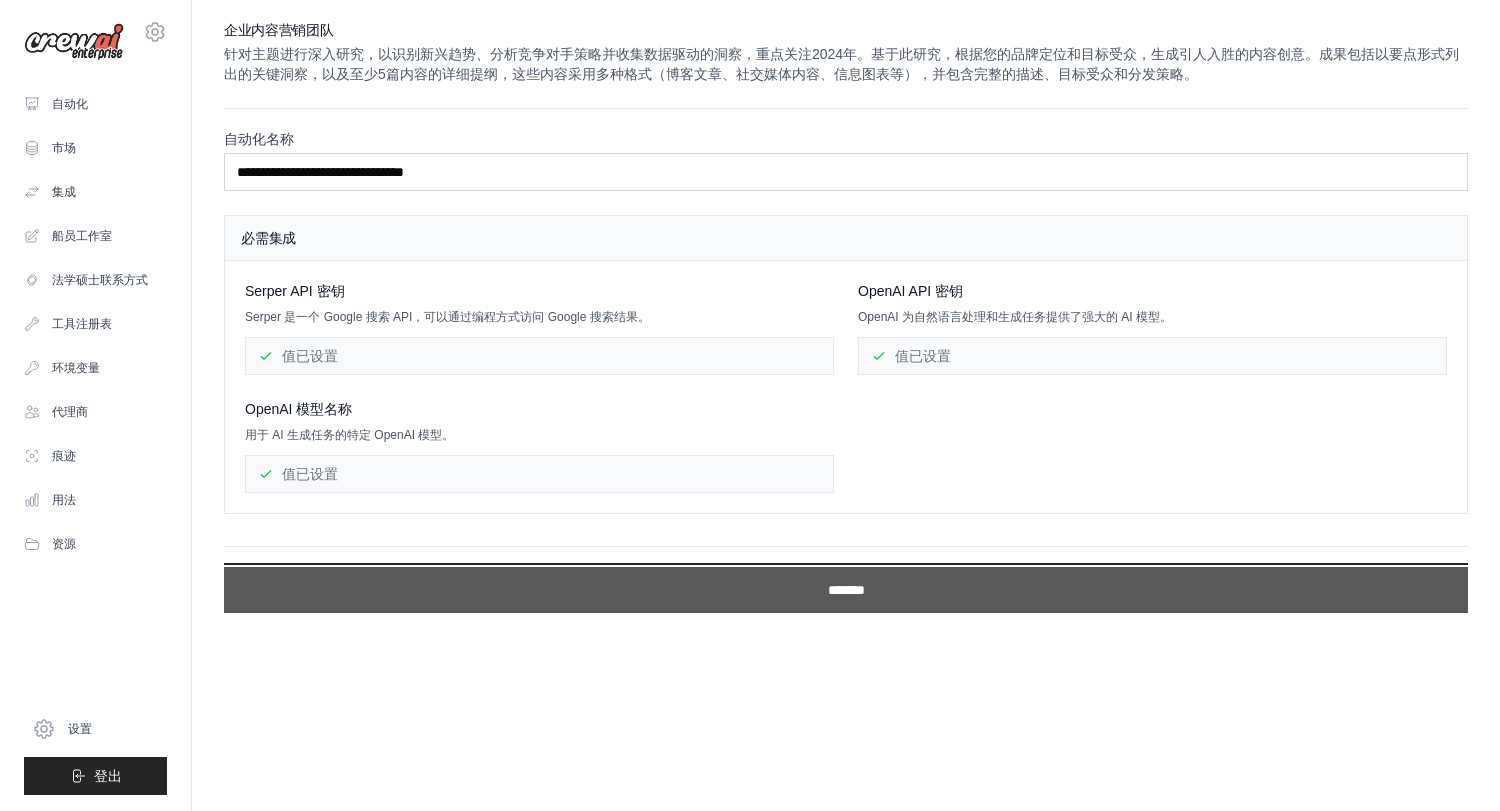 click on "*******" at bounding box center (846, 590) 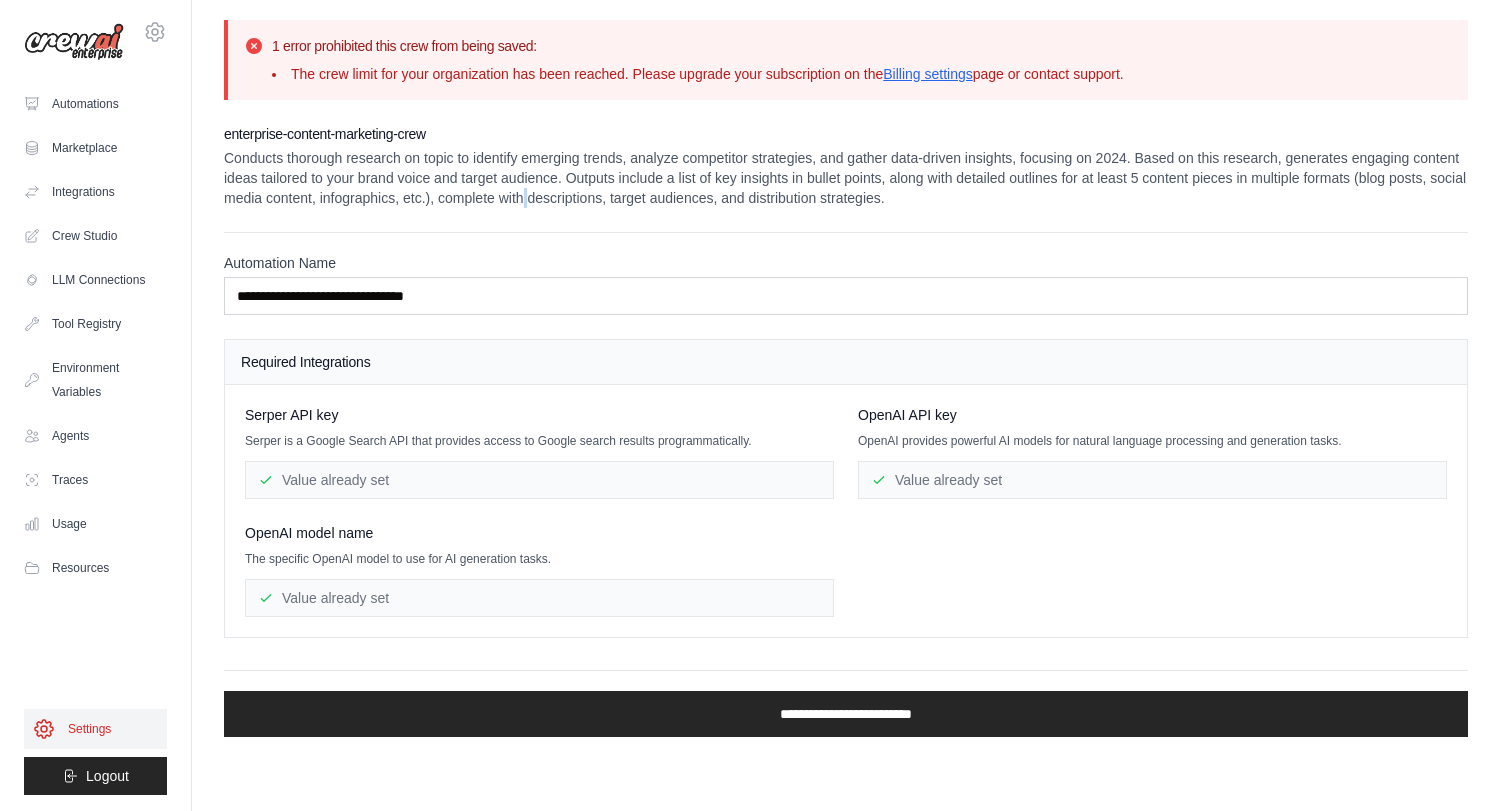 click on "Settings" at bounding box center [95, 729] 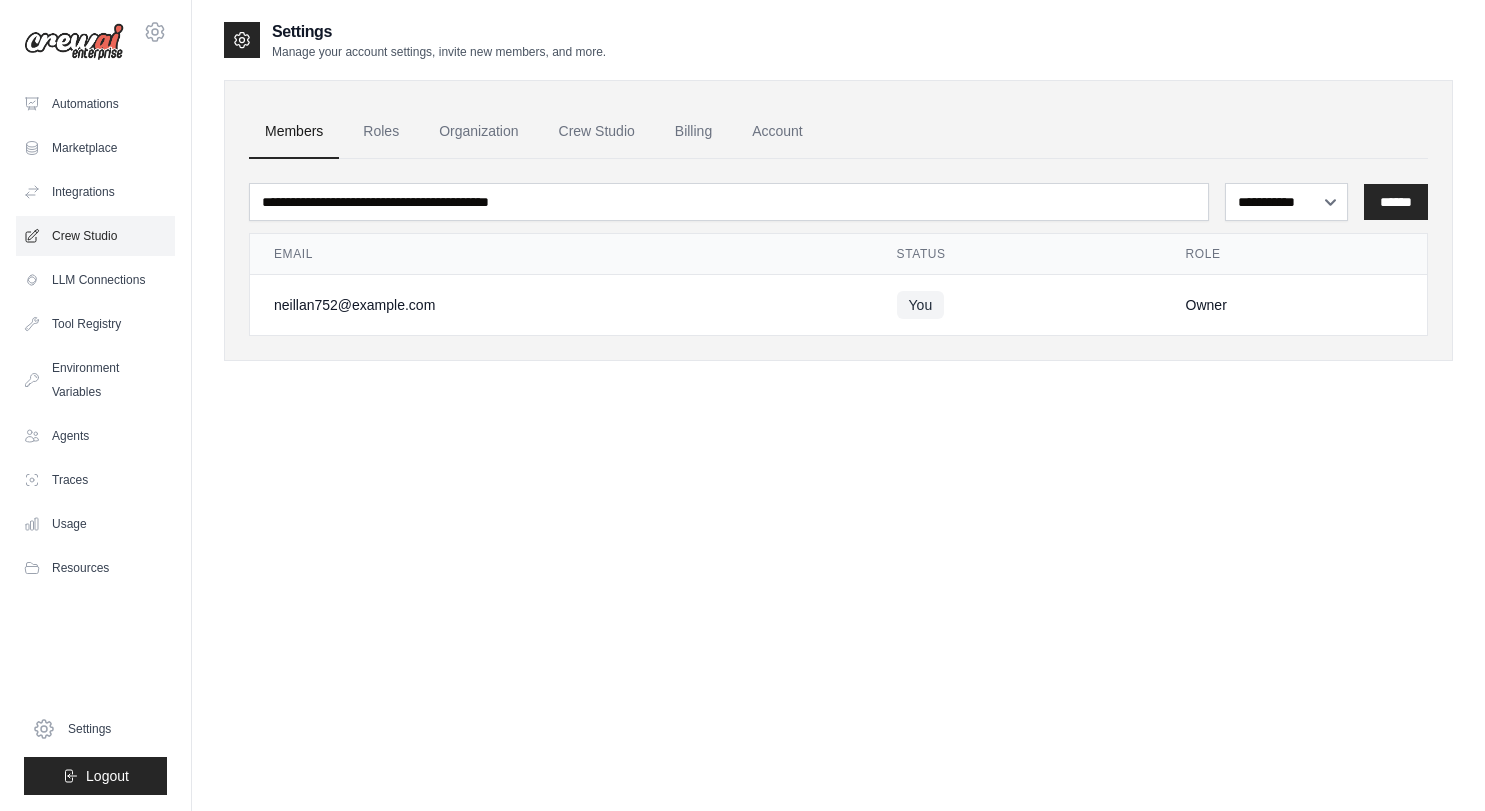 click on "Crew Studio" at bounding box center [95, 236] 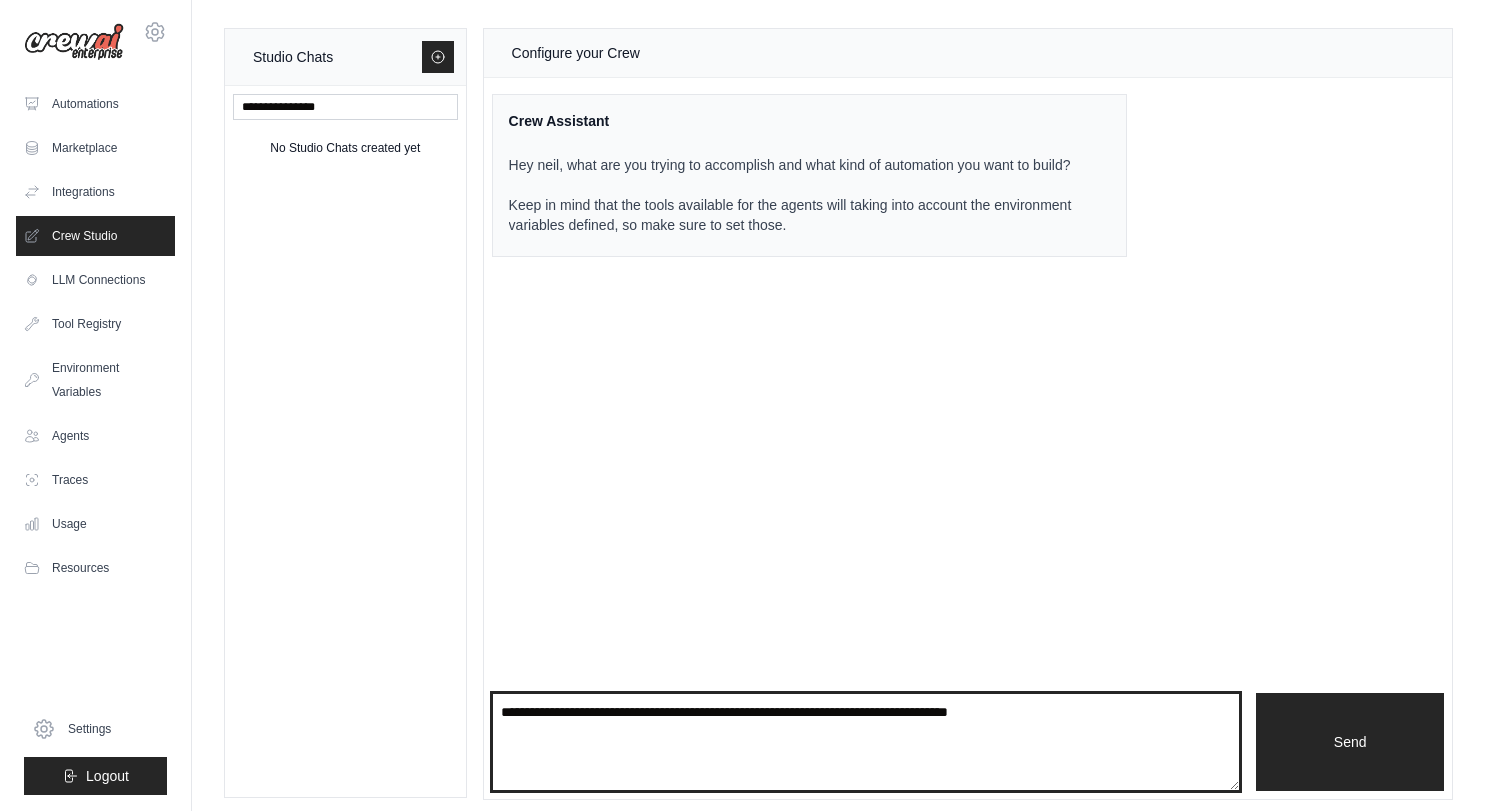 click at bounding box center [866, 742] 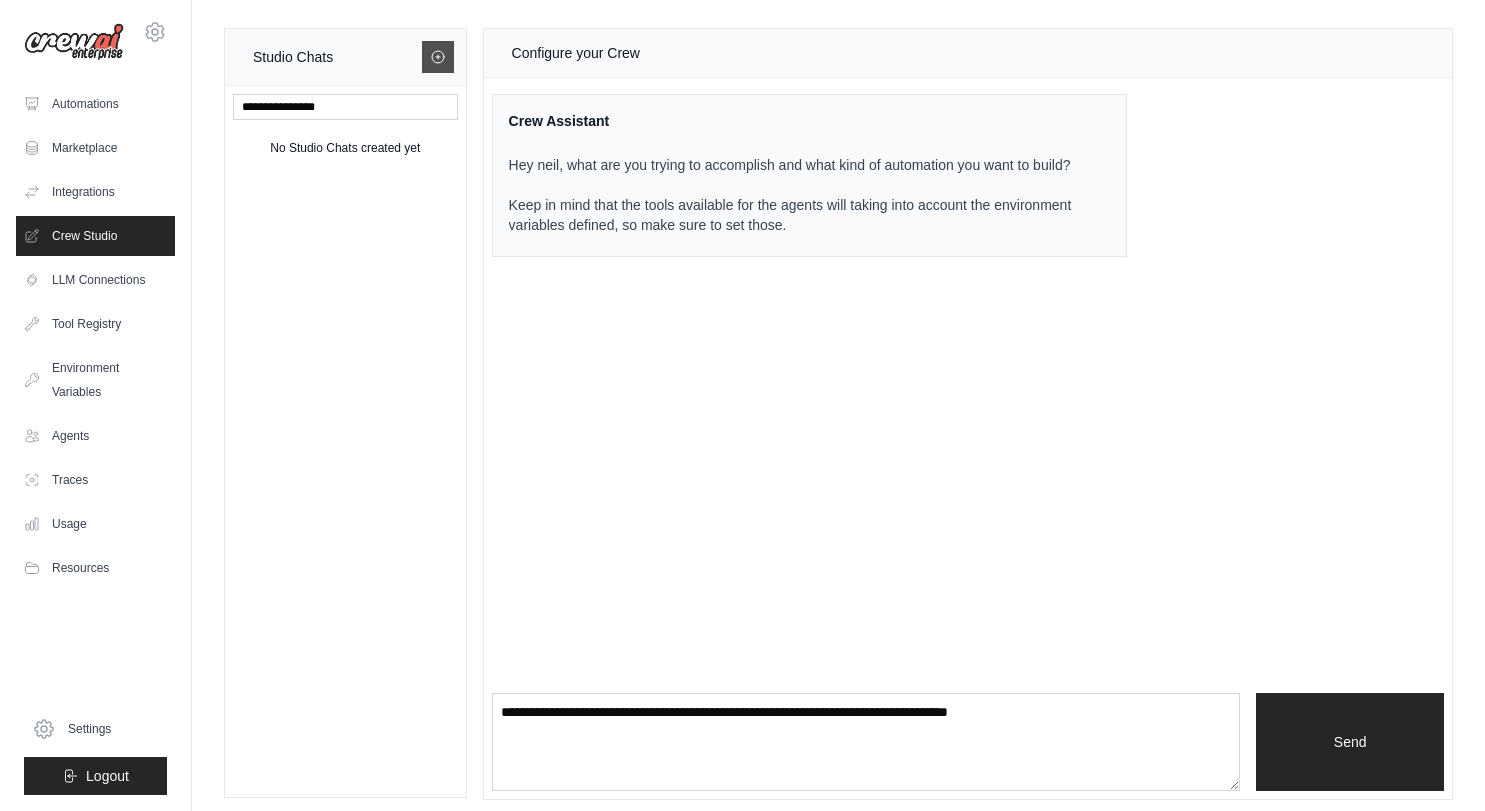 click 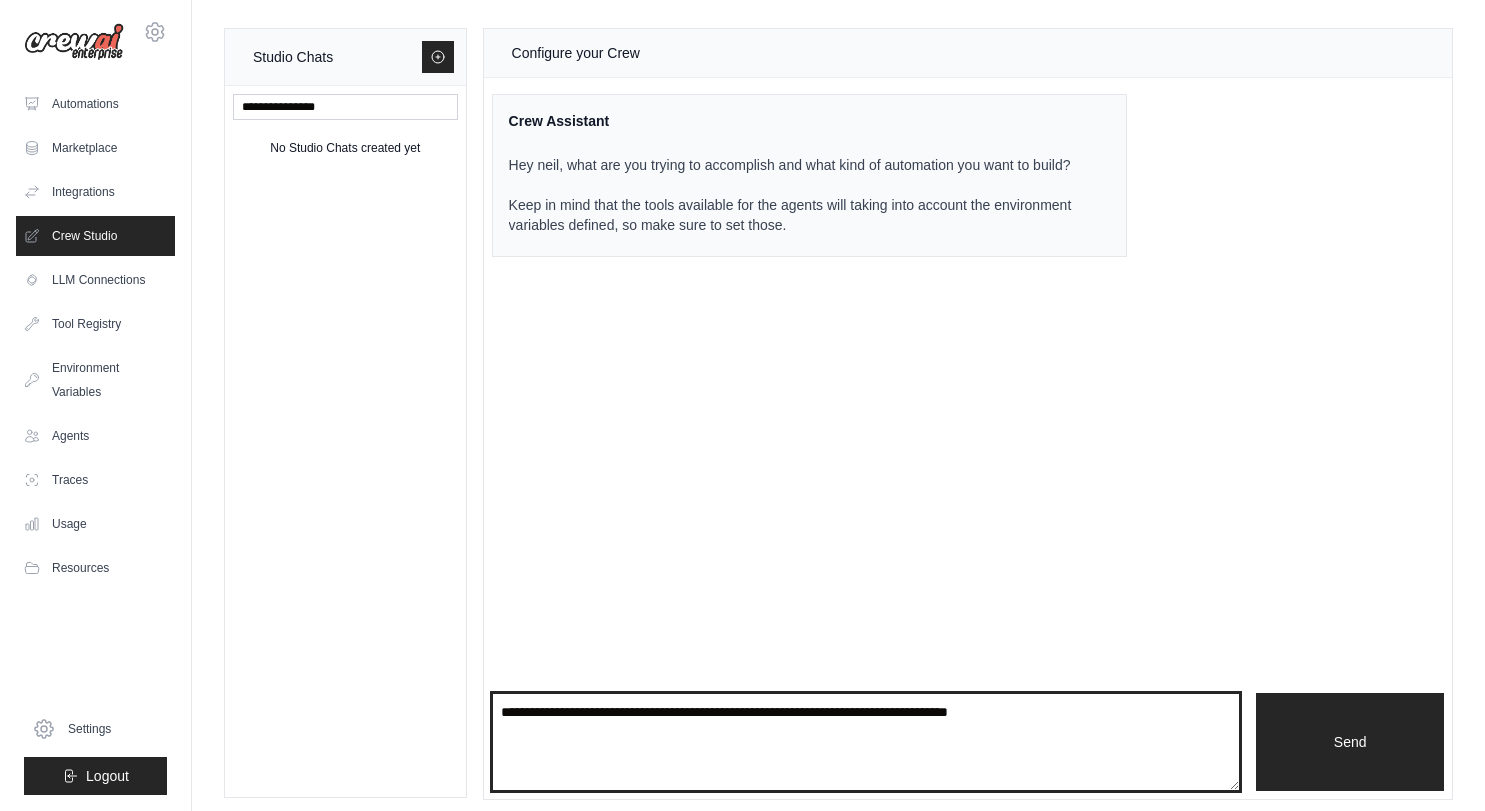 click at bounding box center [866, 742] 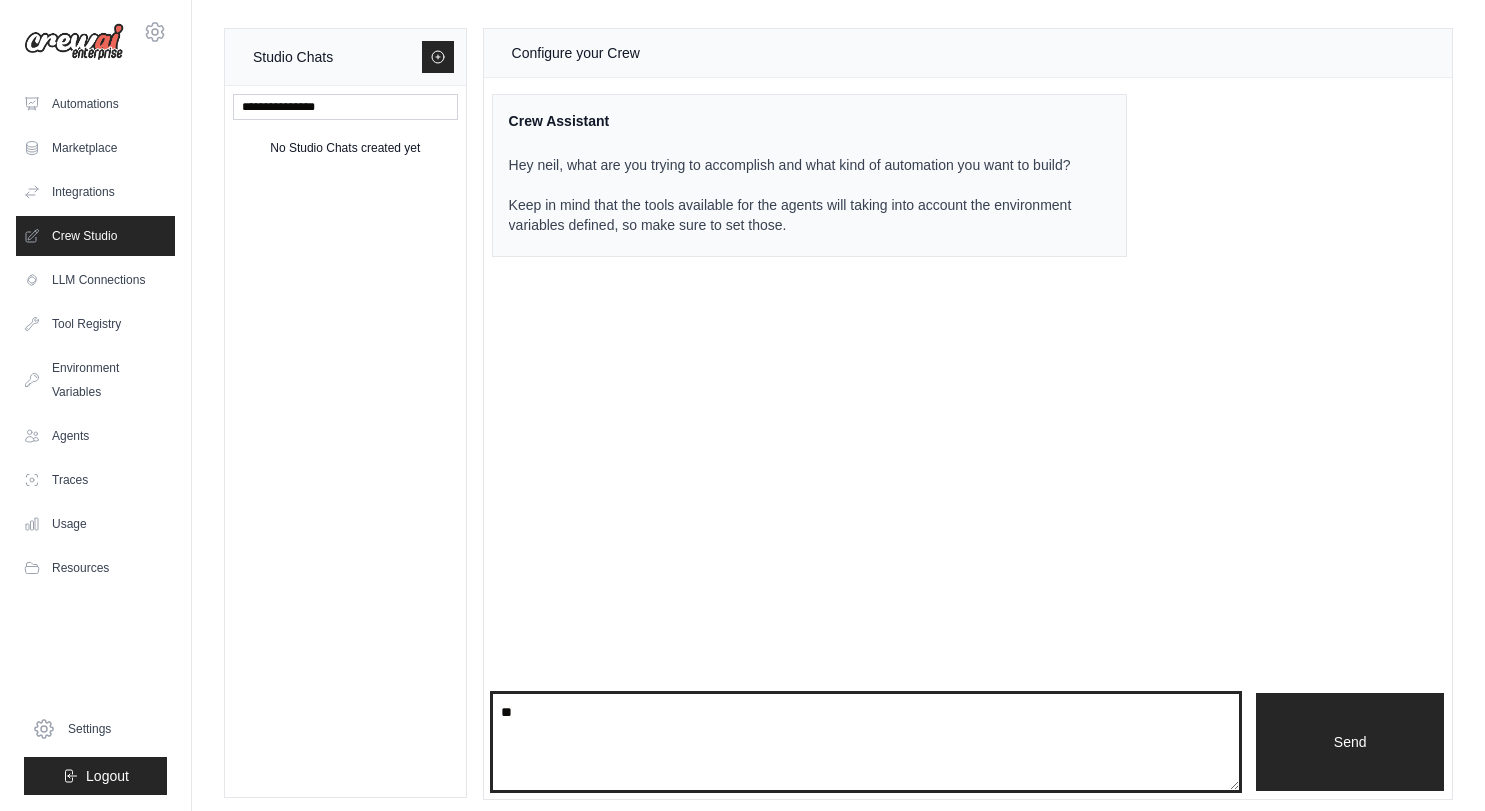 type on "*" 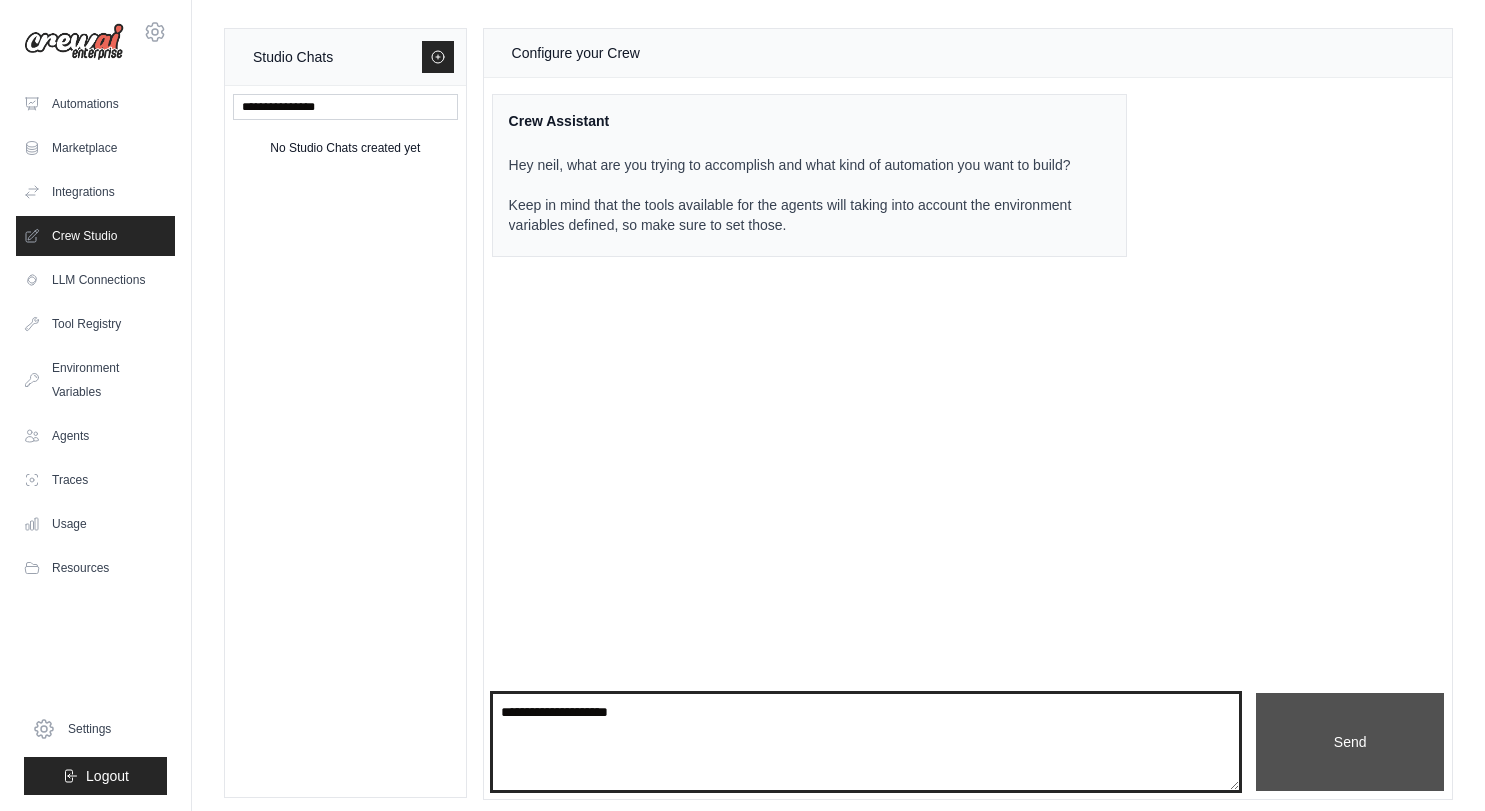type on "**********" 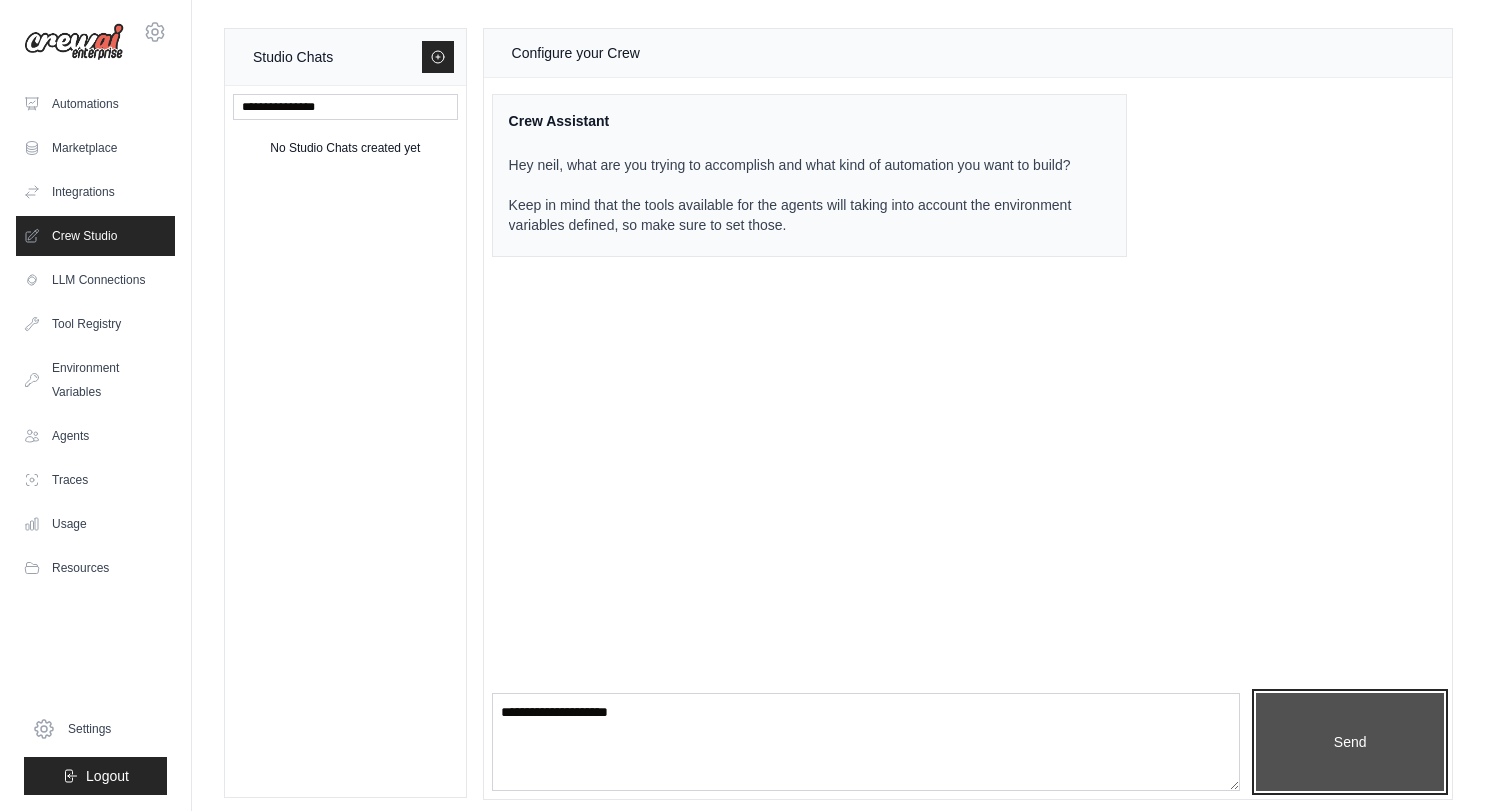 click on "Send" at bounding box center (1350, 742) 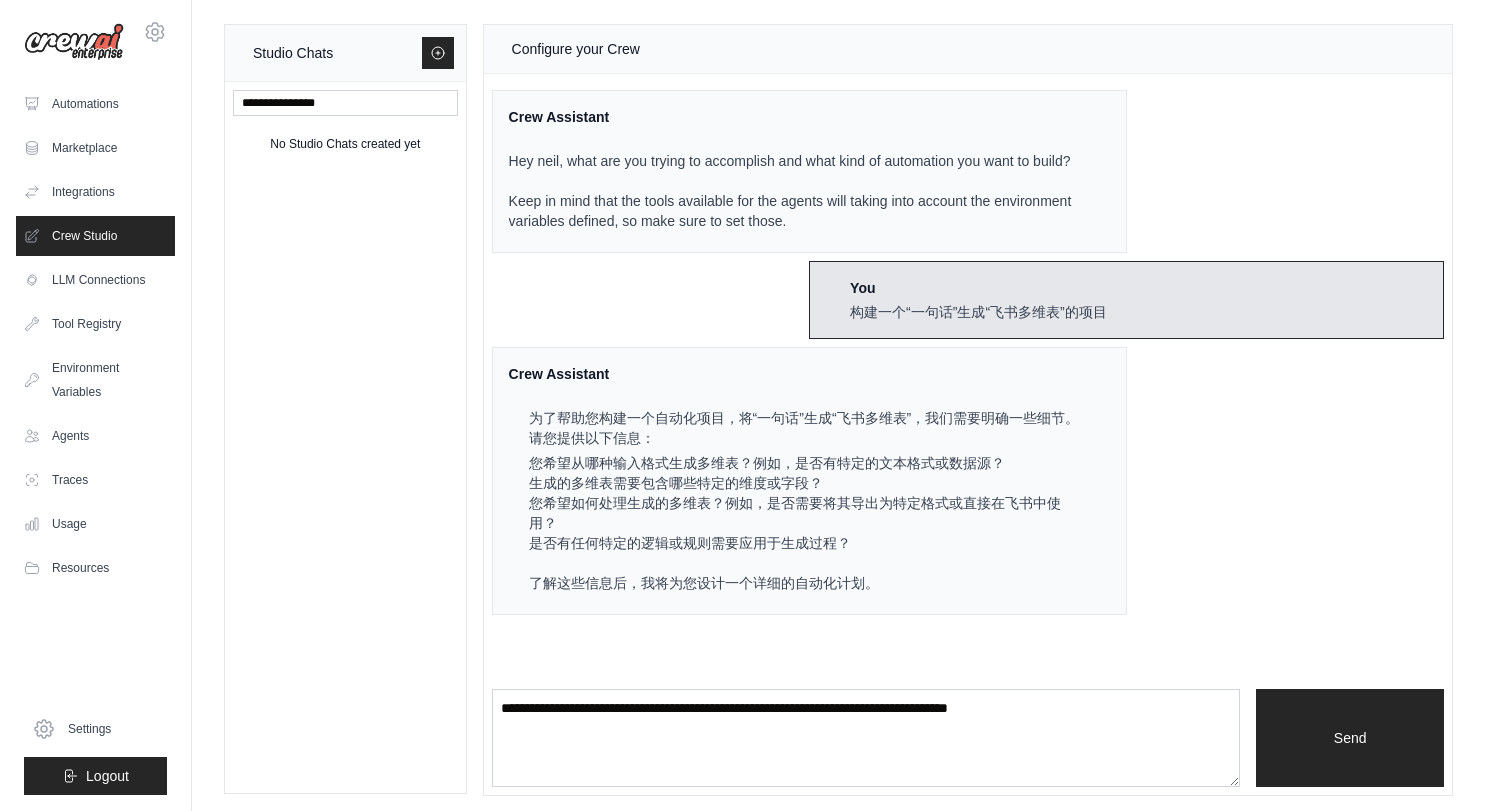 scroll, scrollTop: 9, scrollLeft: 0, axis: vertical 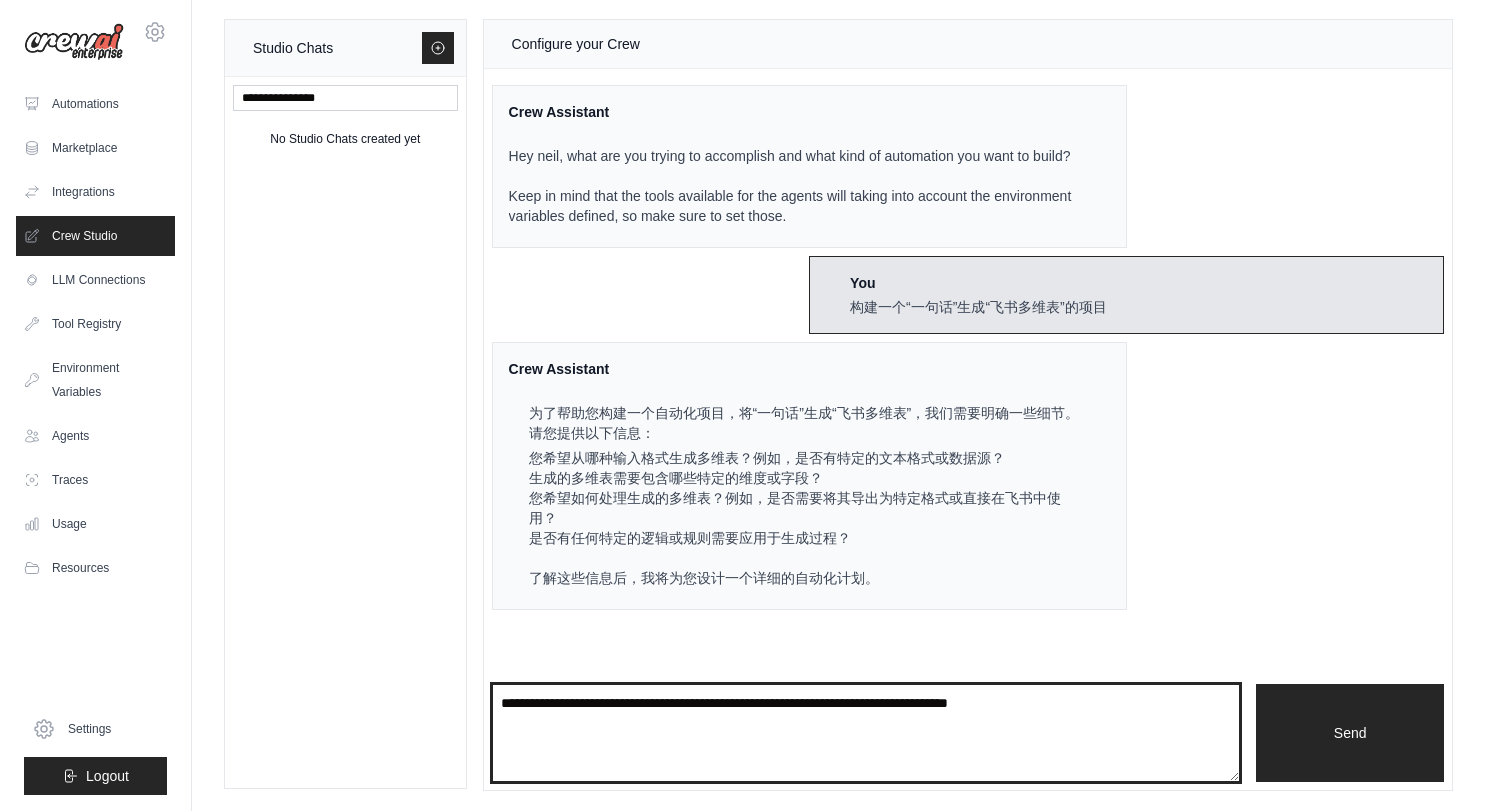 click at bounding box center [866, 733] 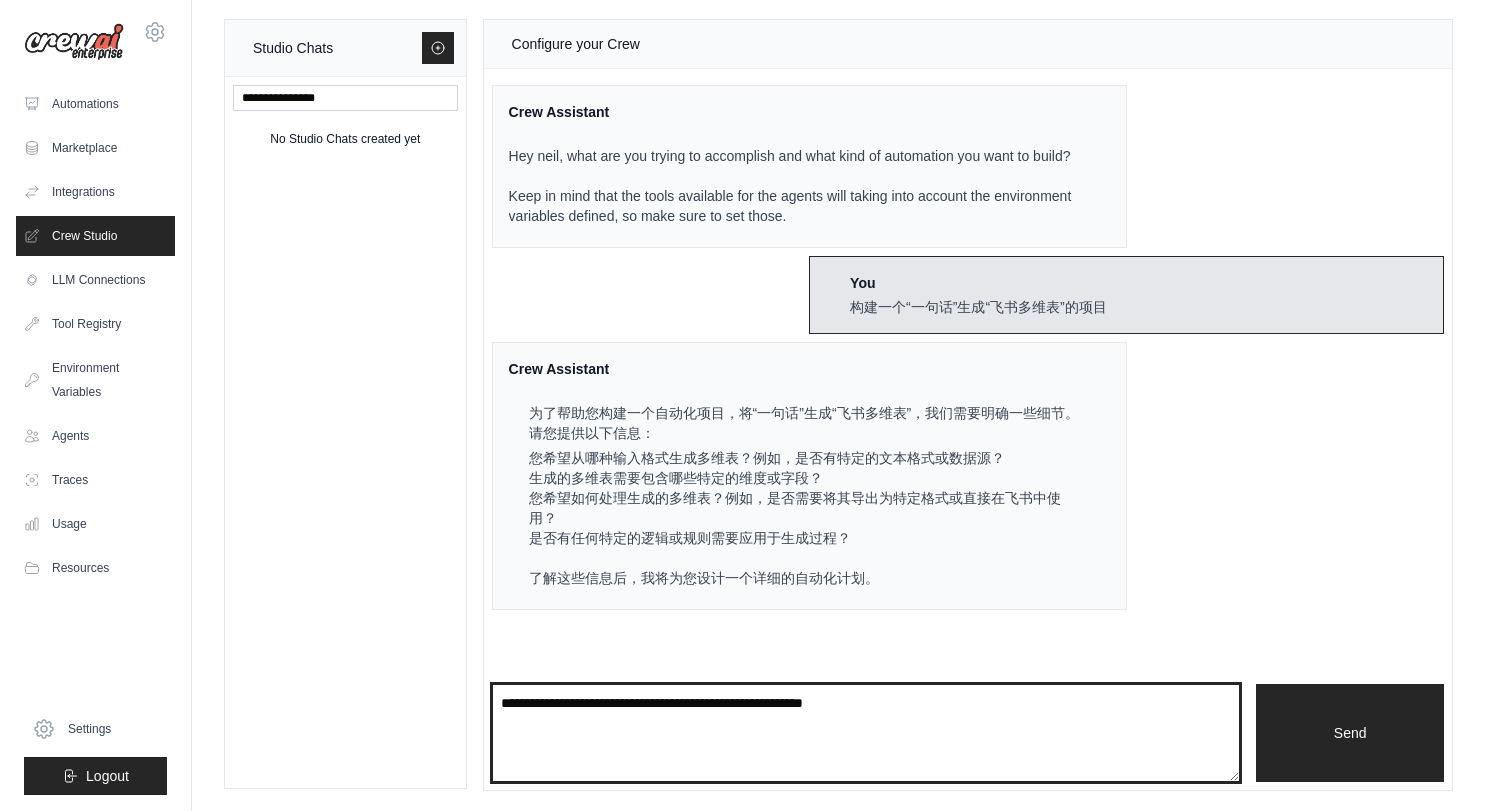 type on "**********" 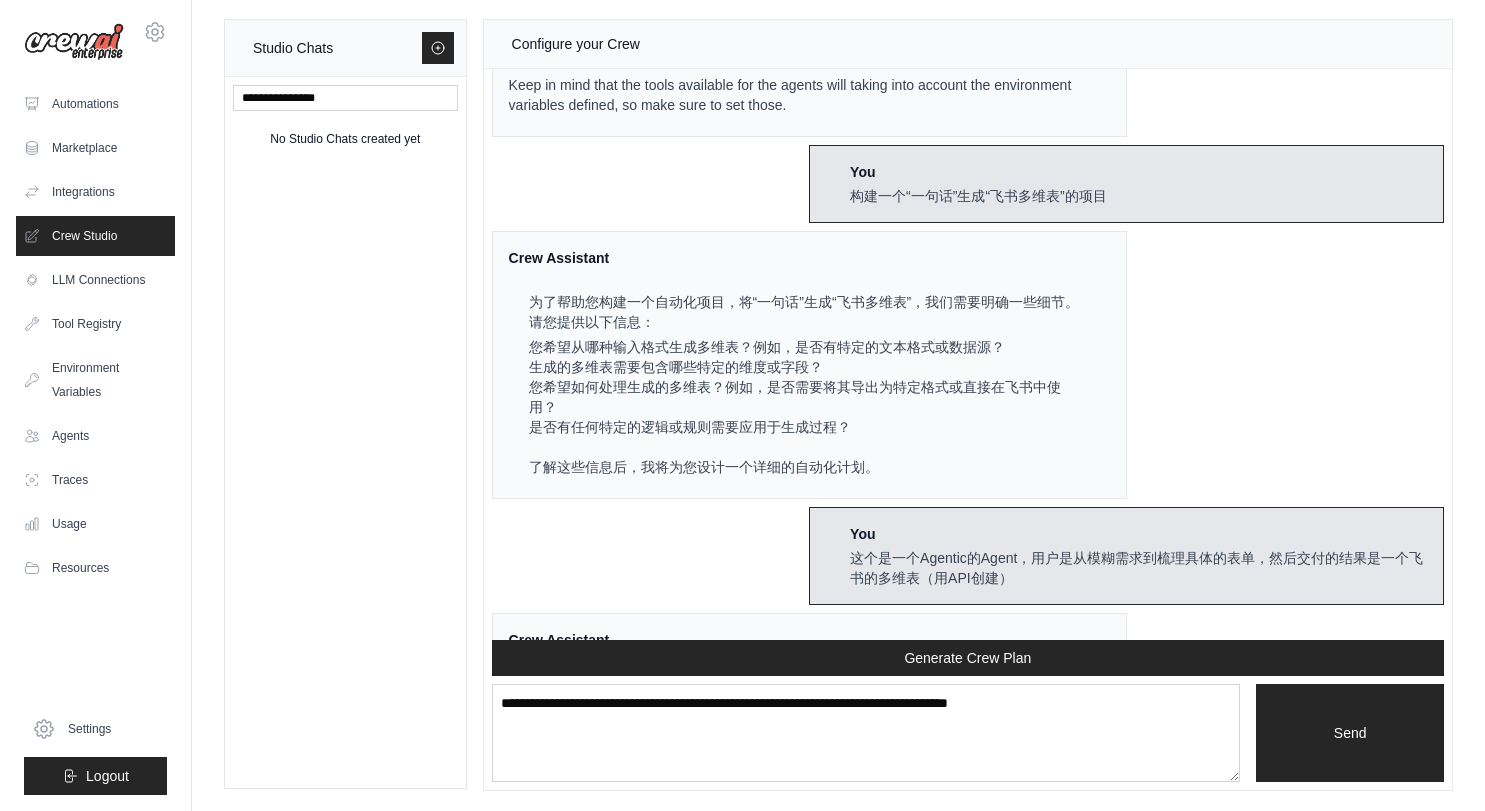scroll, scrollTop: 407, scrollLeft: 0, axis: vertical 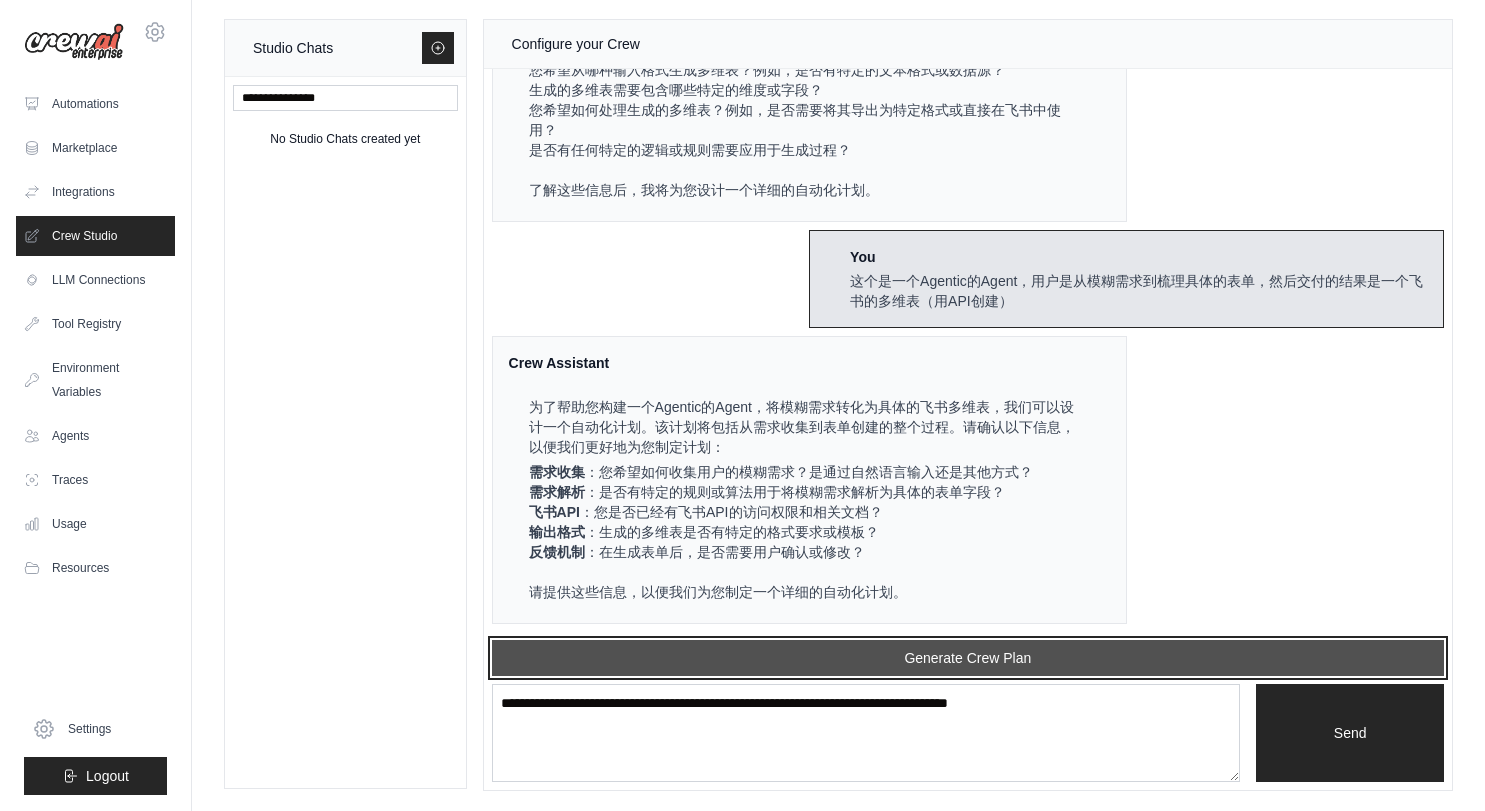 click on "Generate Crew Plan" at bounding box center [968, 658] 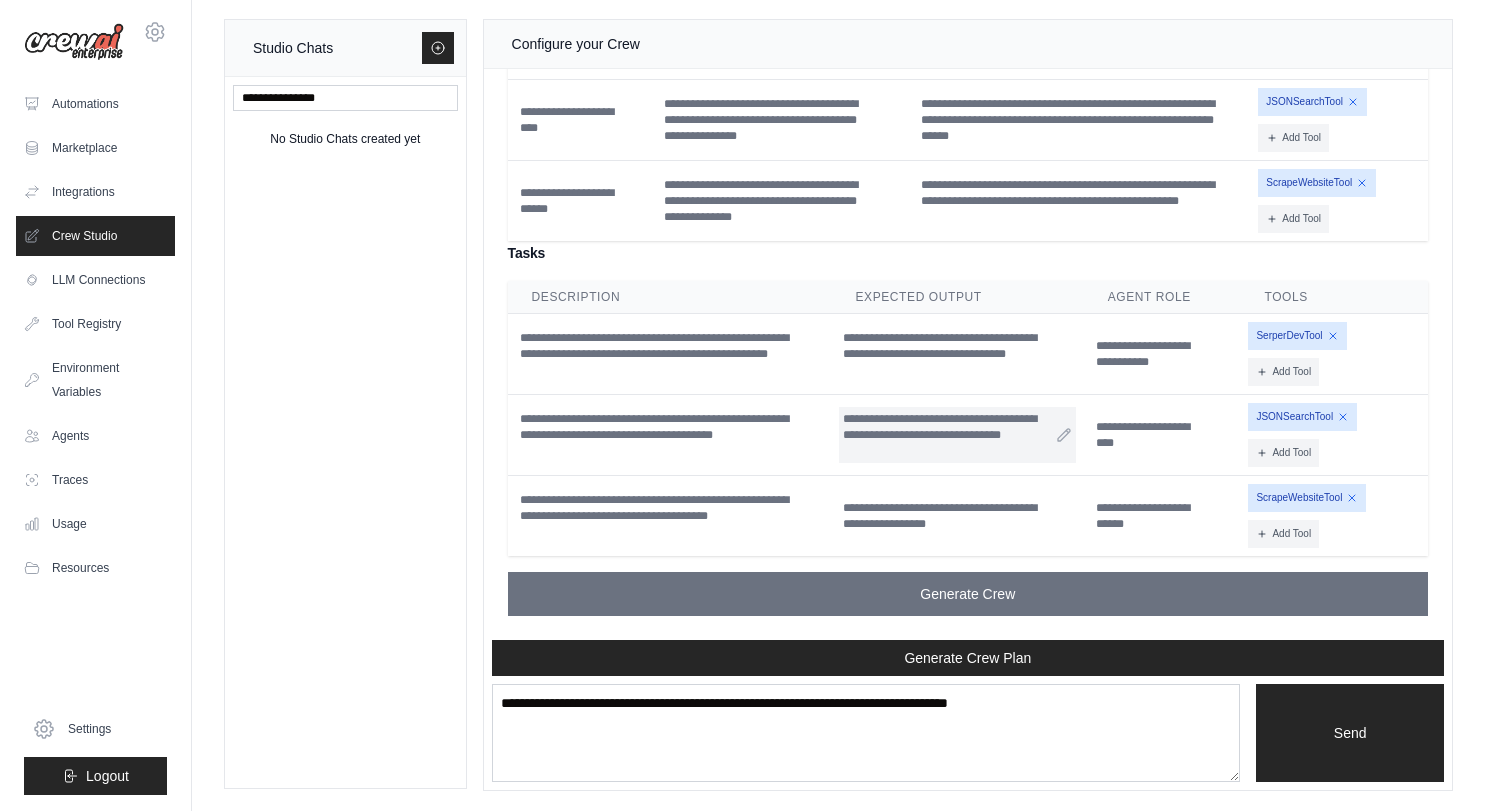 scroll, scrollTop: 1285, scrollLeft: 0, axis: vertical 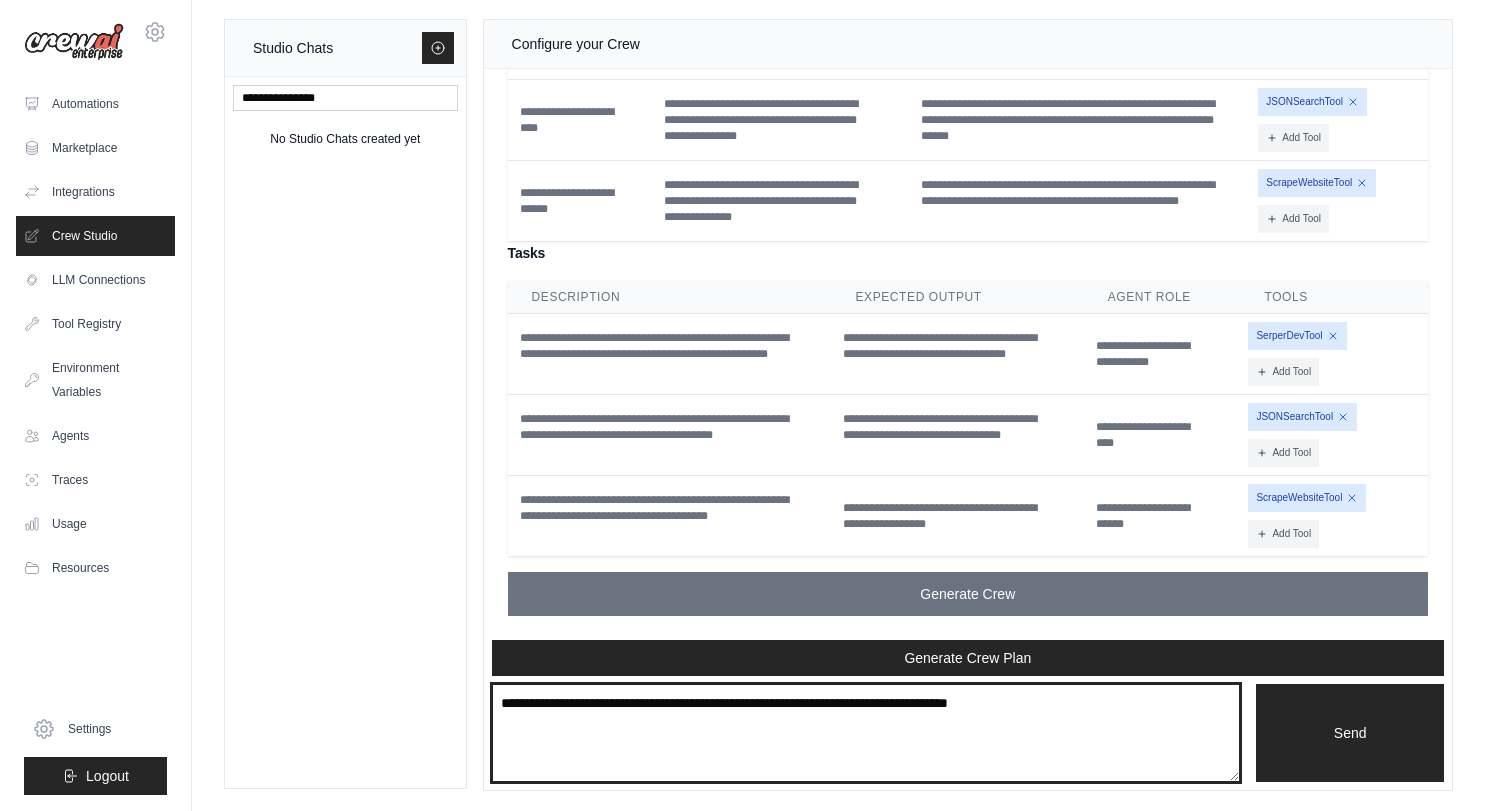 click at bounding box center (866, 733) 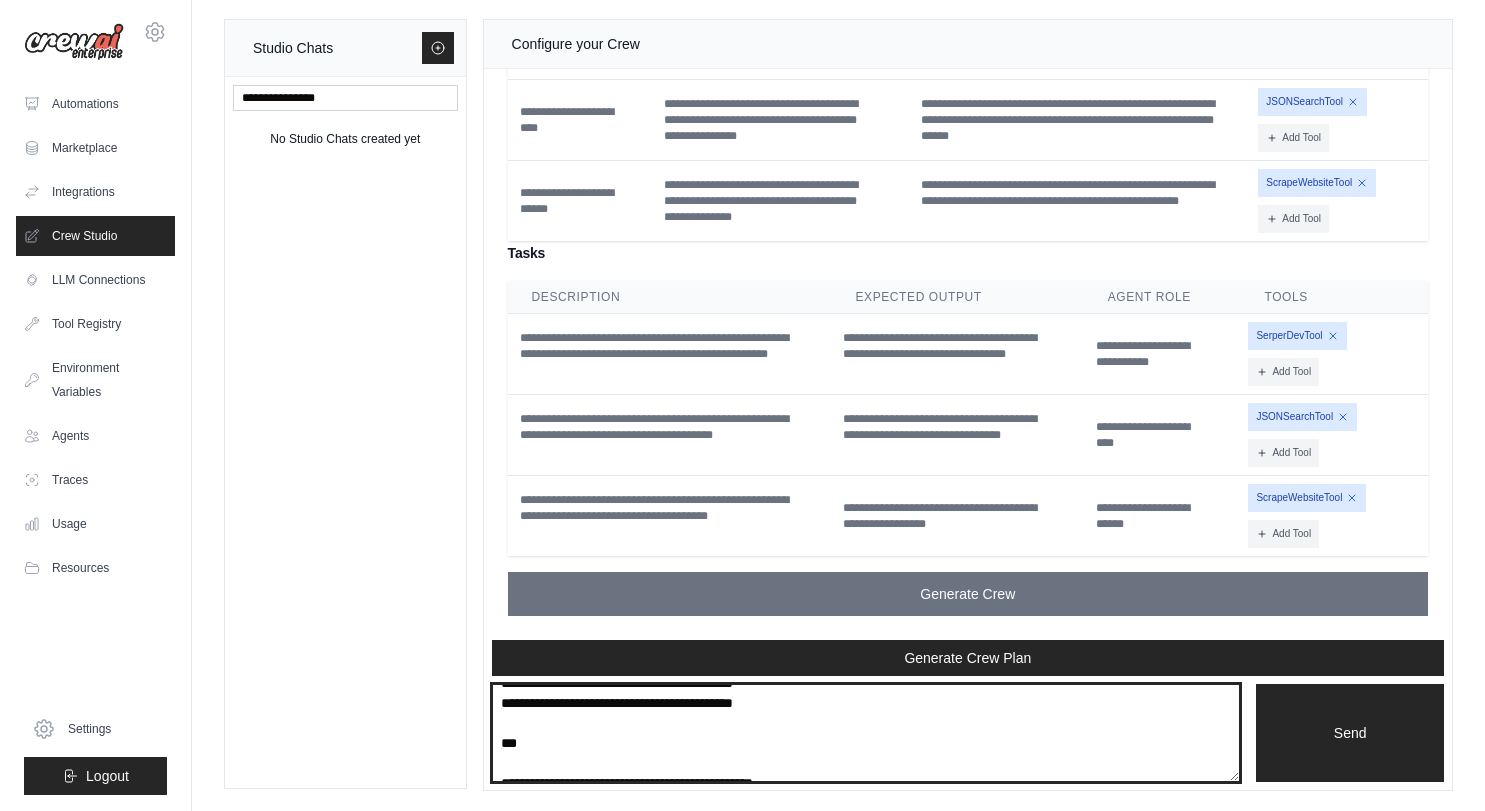 scroll, scrollTop: 0, scrollLeft: 0, axis: both 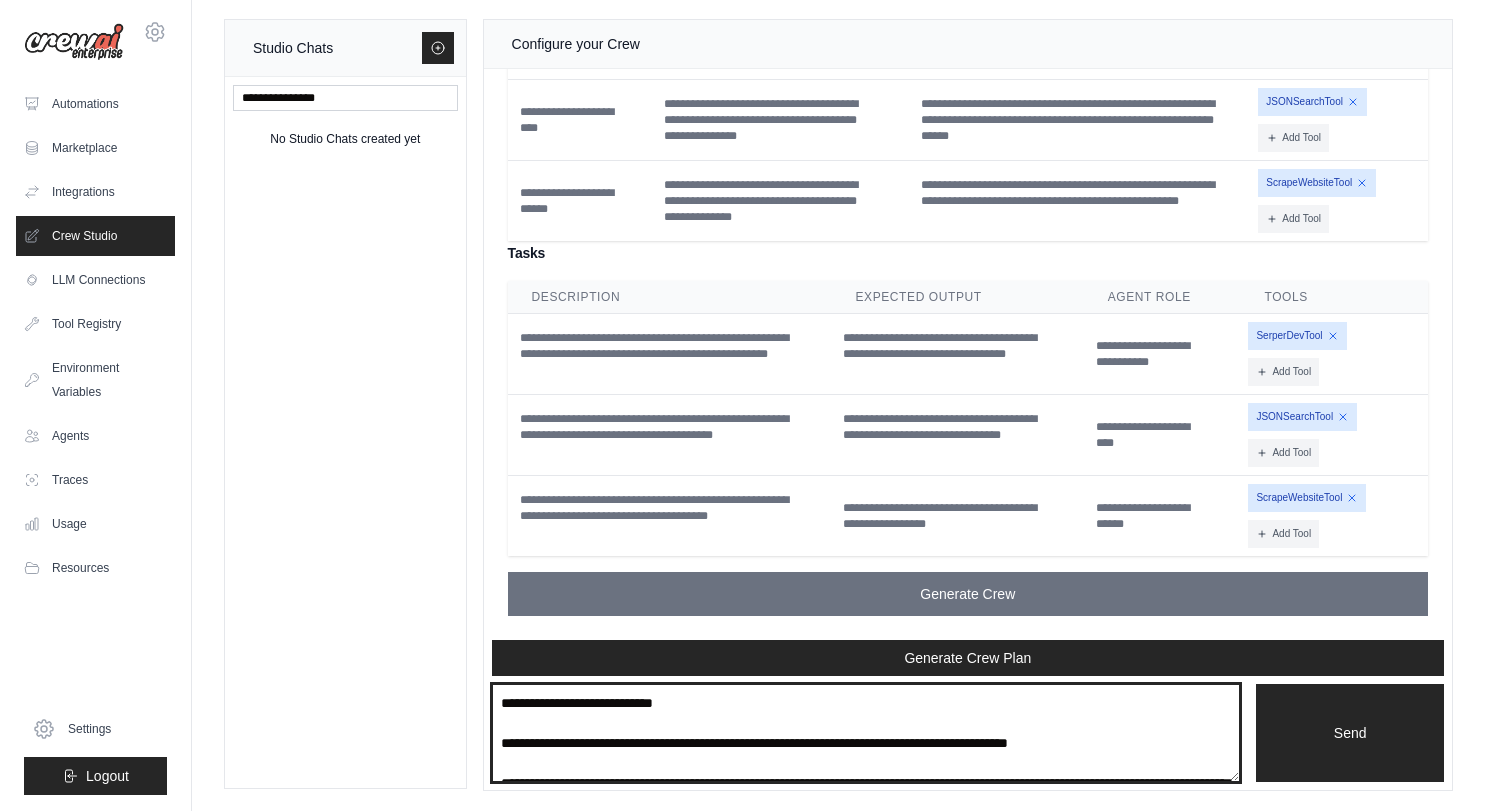 click at bounding box center [866, 733] 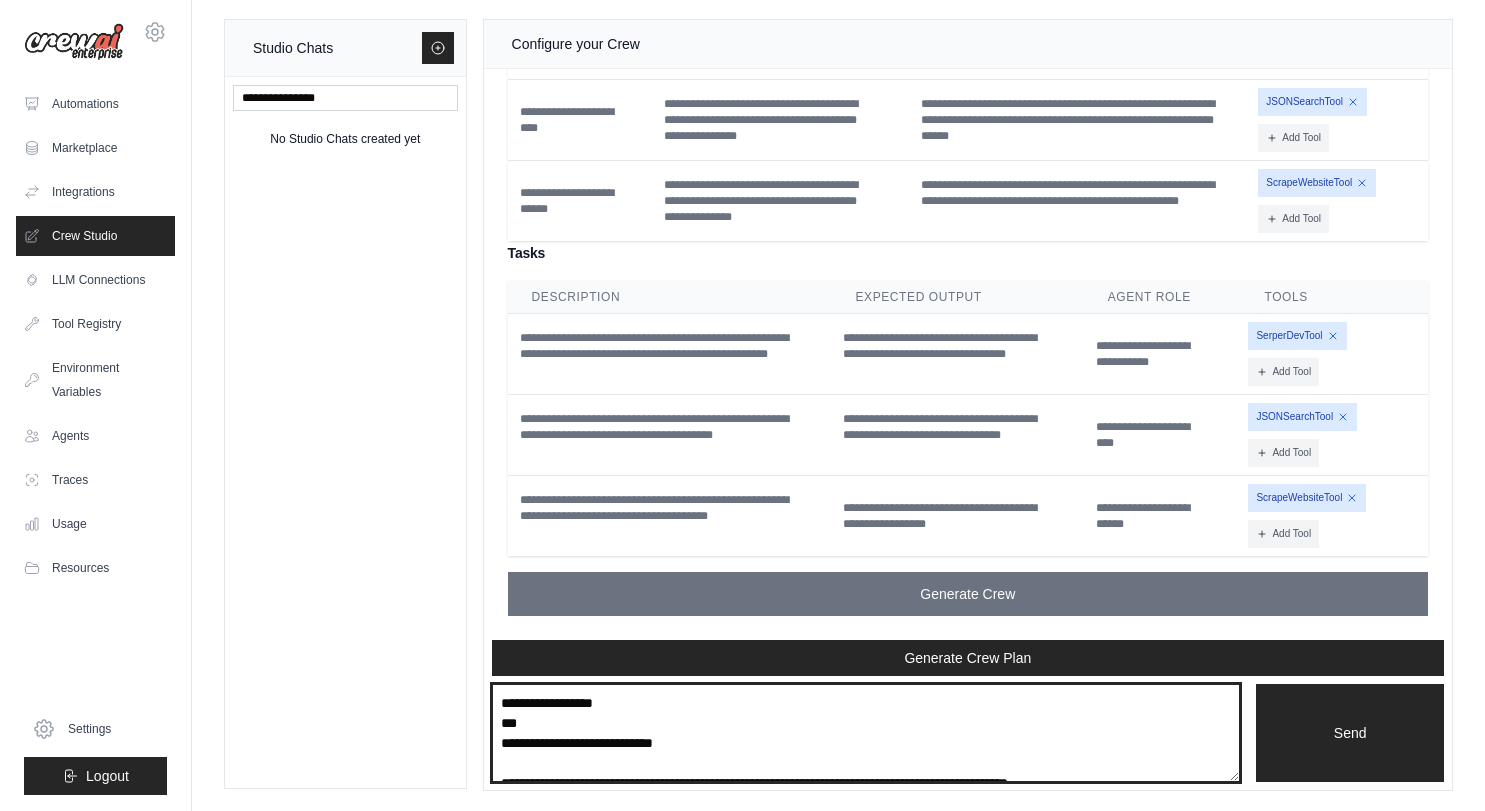 type on "**********" 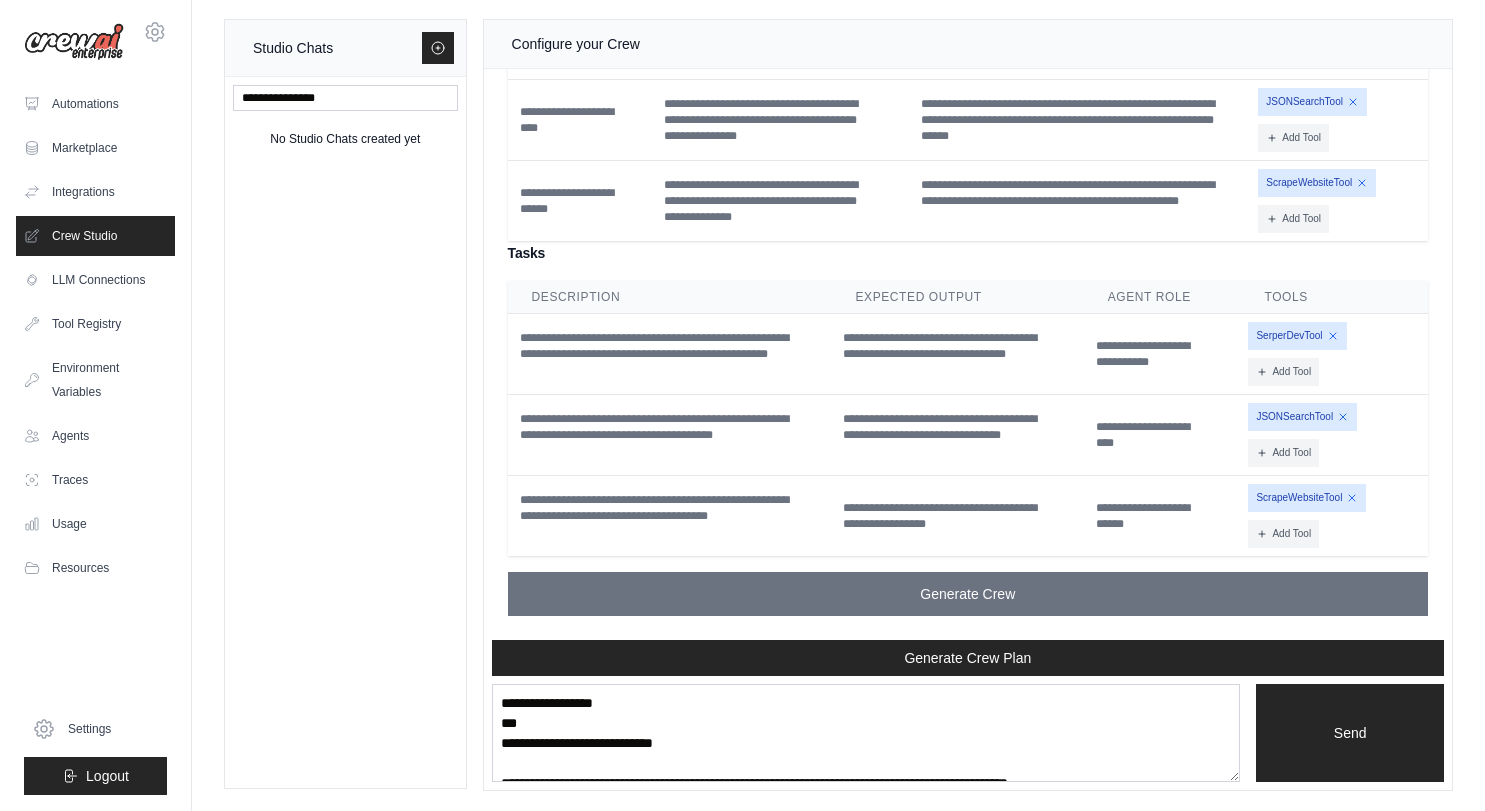 type 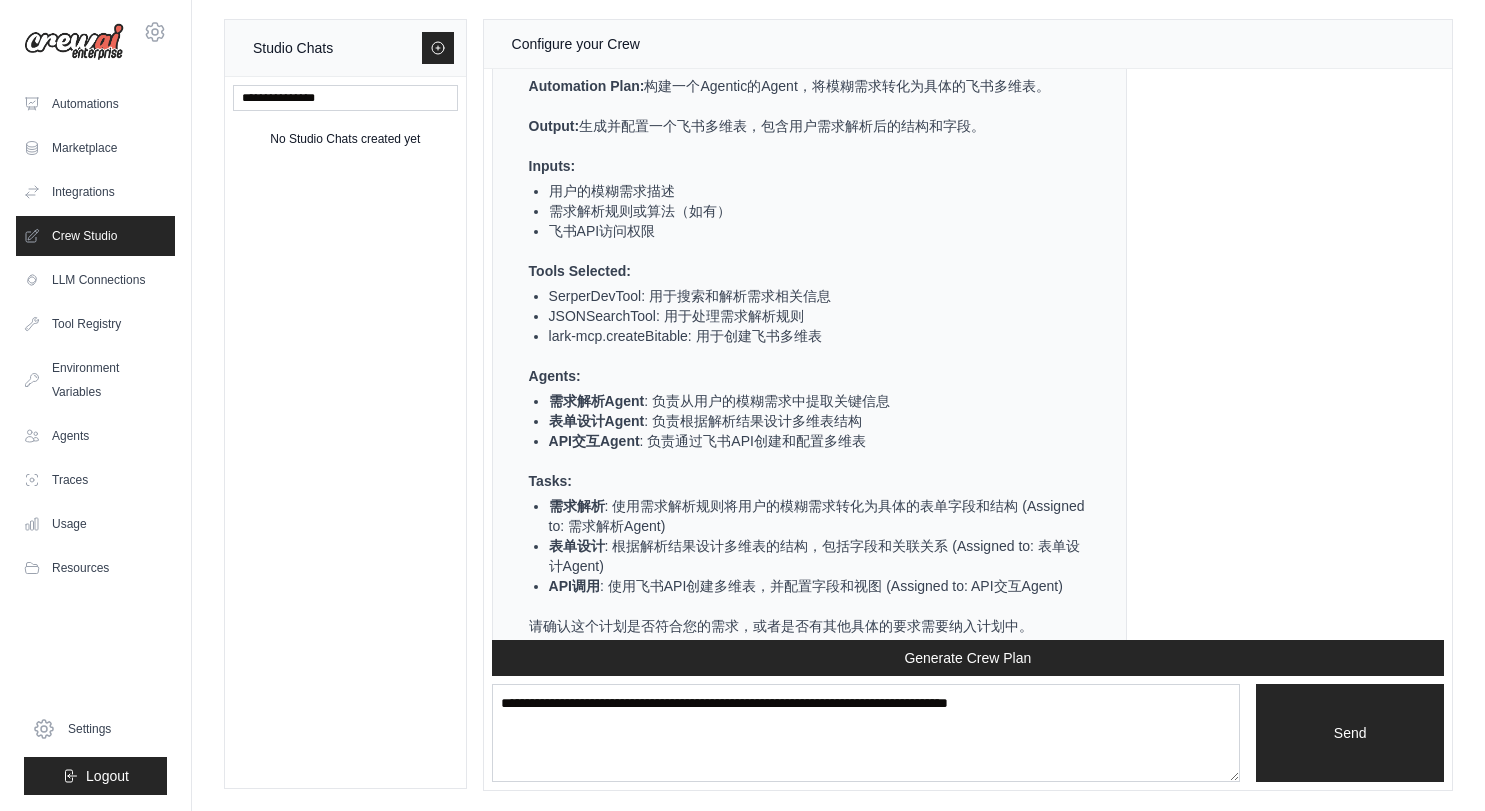 scroll, scrollTop: 7393, scrollLeft: 0, axis: vertical 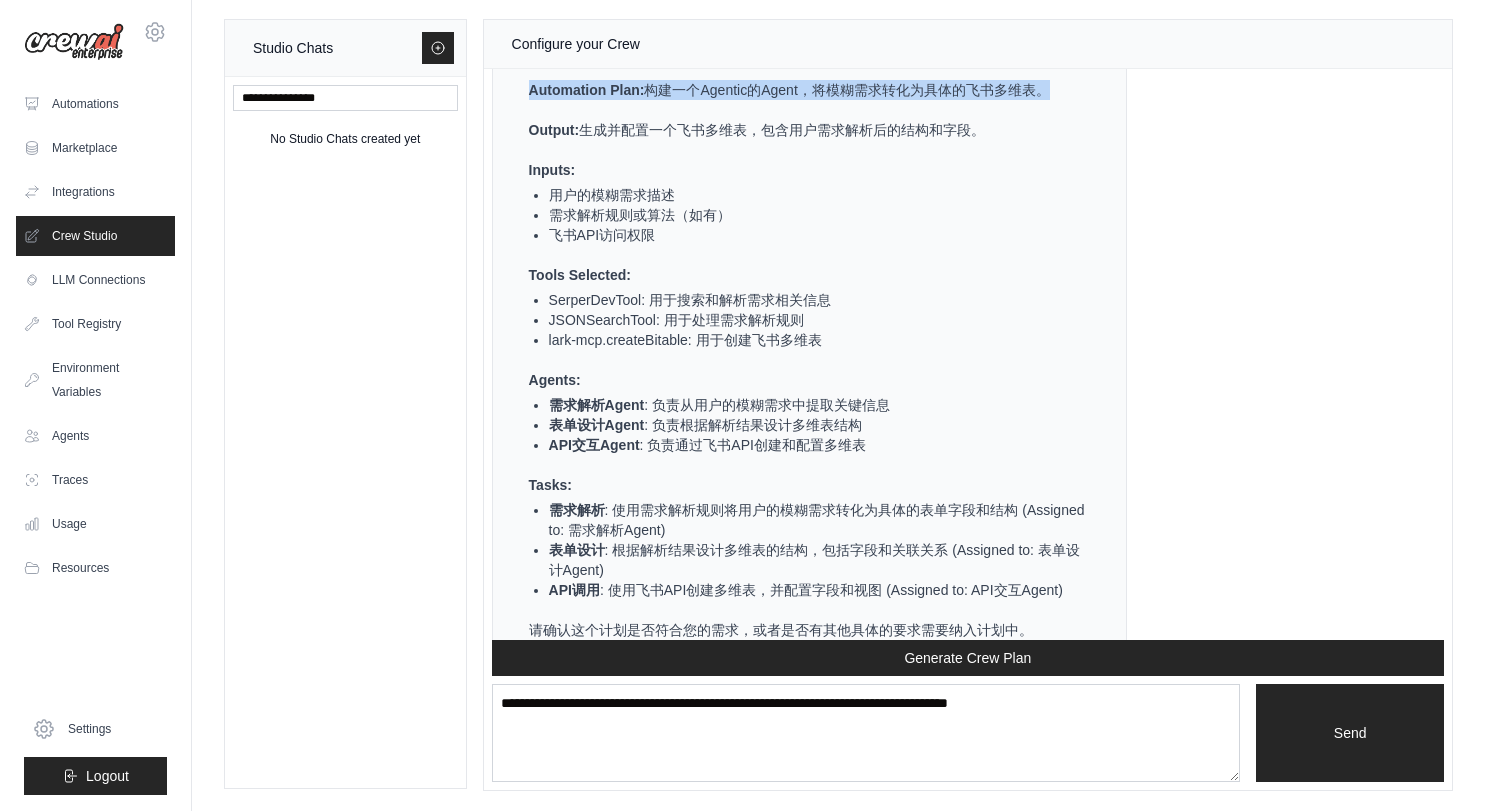 drag, startPoint x: 736, startPoint y: 123, endPoint x: 783, endPoint y: 231, distance: 117.7837 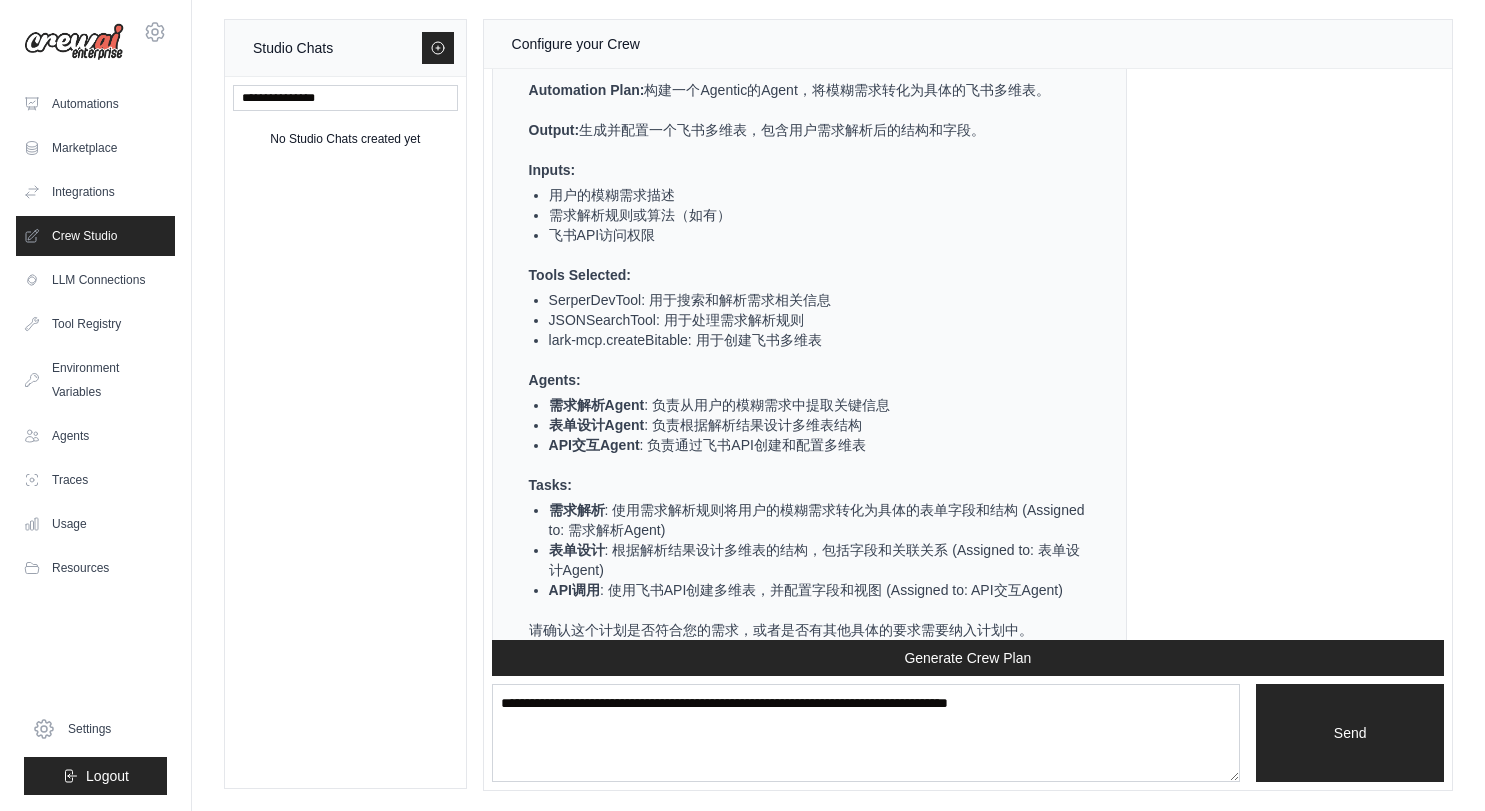 click on "Output:
生成并配置一个飞书多维表，包含用户需求解析后的结构和字段。" at bounding box center (807, 130) 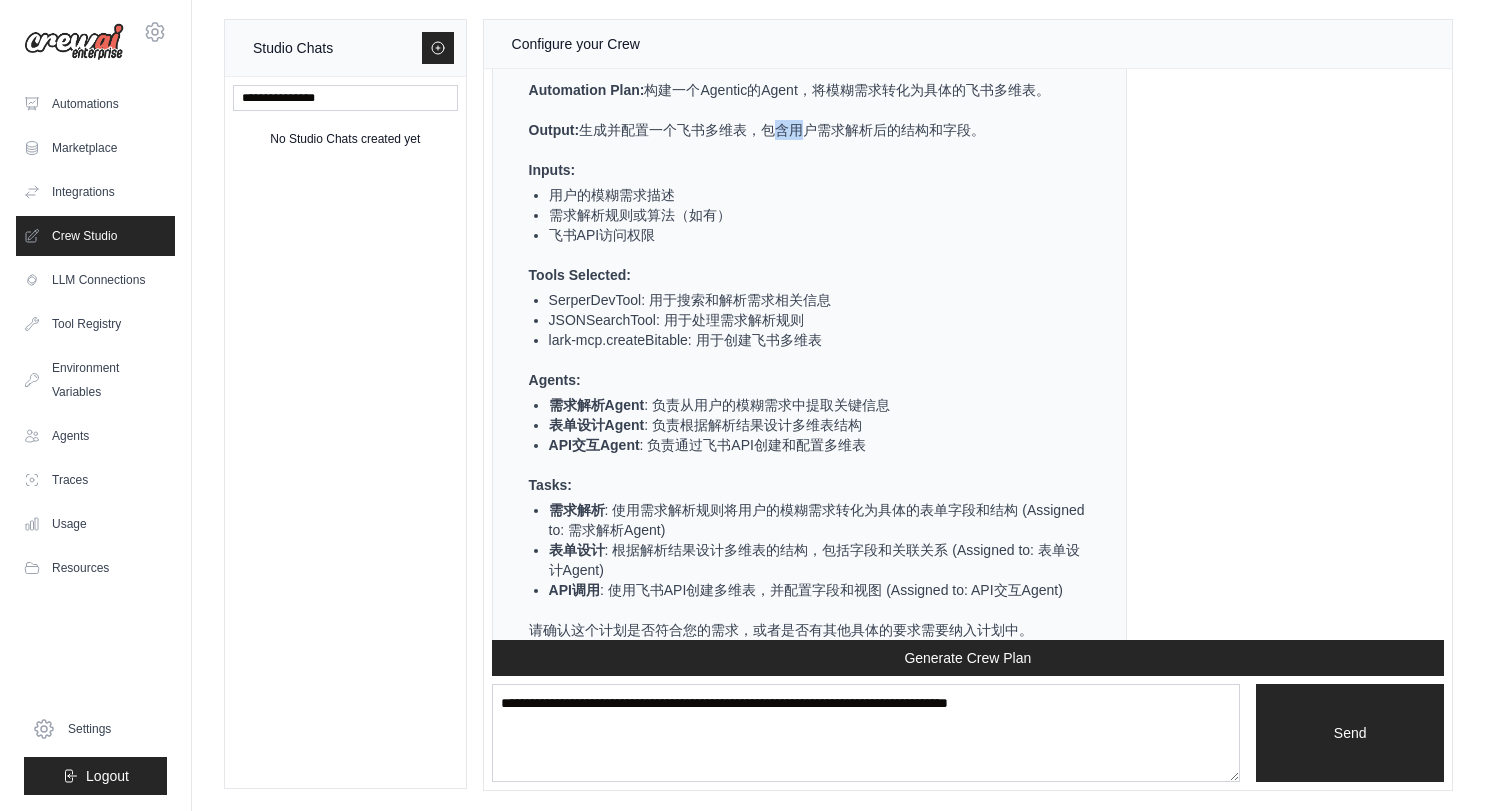 click on "Output:
生成并配置一个飞书多维表，包含用户需求解析后的结构和字段。" at bounding box center [807, 130] 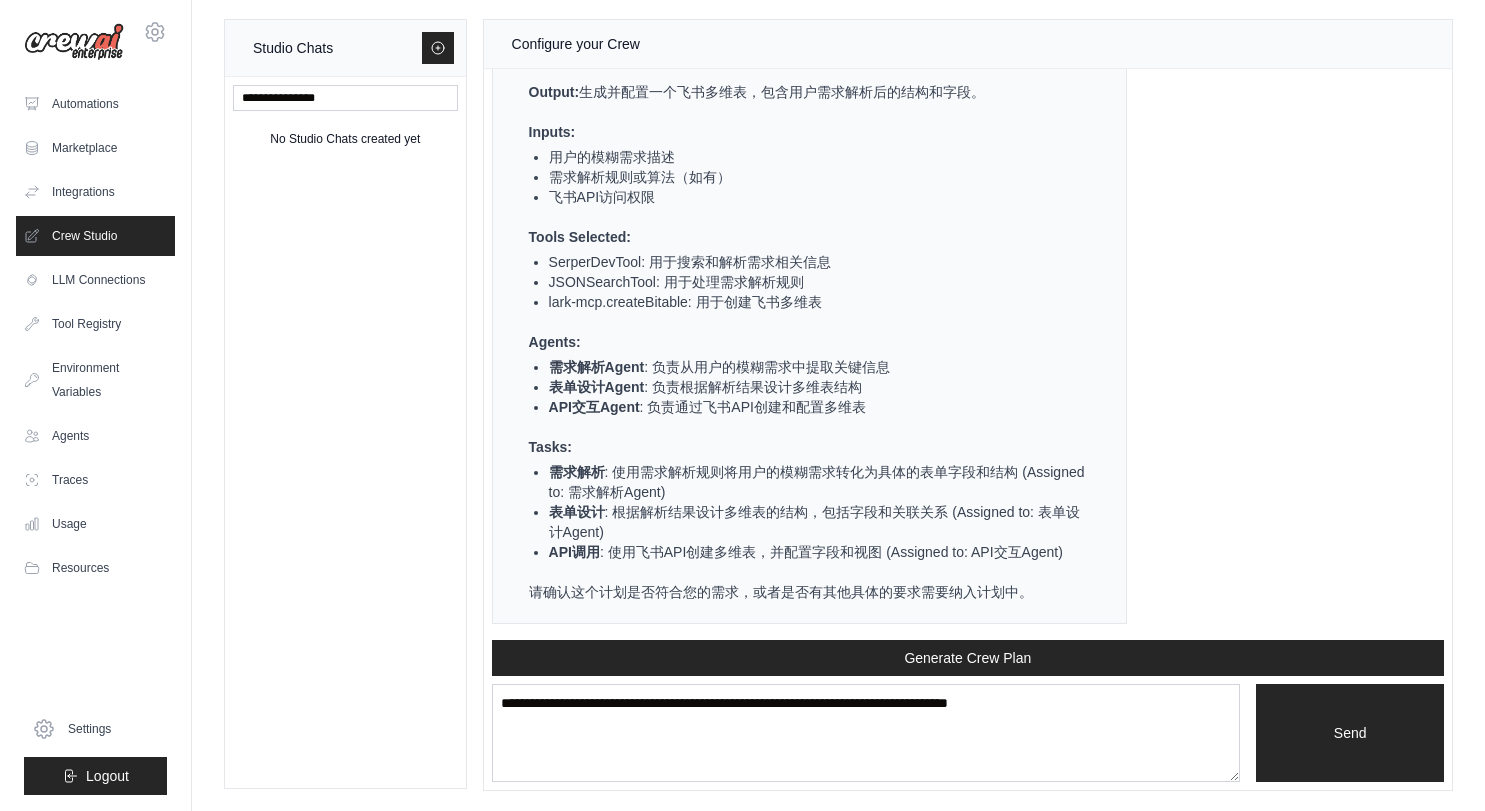 scroll, scrollTop: 7510, scrollLeft: 0, axis: vertical 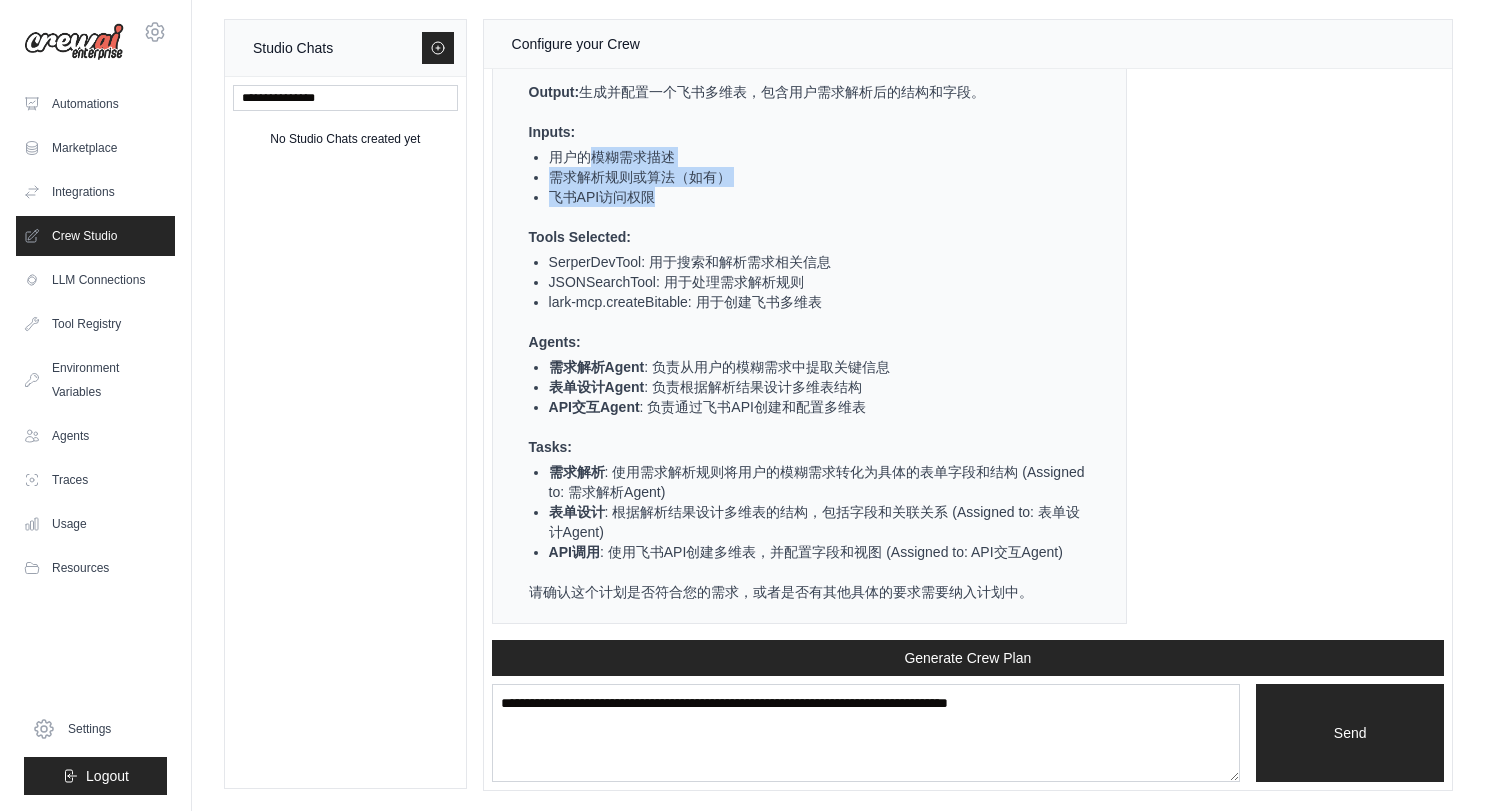 drag, startPoint x: 593, startPoint y: 188, endPoint x: 638, endPoint y: 258, distance: 83.21658 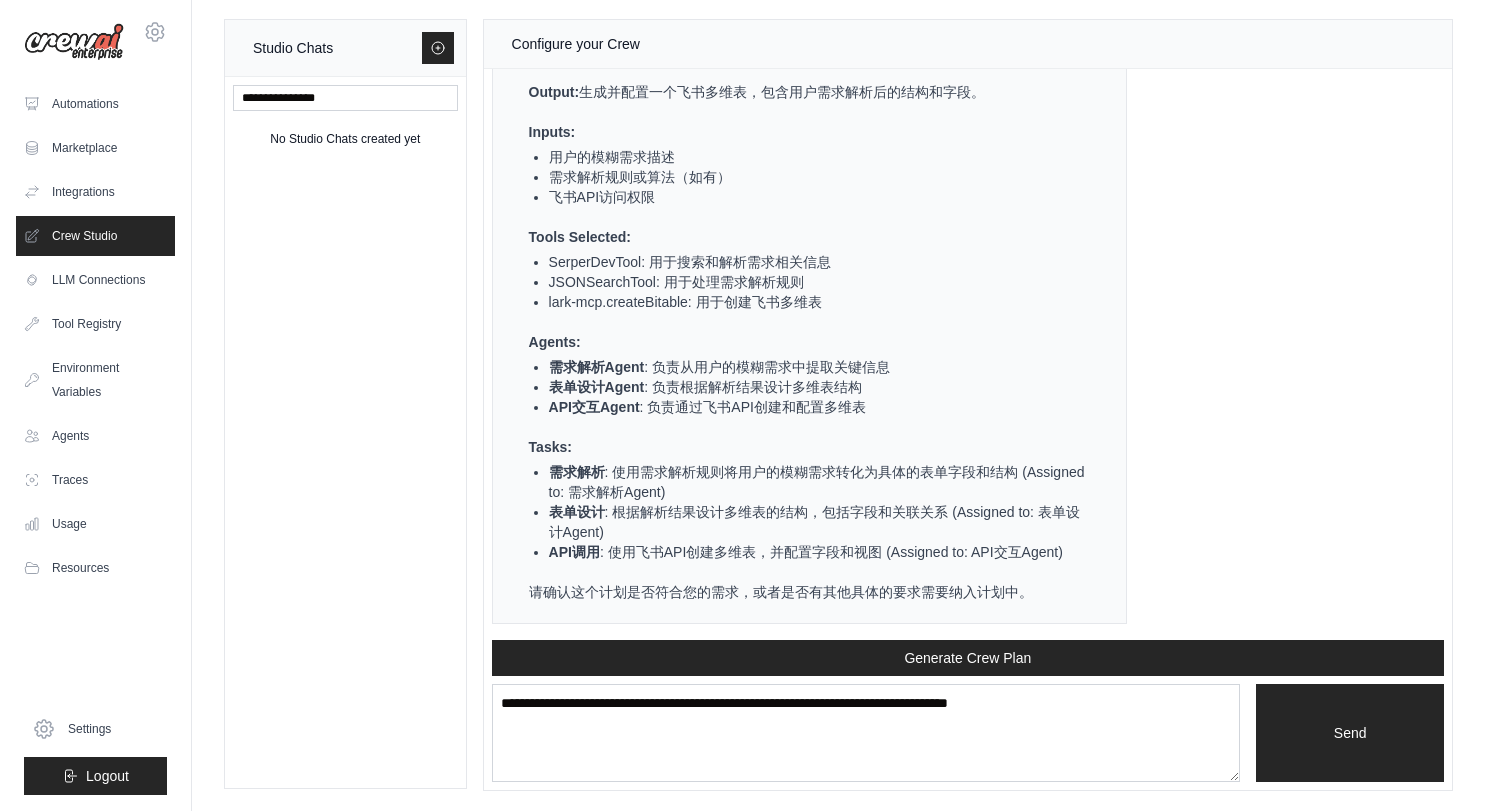 click on "lark-mcp.createBitable: 用于创建飞书多维表" at bounding box center (817, 302) 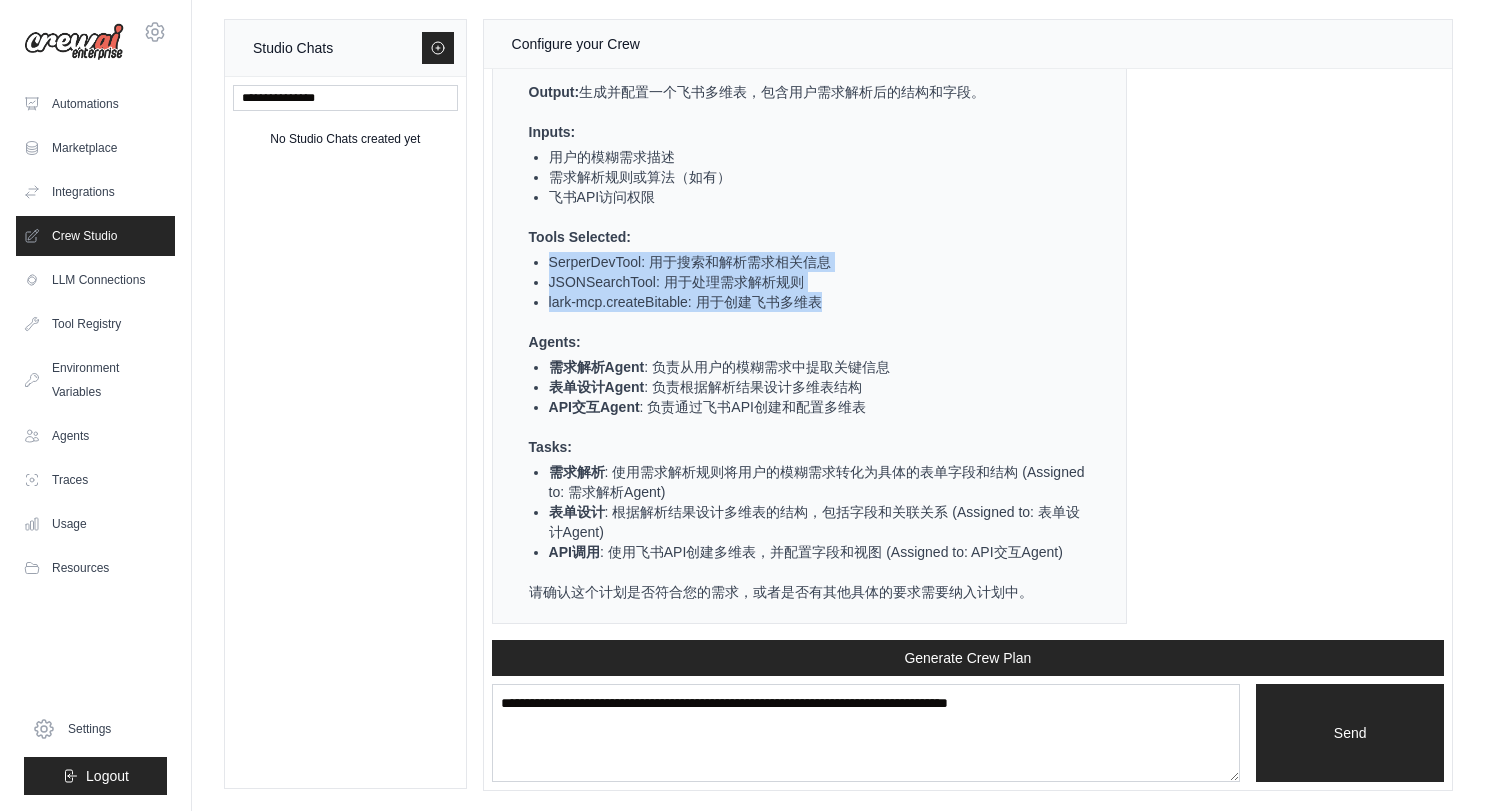 drag, startPoint x: 542, startPoint y: 261, endPoint x: 821, endPoint y: 324, distance: 286.02448 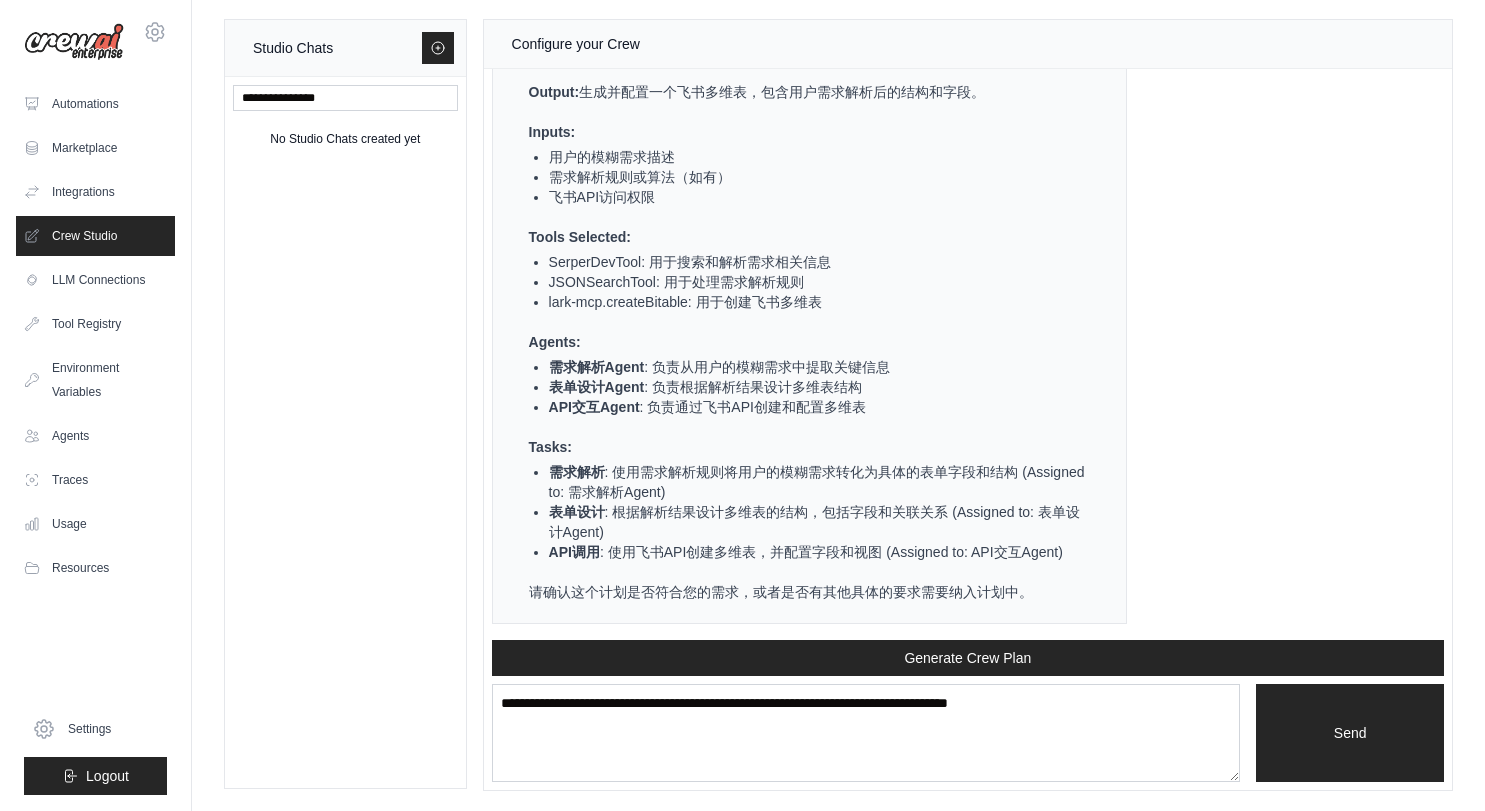 click on "表单设计Agent : 负责根据解析结果设计多维表结构" at bounding box center [817, 387] 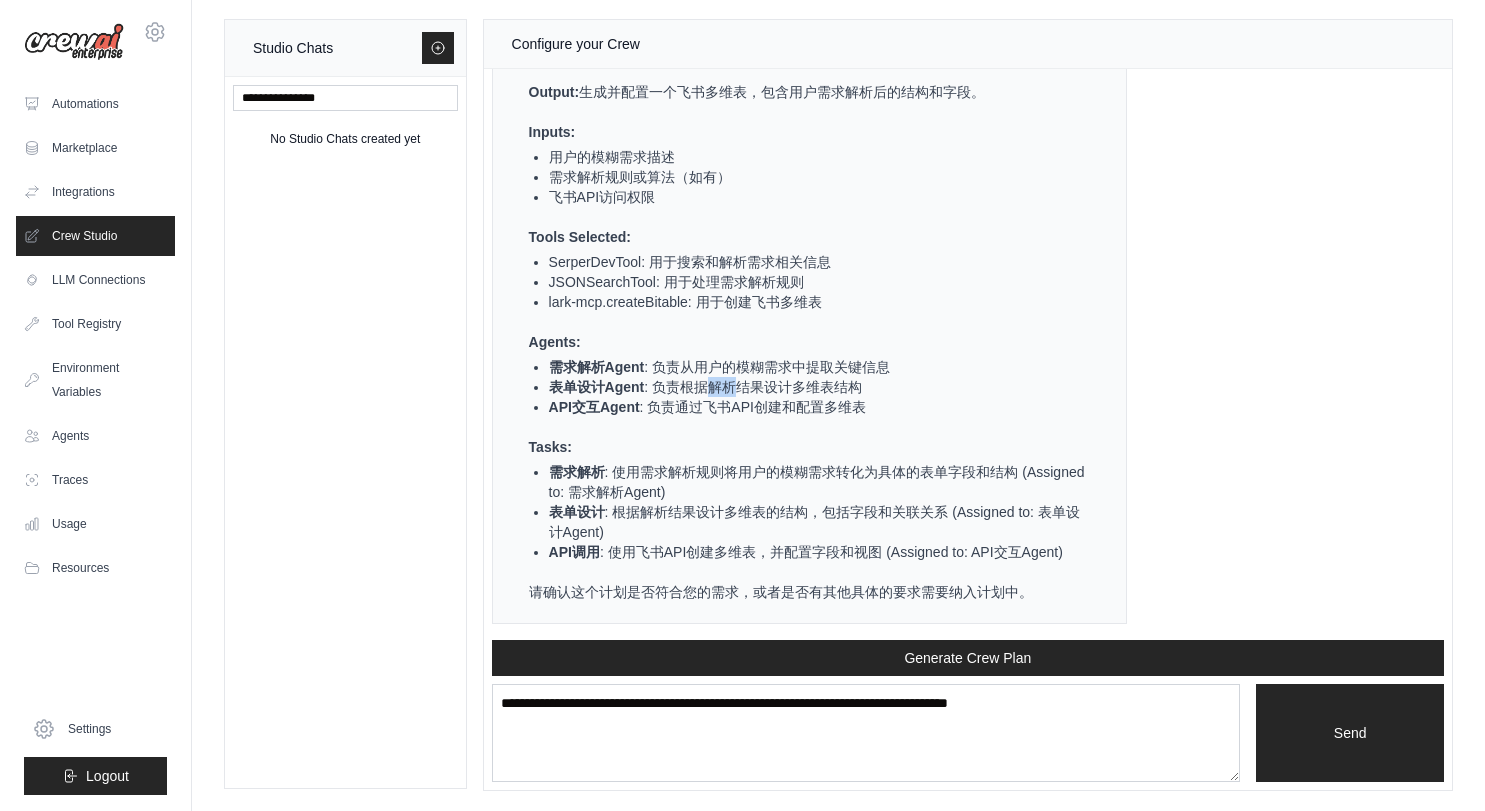 click on "表单设计Agent : 负责根据解析结果设计多维表结构" at bounding box center (817, 387) 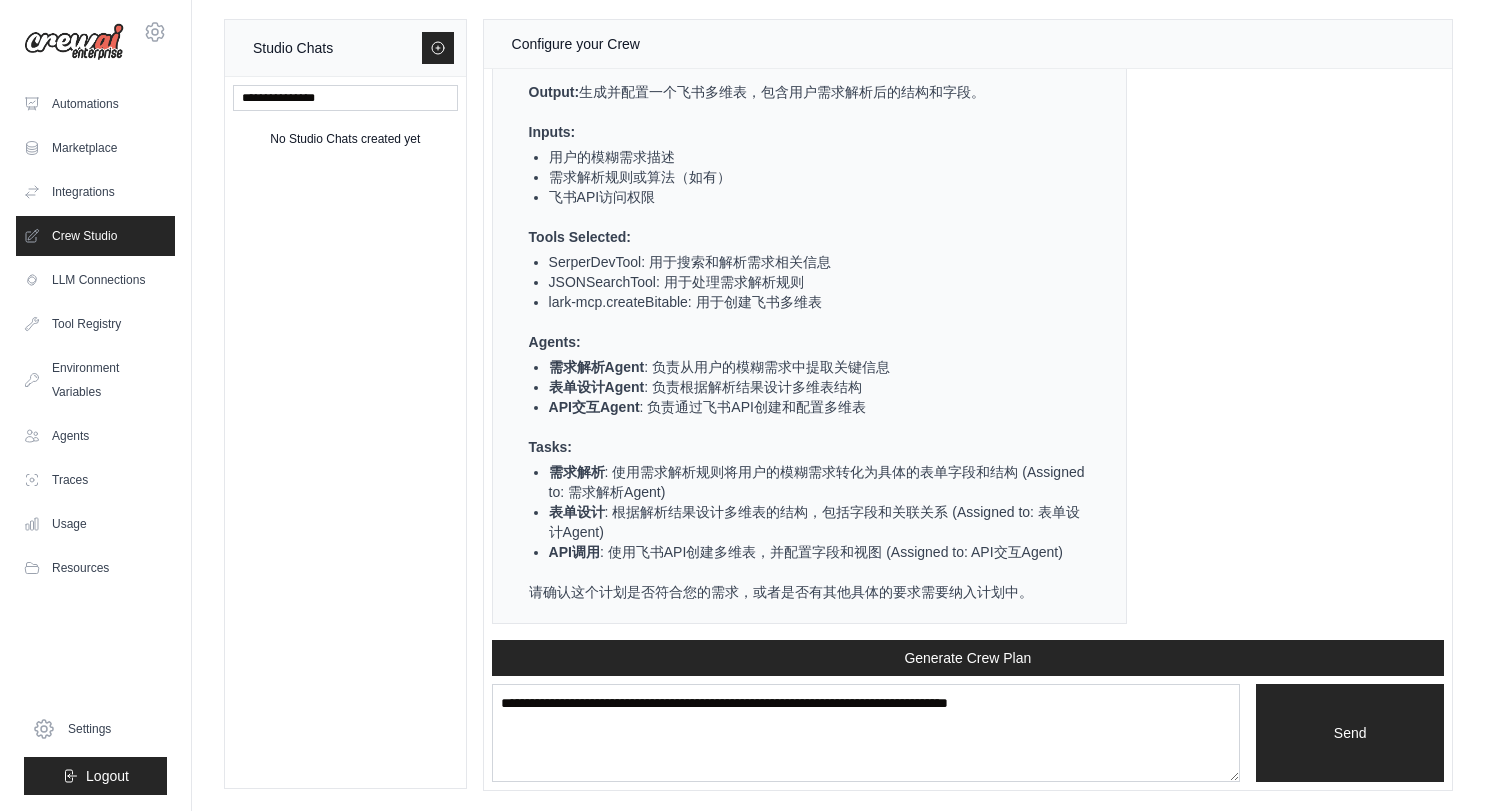 click on "需求解析Agent : 负责从用户的模糊需求中提取关键信息" at bounding box center [817, 367] 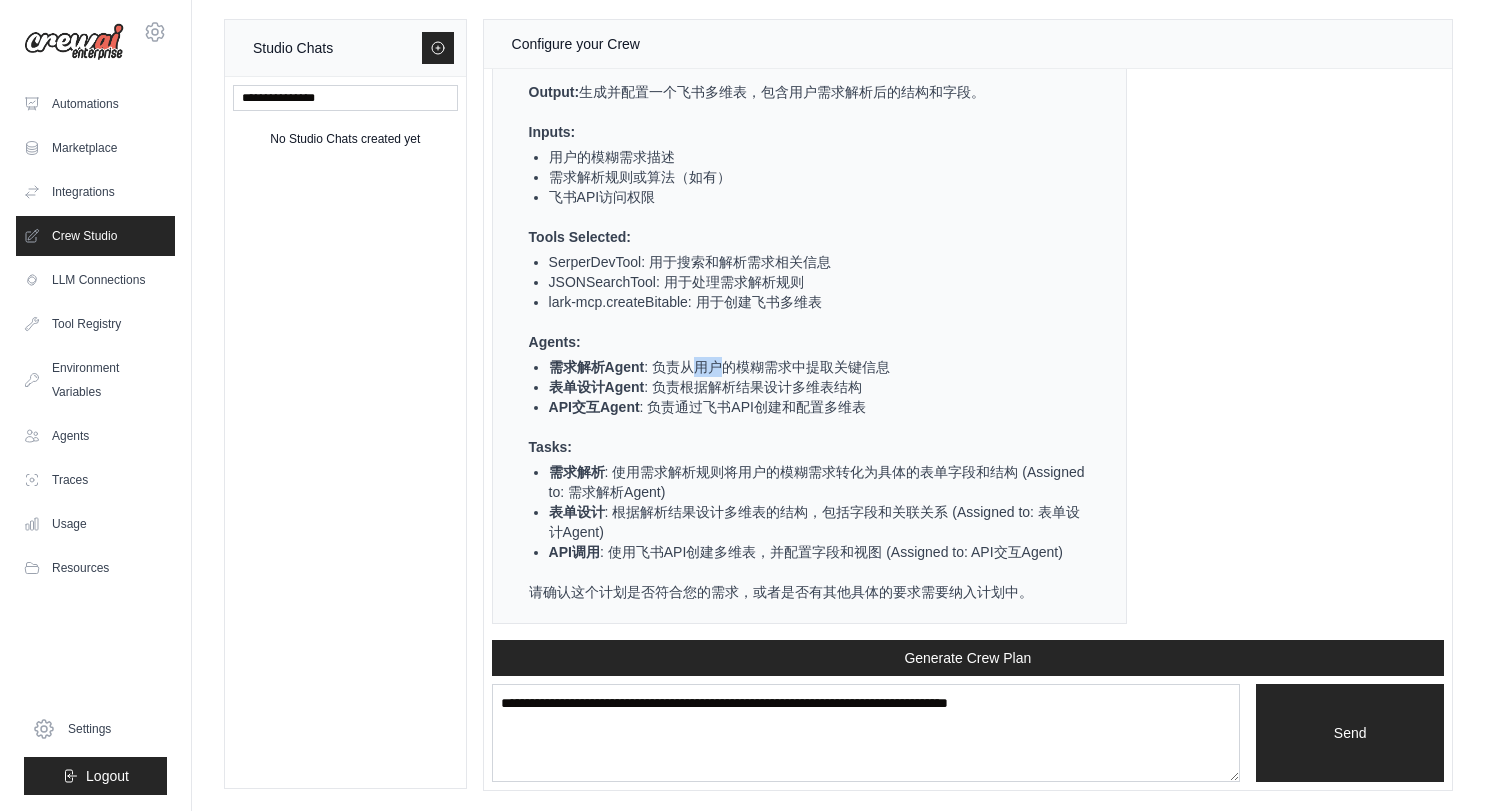 click on "需求解析Agent : 负责从用户的模糊需求中提取关键信息" at bounding box center (817, 367) 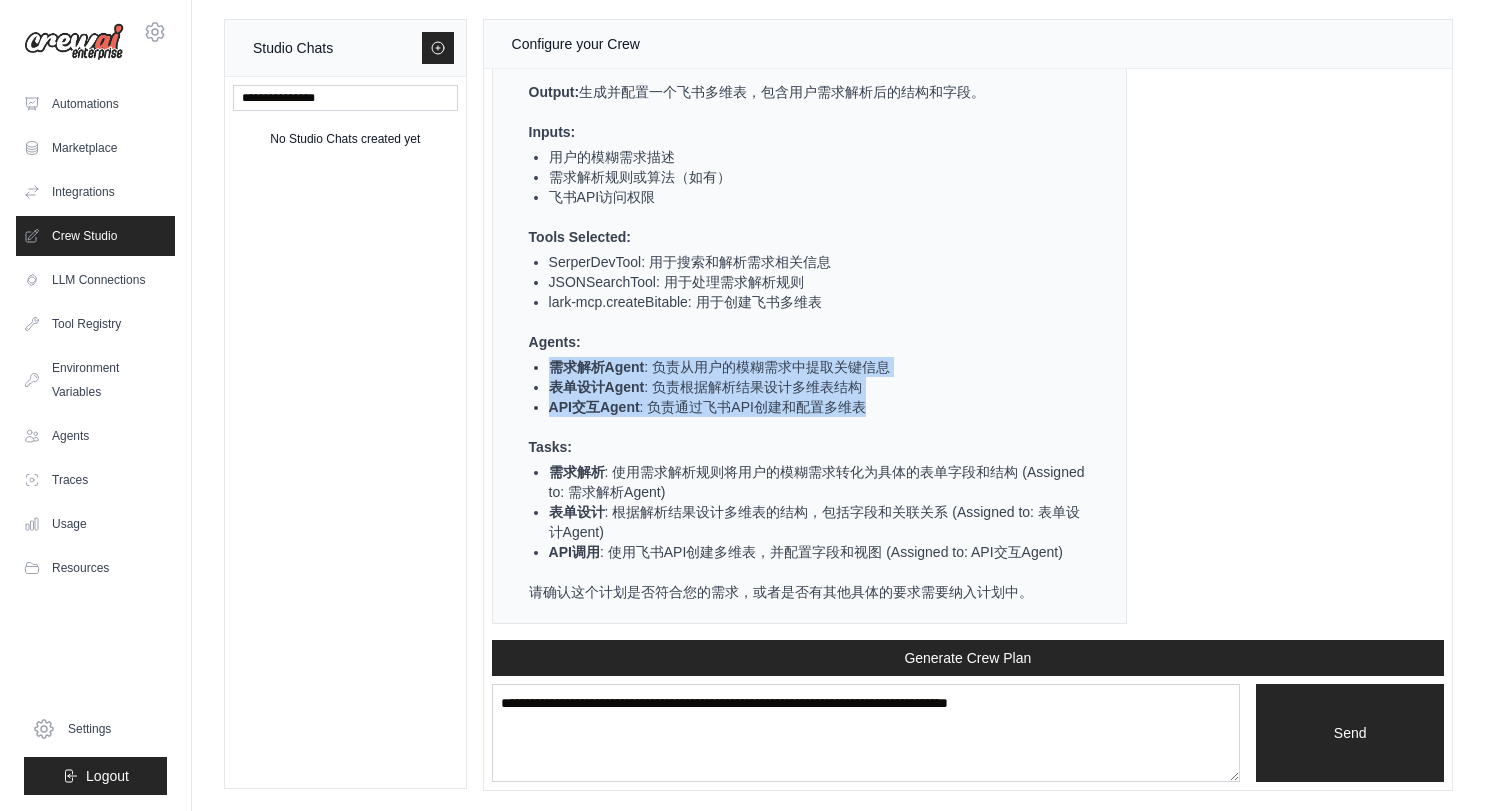 drag, startPoint x: 549, startPoint y: 366, endPoint x: 882, endPoint y: 421, distance: 337.51147 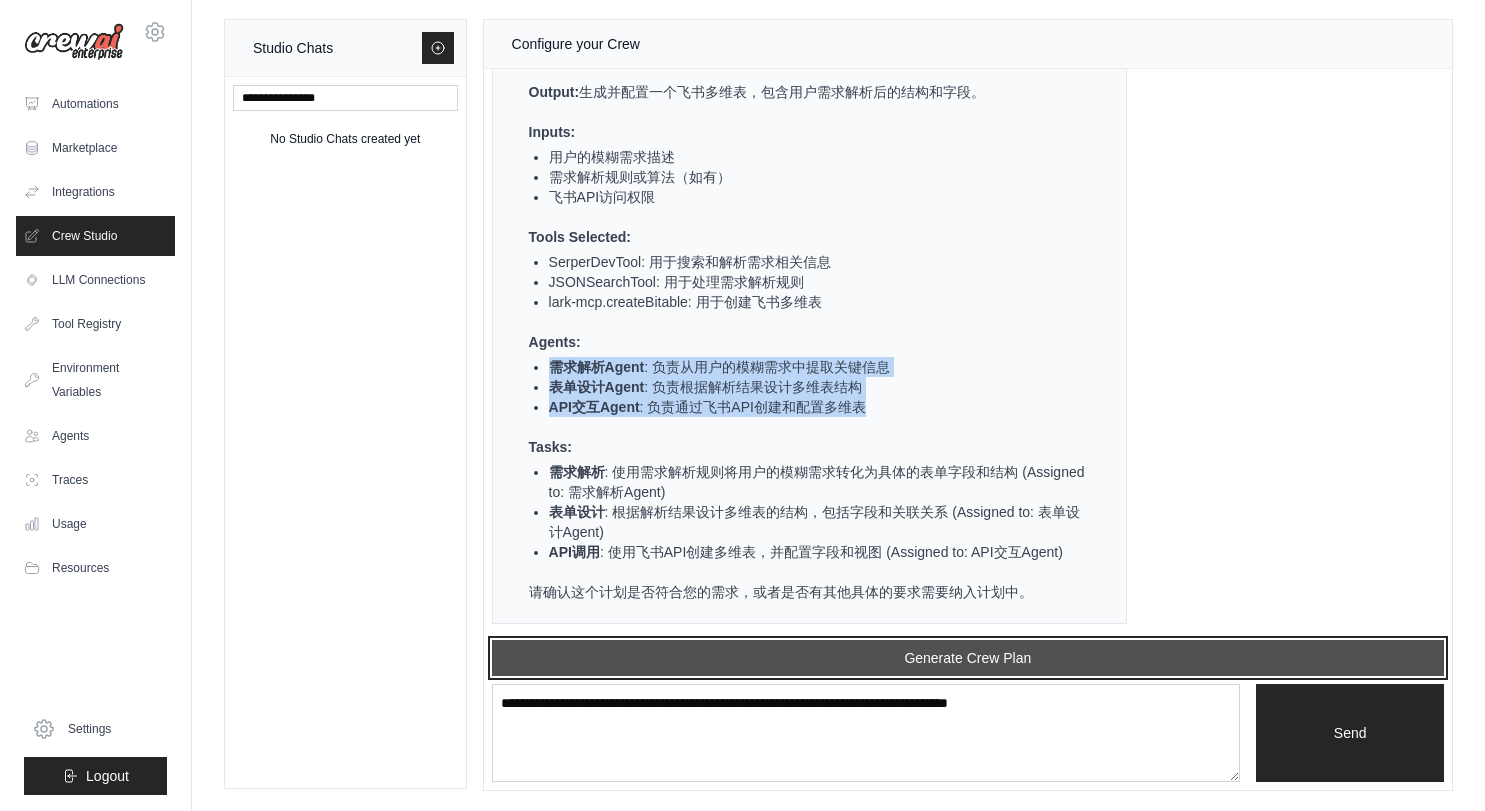 click on "Generate Crew Plan" at bounding box center (968, 658) 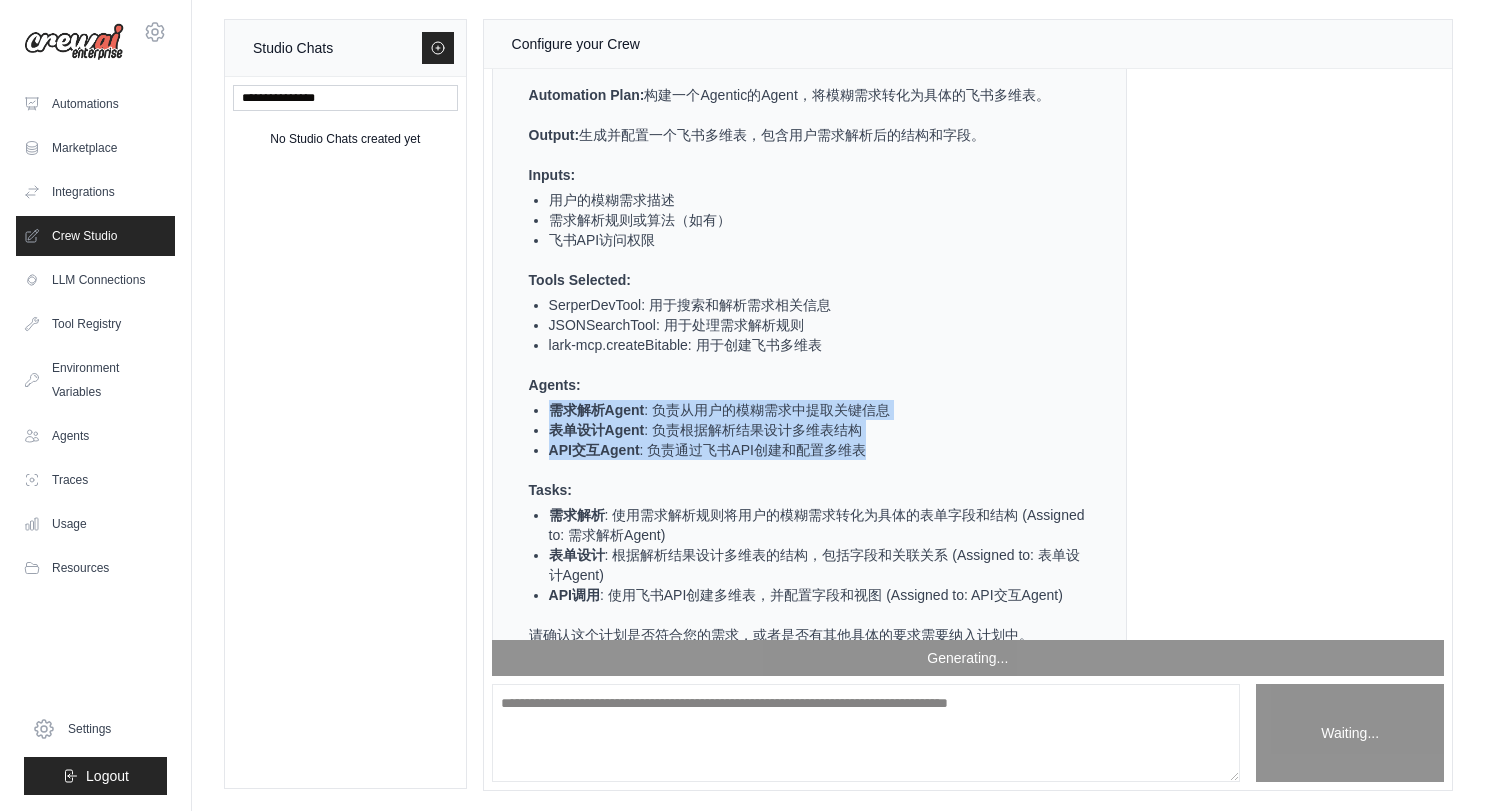 scroll, scrollTop: 7594, scrollLeft: 0, axis: vertical 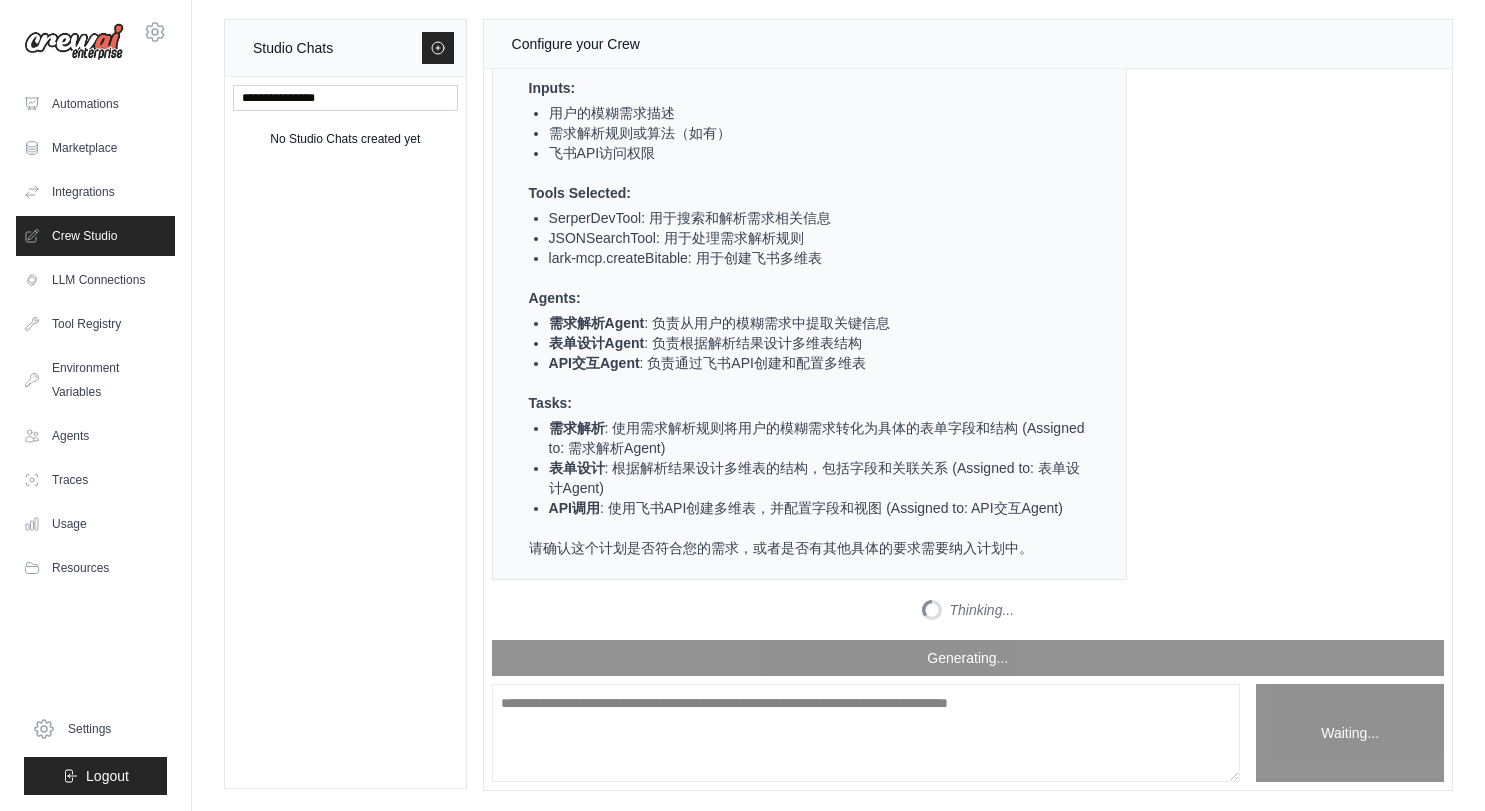 click on "需求解析 : 使用需求解析规则将用户的模糊需求转化为具体的表单字段和结构 (Assigned to: 需求解析Agent)" at bounding box center (817, 438) 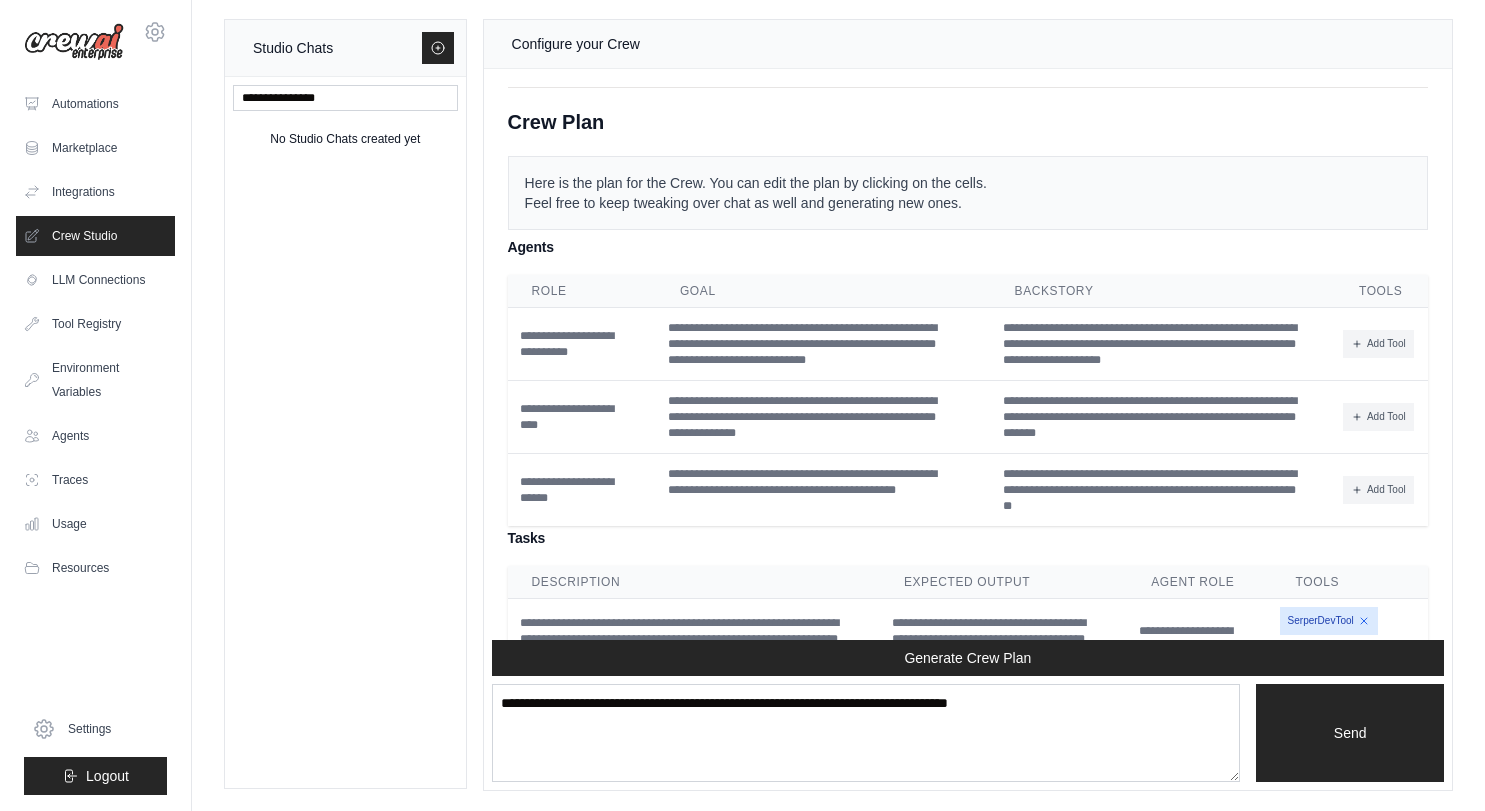 scroll, scrollTop: 8101, scrollLeft: 0, axis: vertical 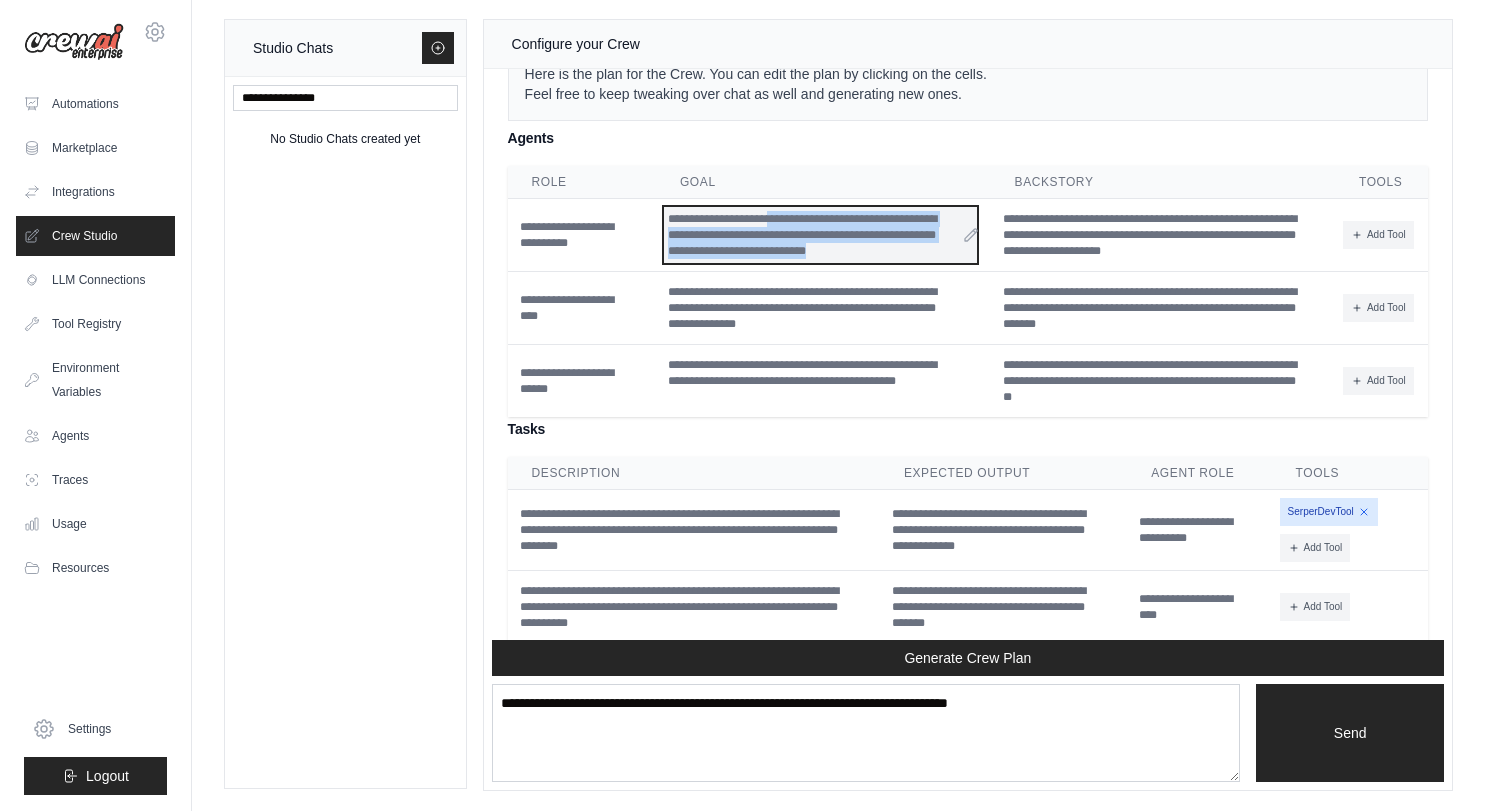 drag, startPoint x: 777, startPoint y: 340, endPoint x: 941, endPoint y: 379, distance: 168.57343 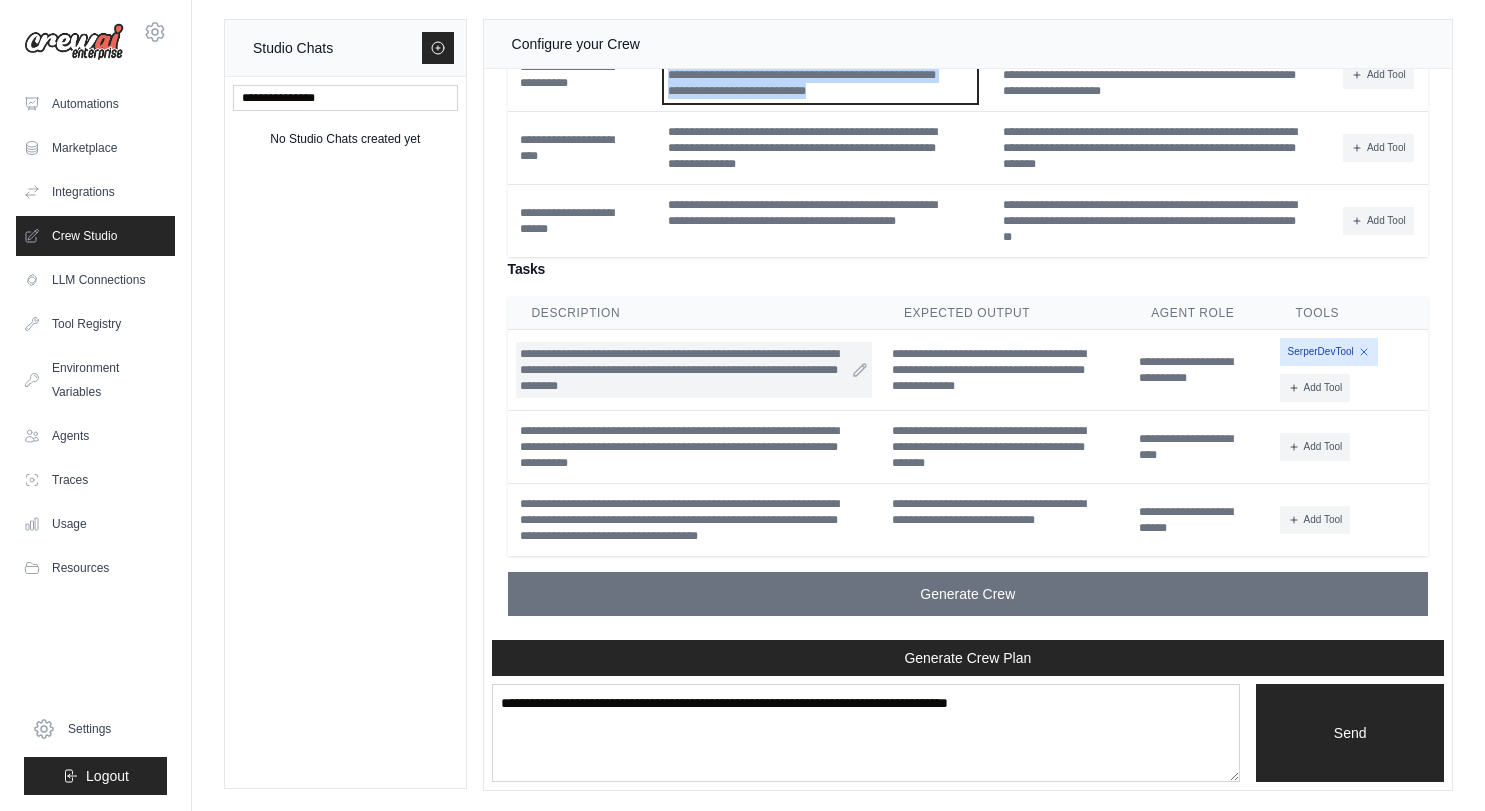 scroll, scrollTop: 8349, scrollLeft: 0, axis: vertical 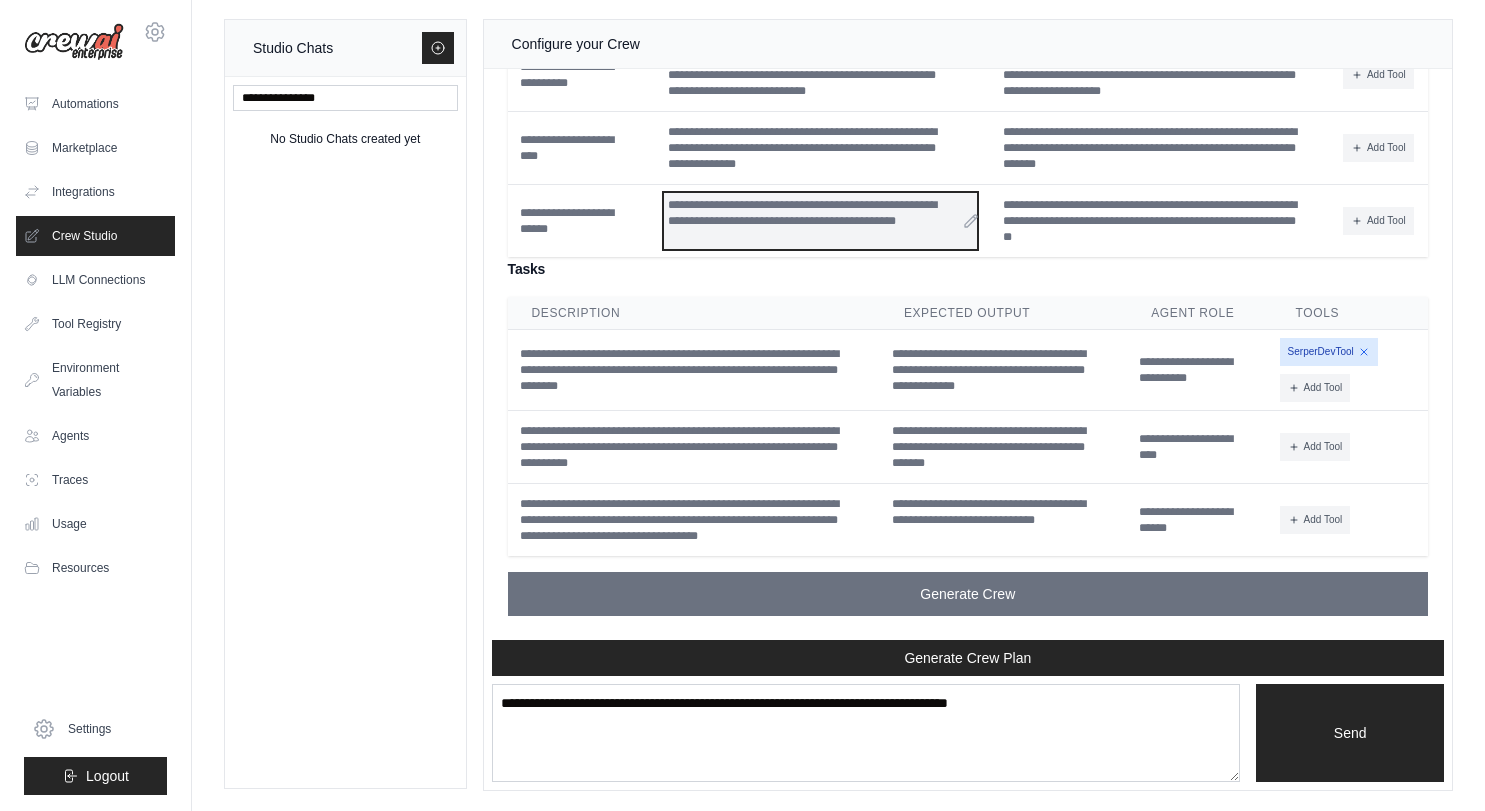 click on "**********" at bounding box center [820, 221] 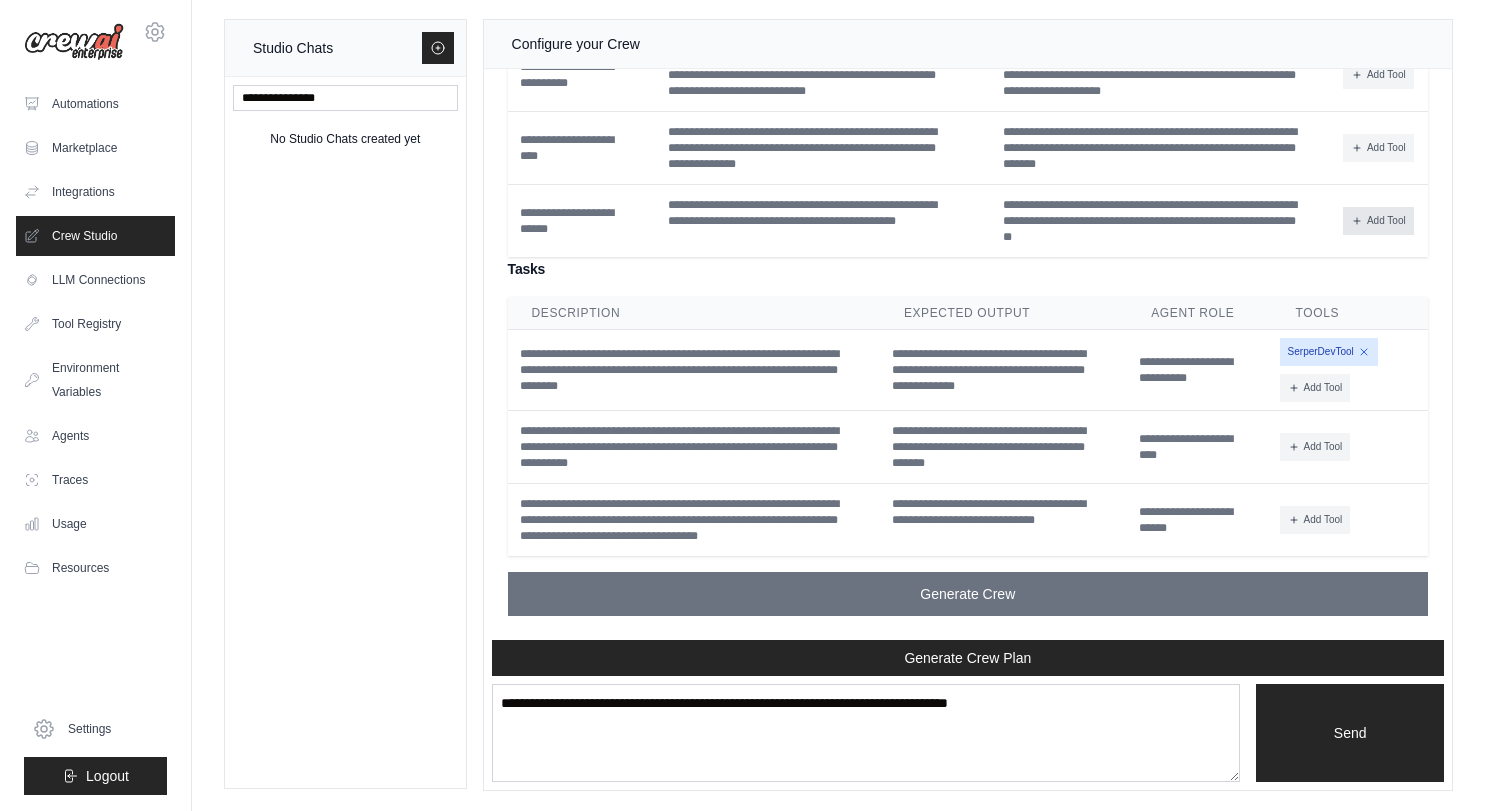 click on "Add Tool" at bounding box center [1378, 221] 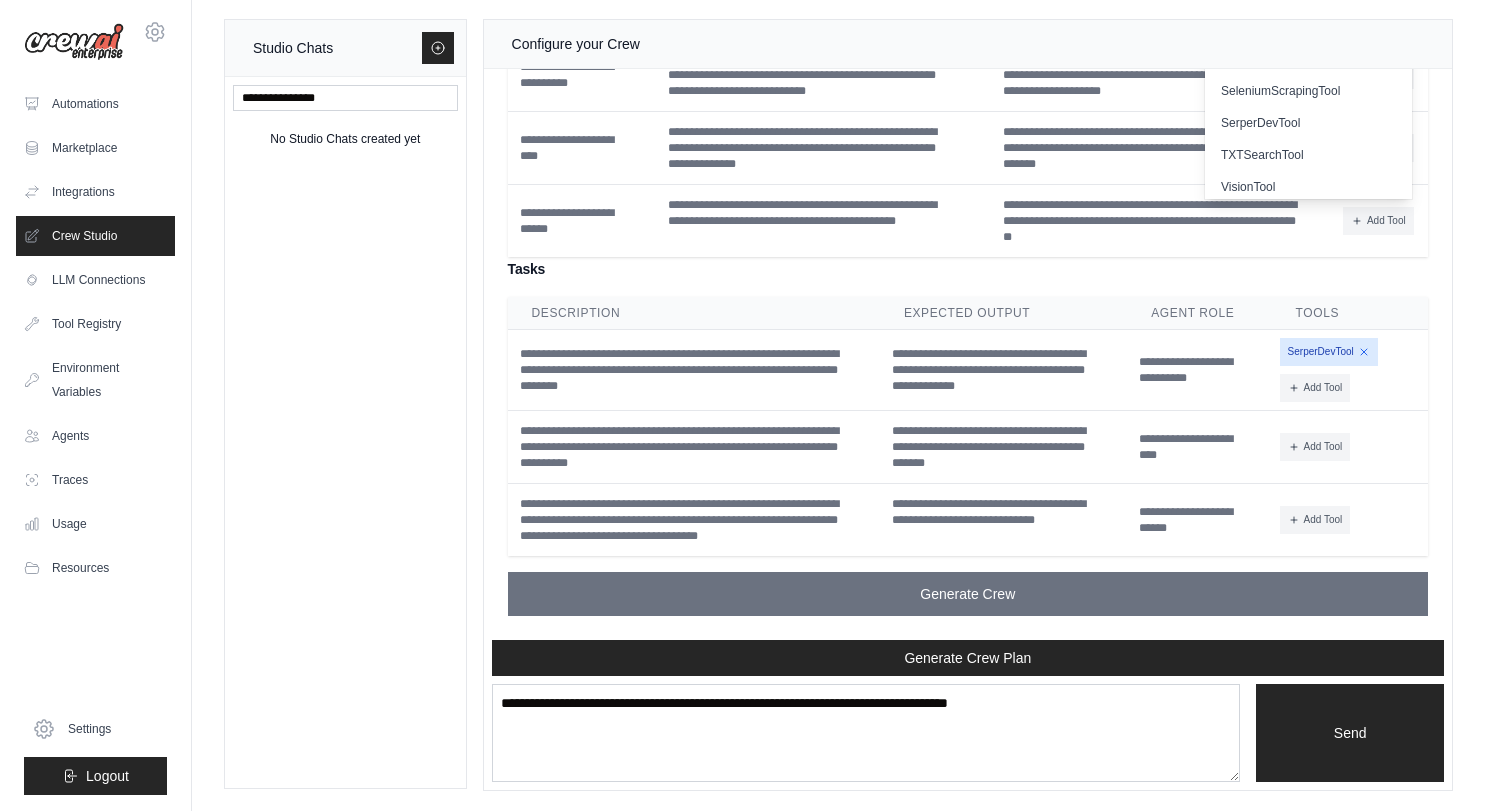 scroll, scrollTop: 538, scrollLeft: 0, axis: vertical 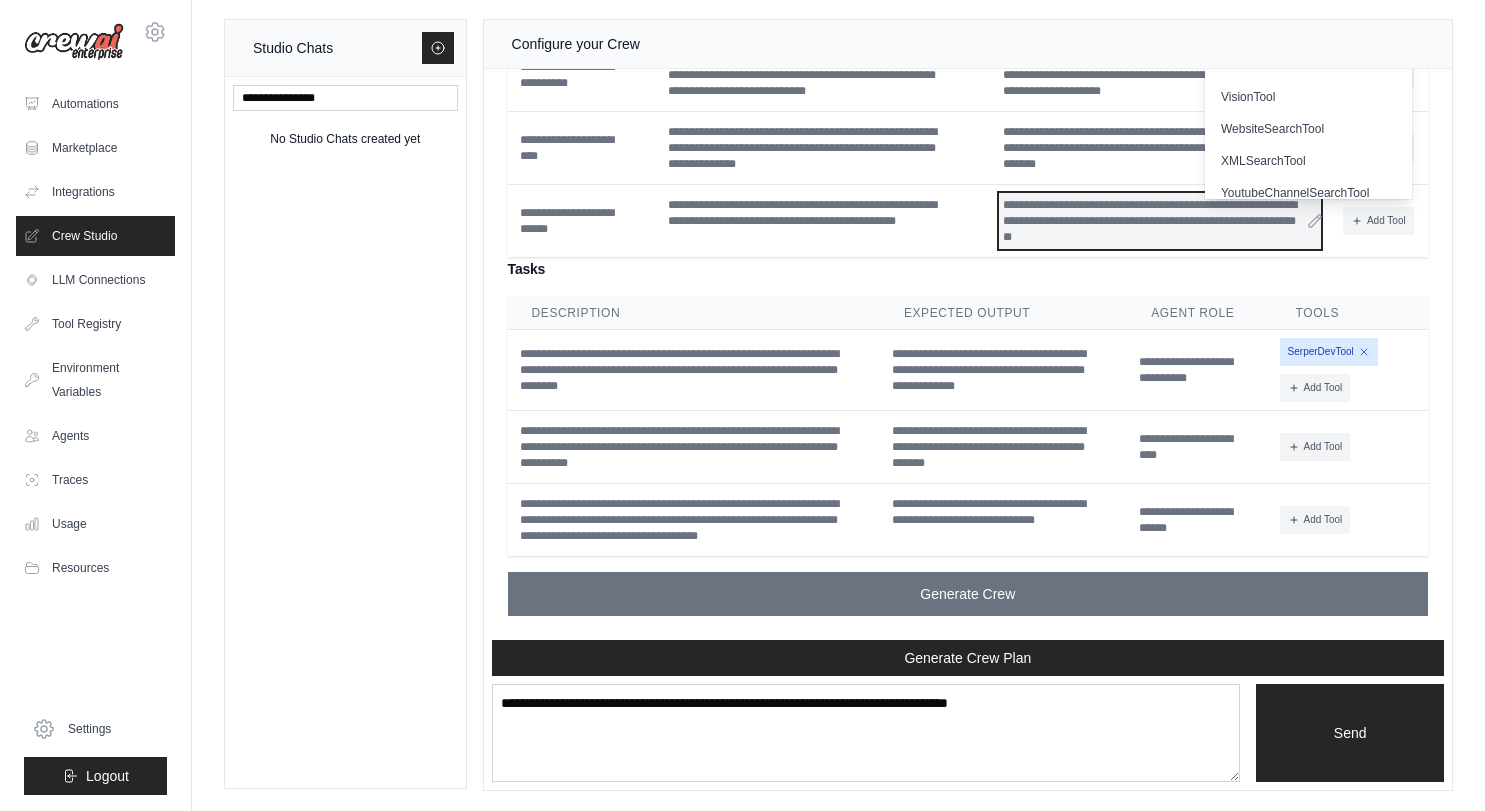 click on "**********" at bounding box center [1160, 221] 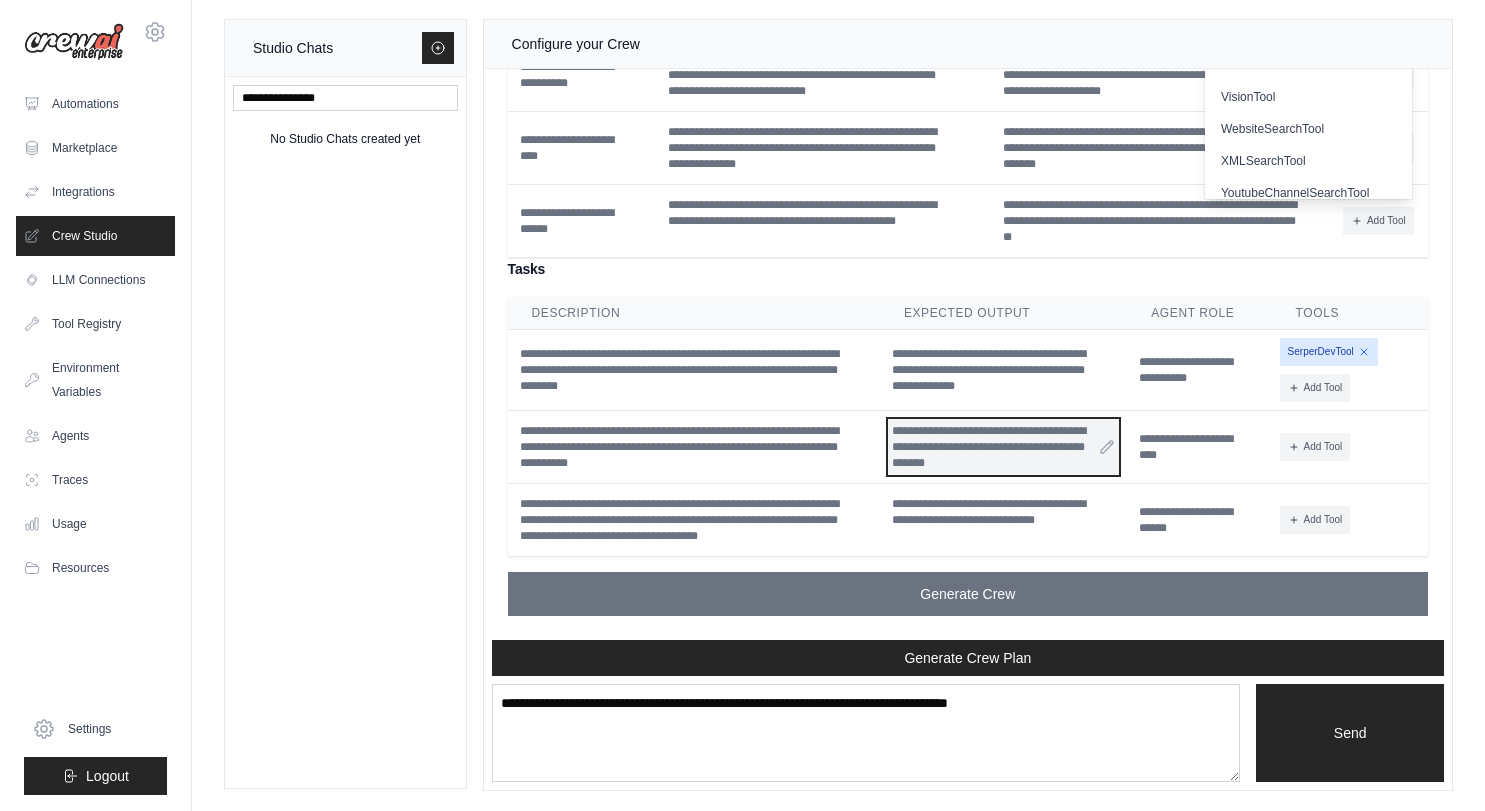 click on "**********" at bounding box center [1003, 447] 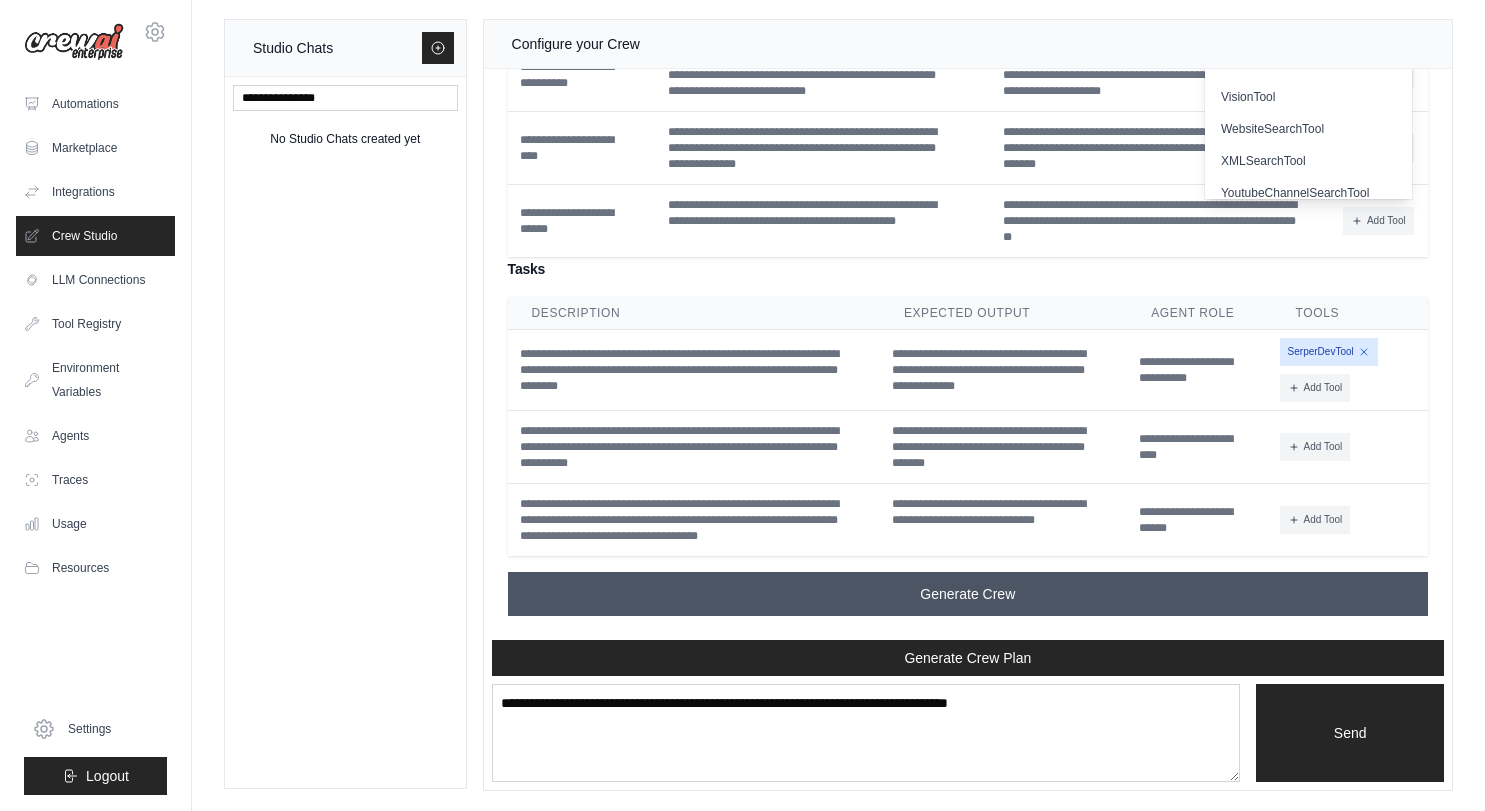 click on "Generate Crew" at bounding box center [968, 594] 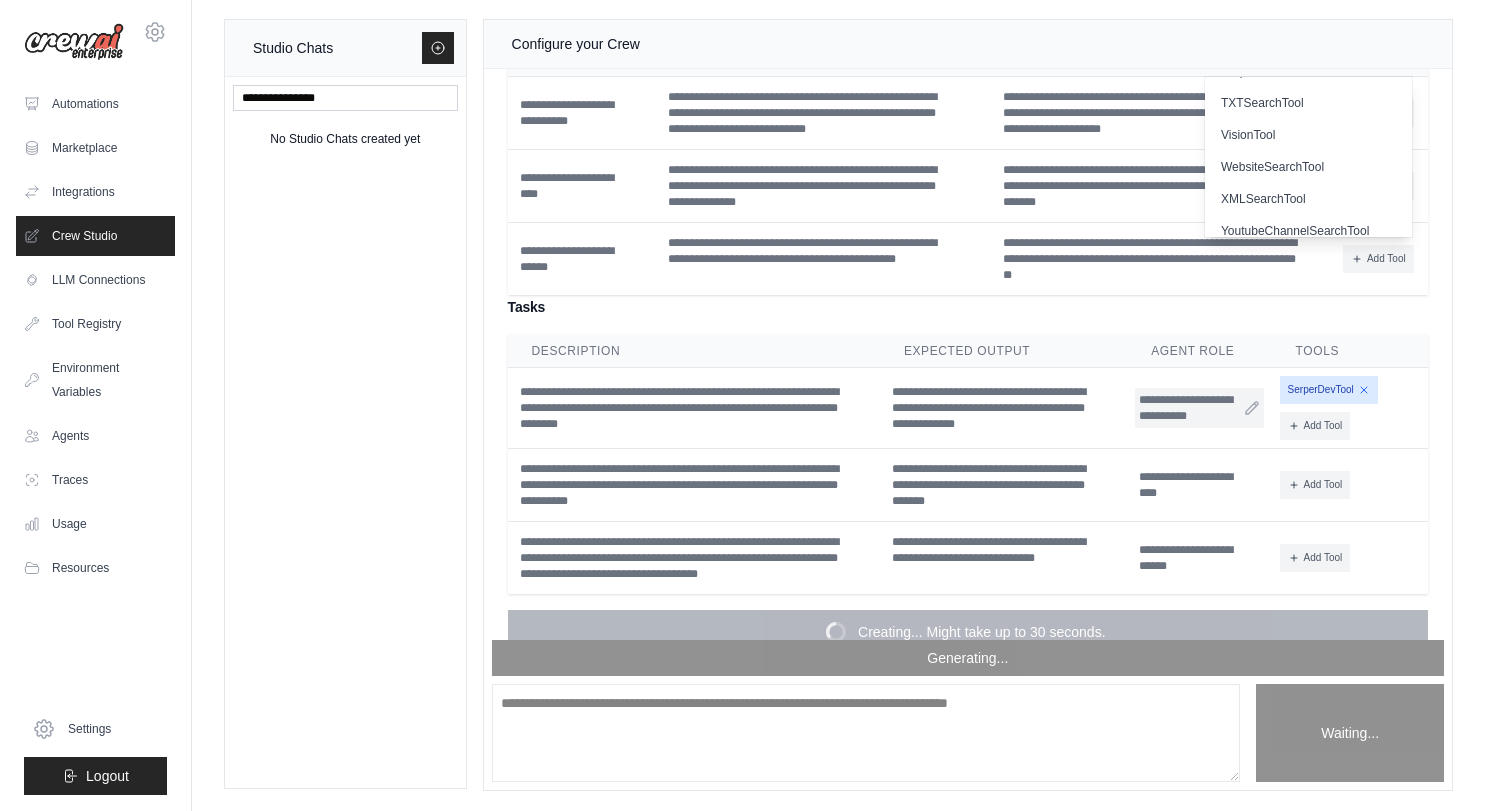 scroll, scrollTop: 8380, scrollLeft: 0, axis: vertical 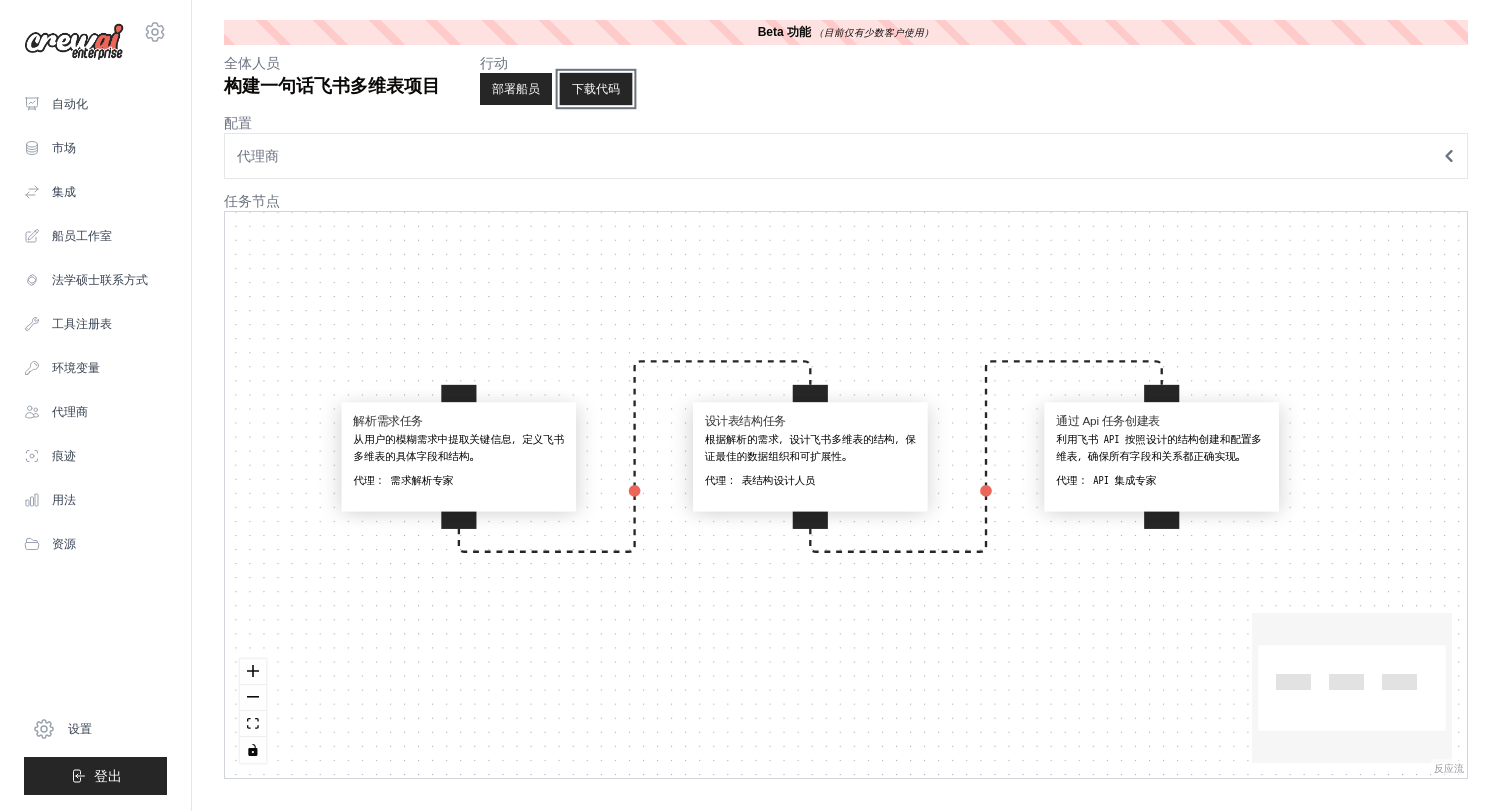 click on "下载代码" at bounding box center [596, 89] 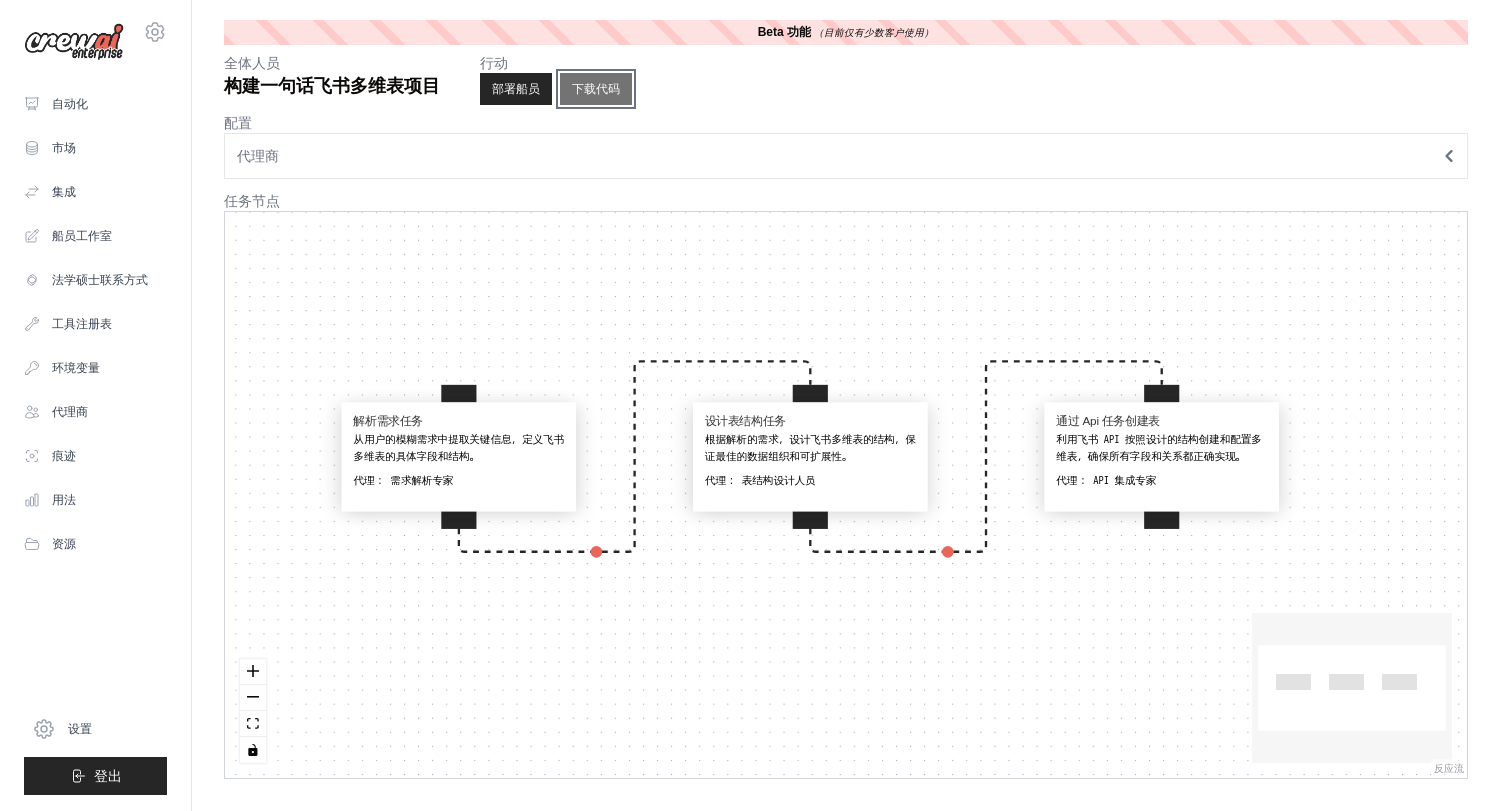 type 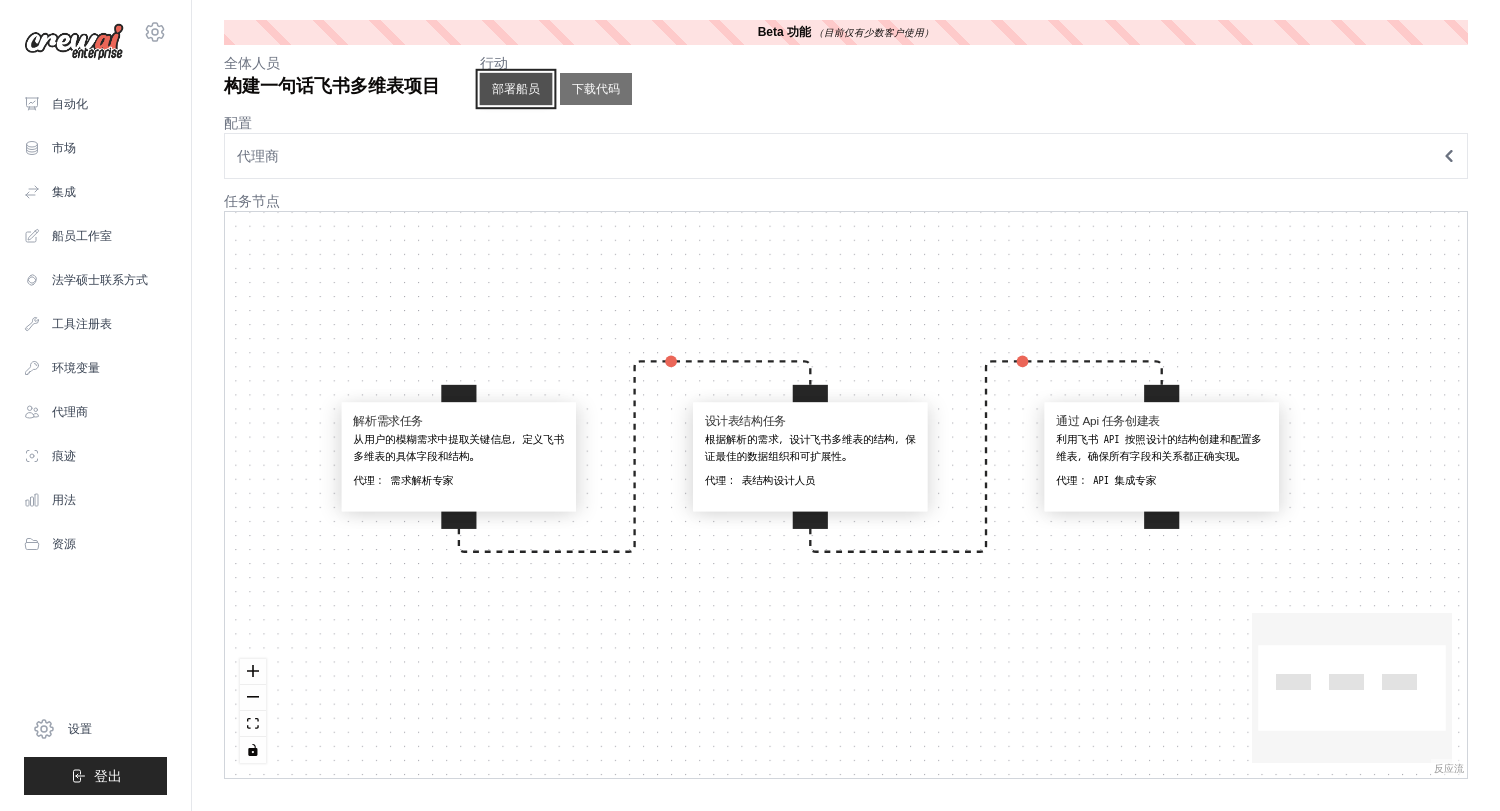click on "部署船员" at bounding box center [516, 89] 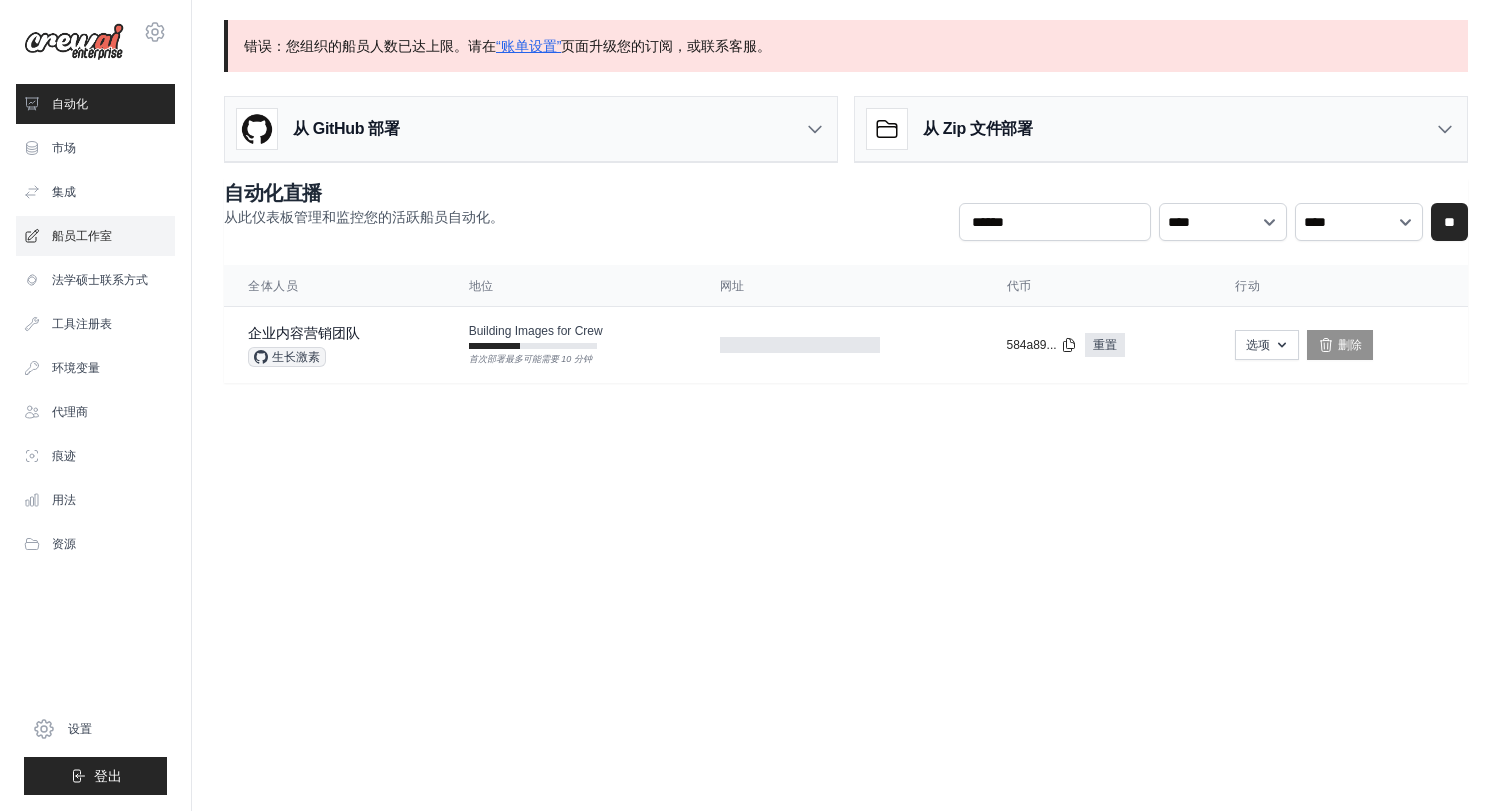 click on "船员工作室" at bounding box center [82, 236] 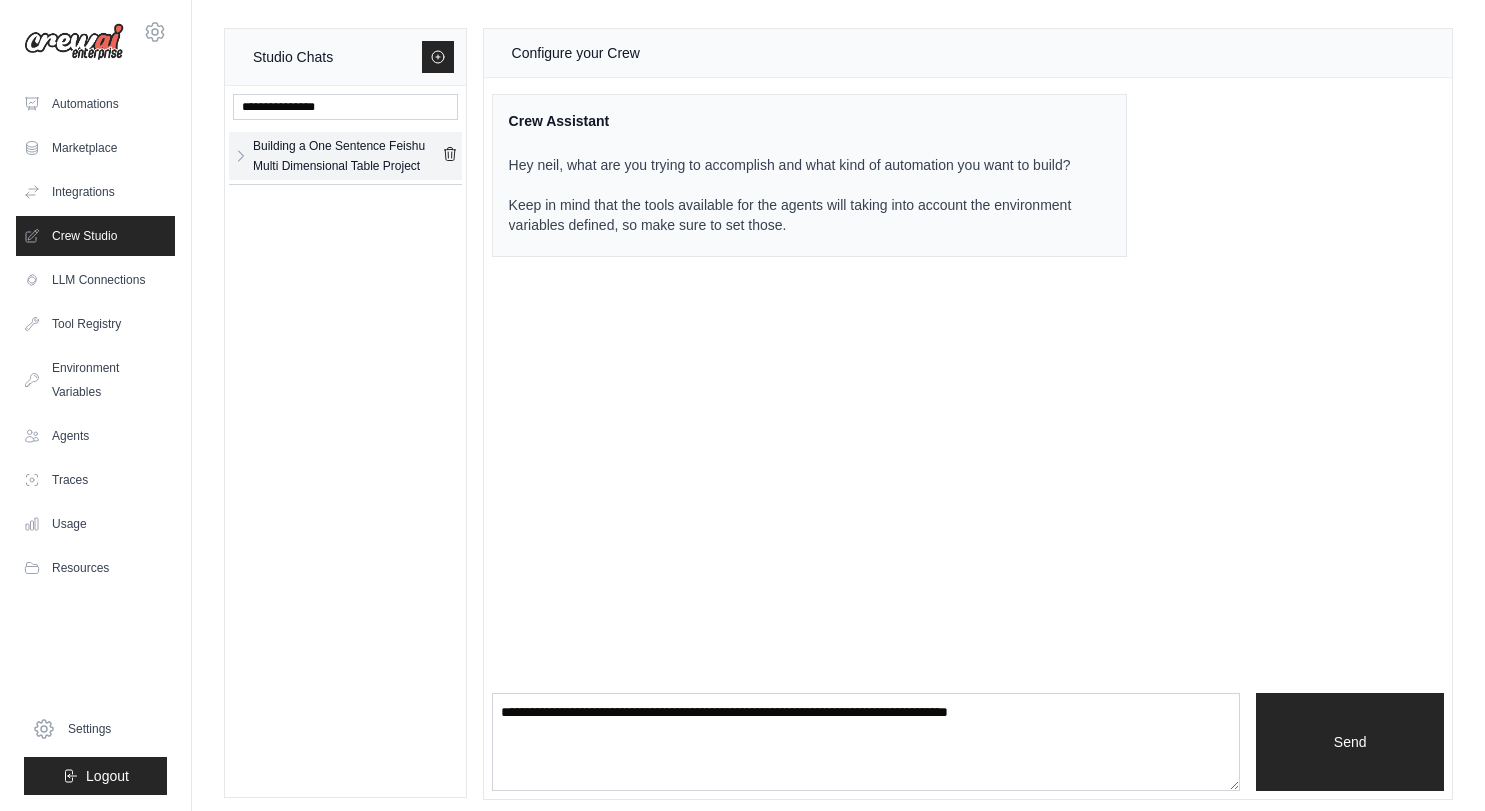 click on "Building a One Sentence Feishu Multi Dimensional Table Project" at bounding box center [347, 156] 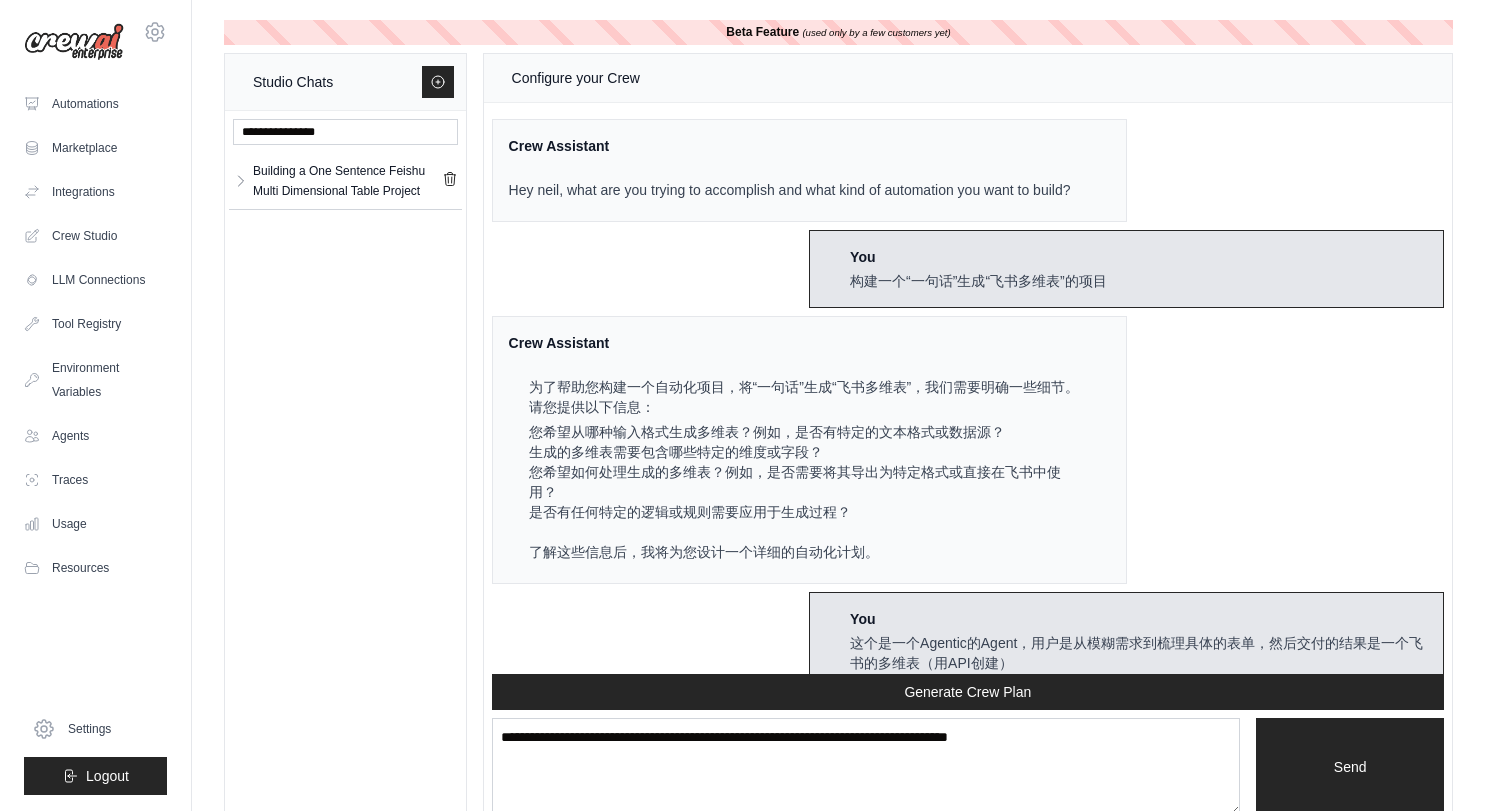 scroll, scrollTop: 8320, scrollLeft: 0, axis: vertical 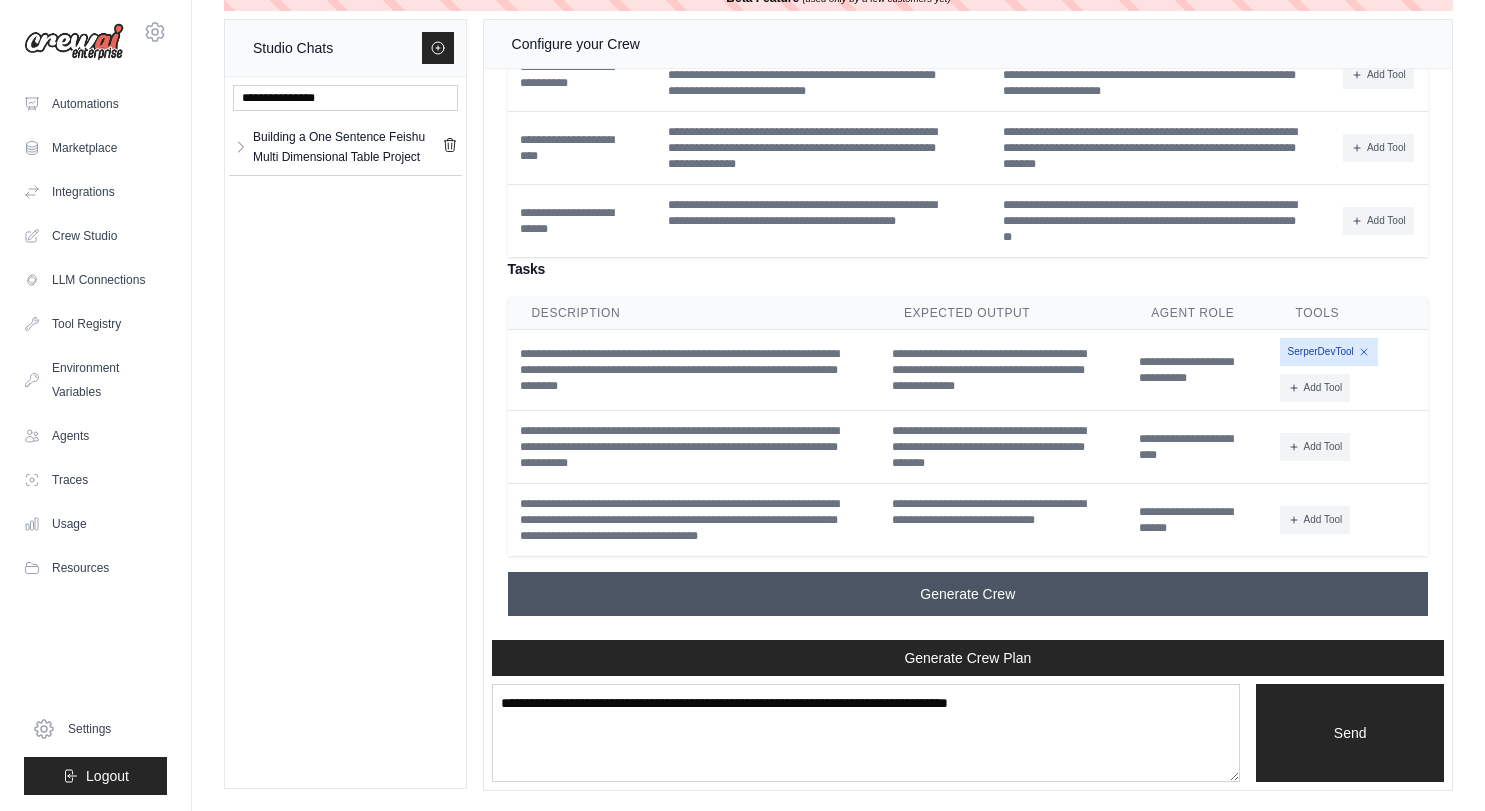 click on "Generate Crew" at bounding box center [968, 594] 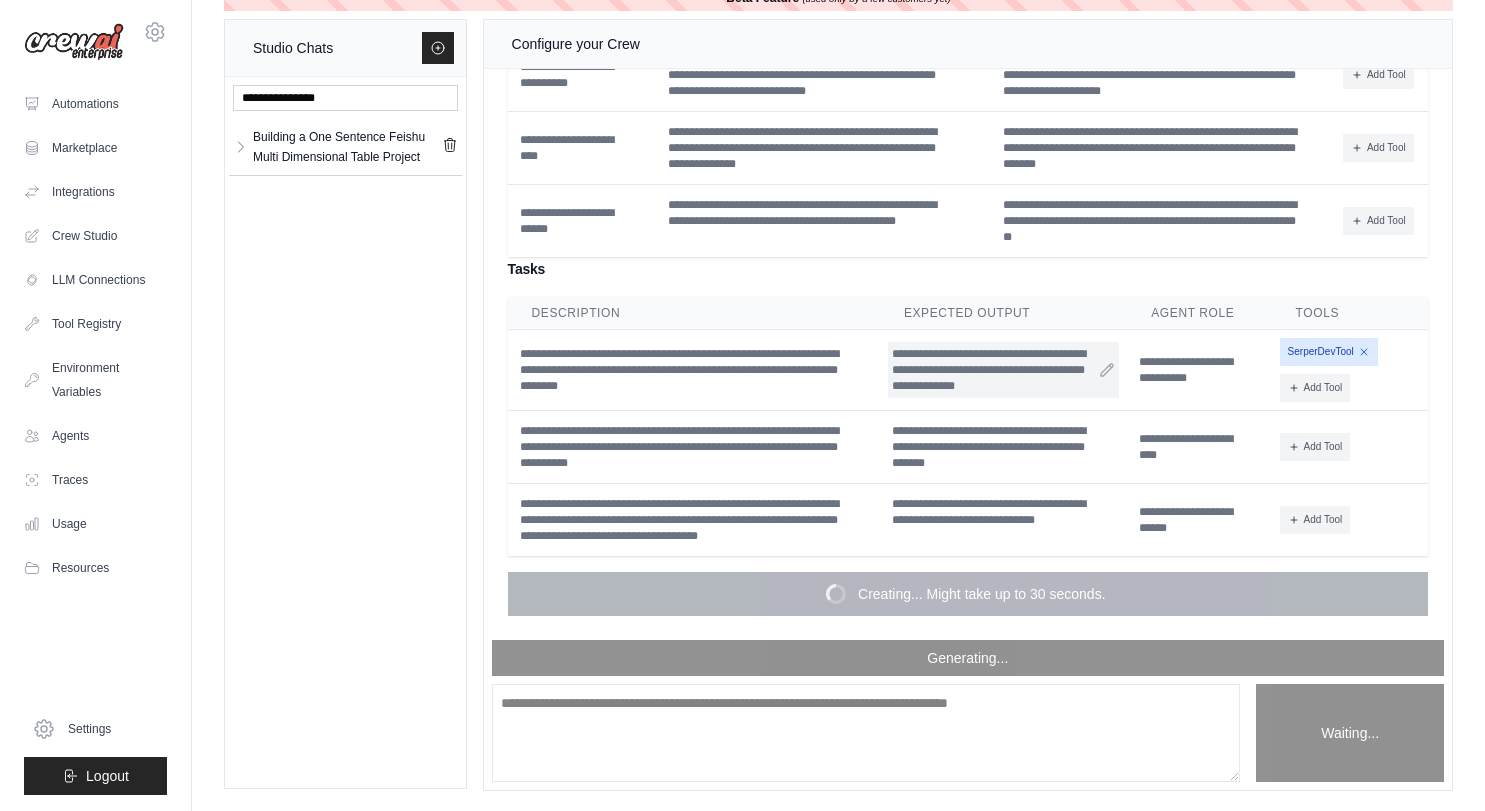 scroll, scrollTop: 8320, scrollLeft: 0, axis: vertical 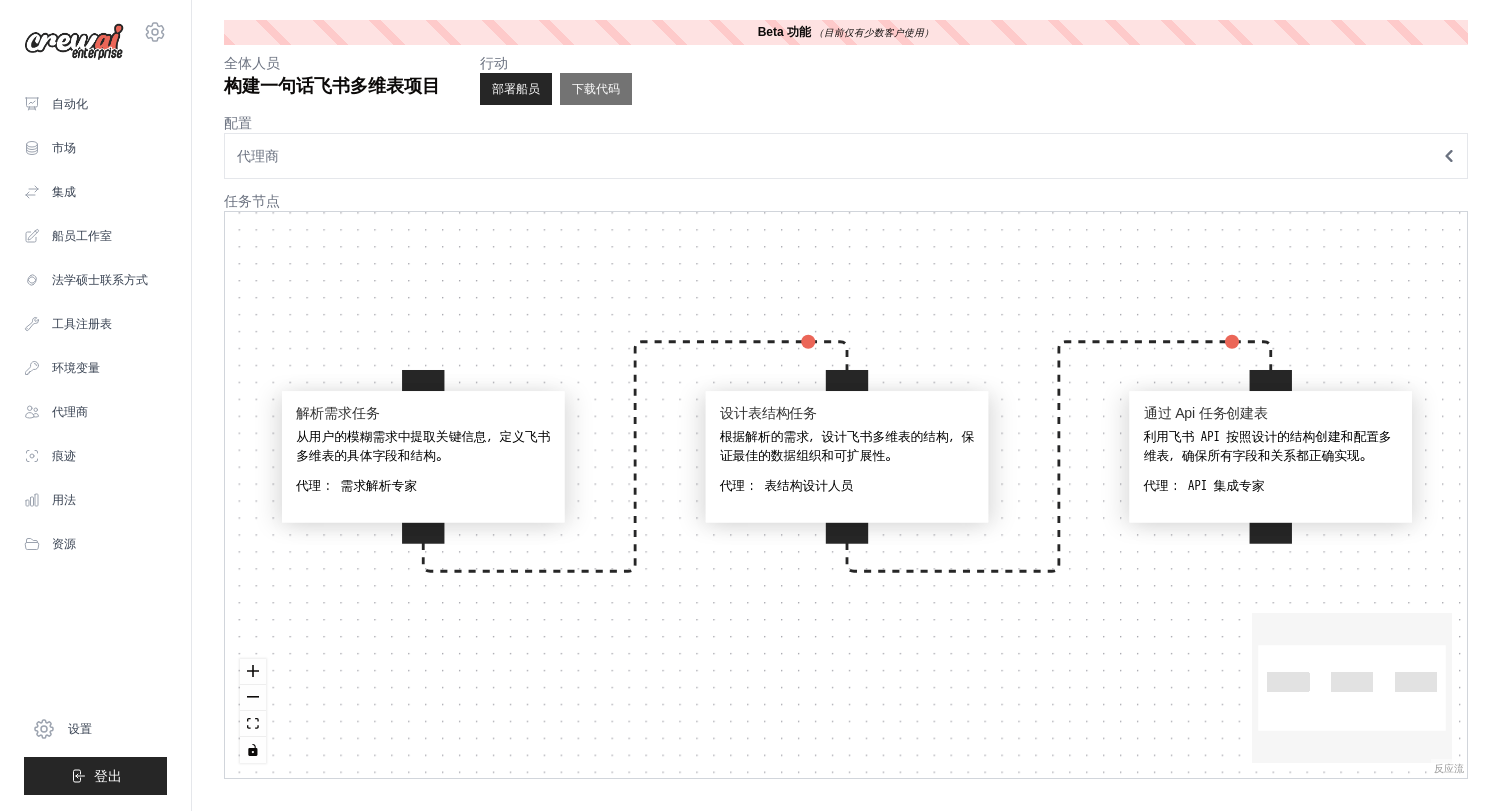 click on "解析需求任务 从用户的模糊需求中提取关键信息，定义飞书多维表的具体字段和结构。 代理：   需求解析专家" at bounding box center (423, 456) 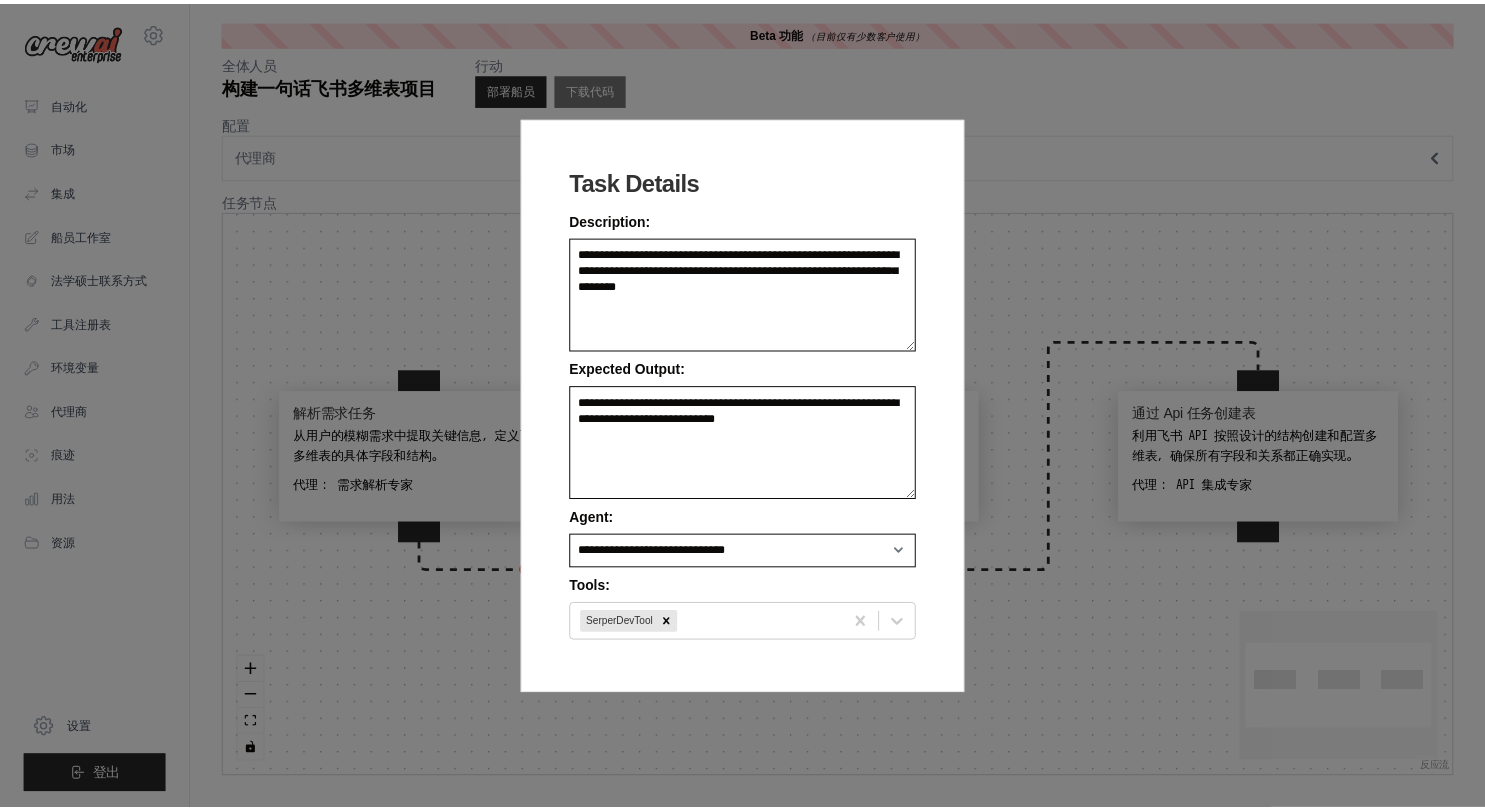 scroll, scrollTop: 0, scrollLeft: 0, axis: both 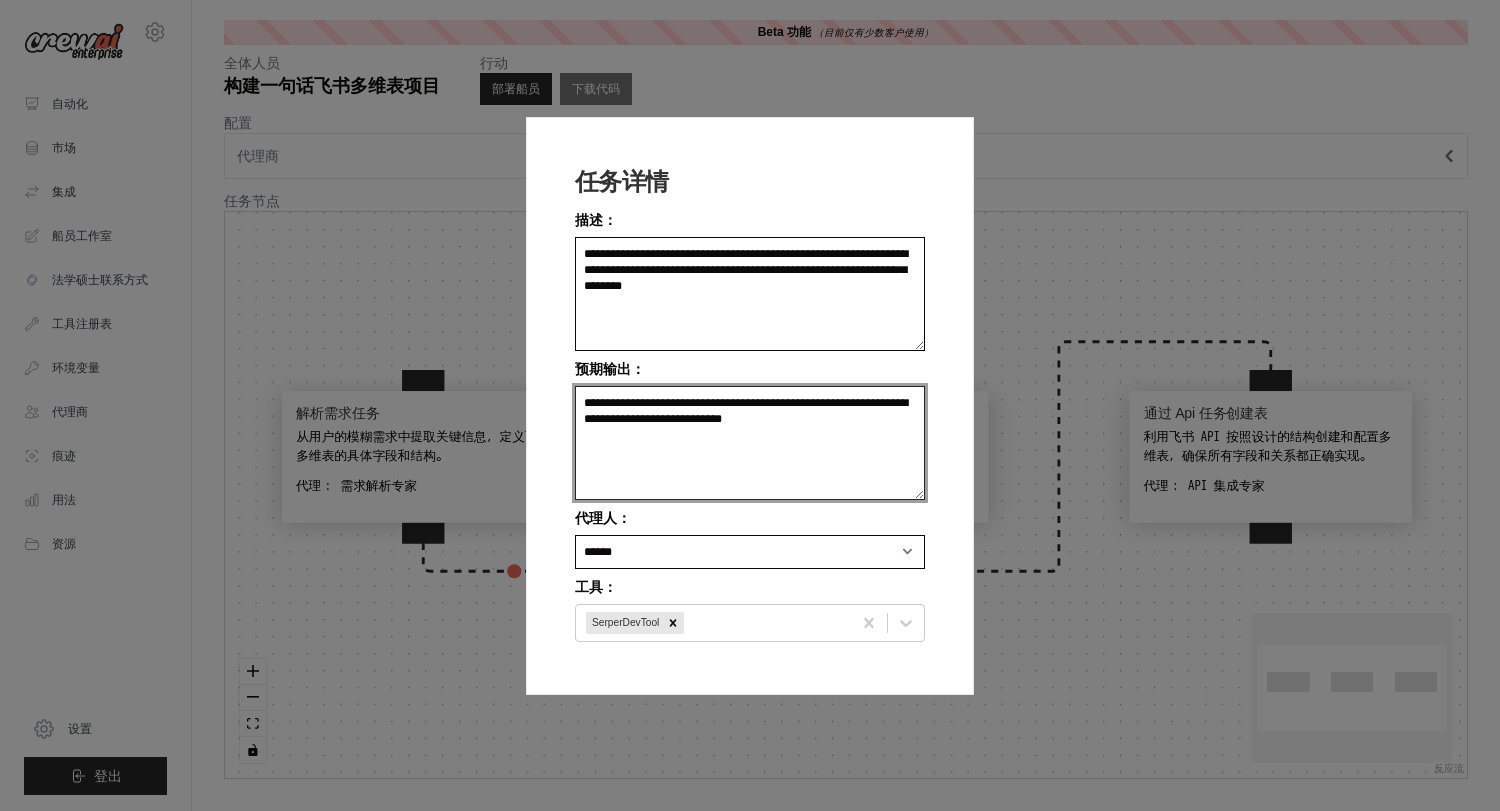 click on "**********" at bounding box center (750, 443) 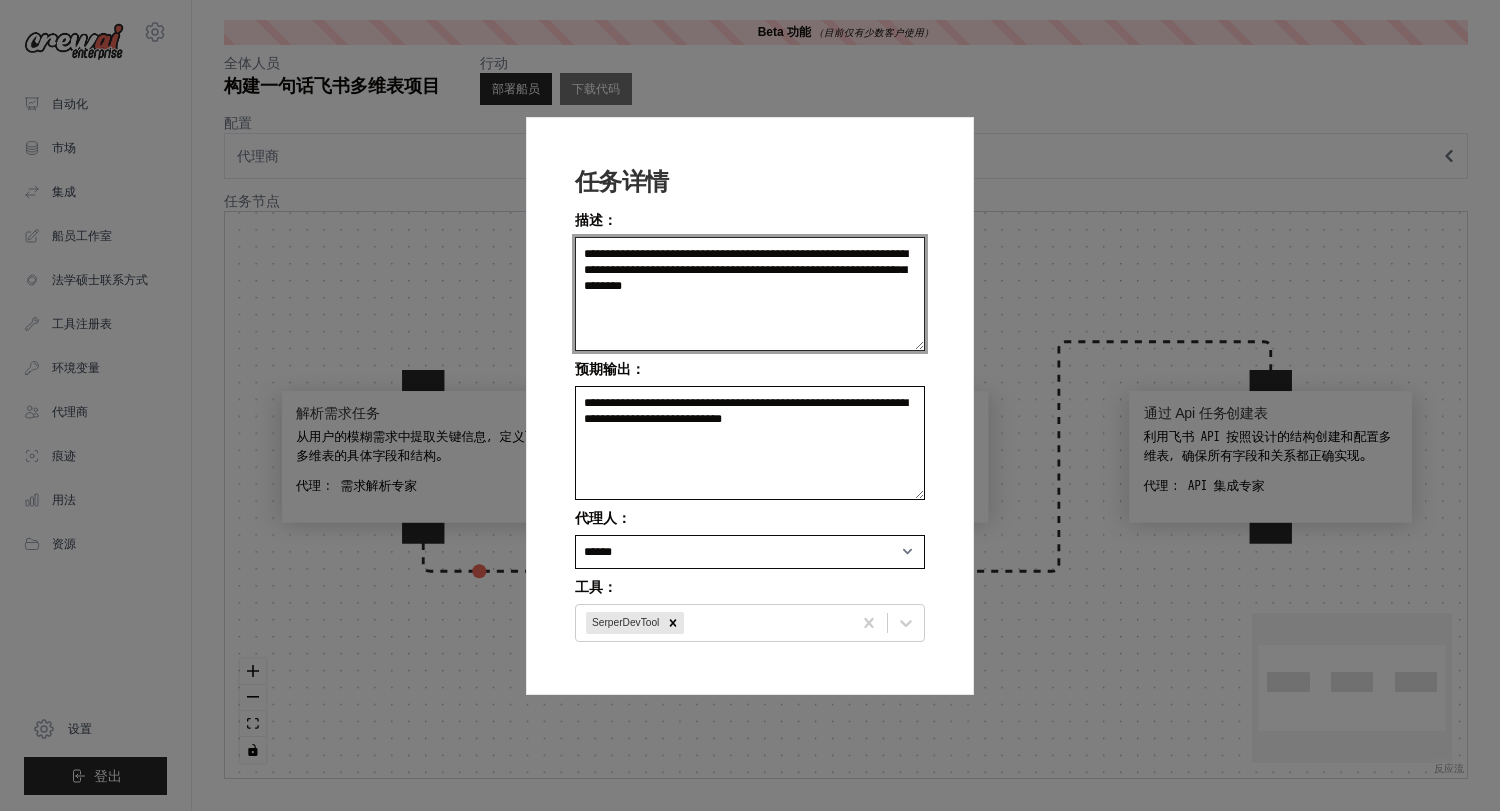 click on "**********" at bounding box center [750, 294] 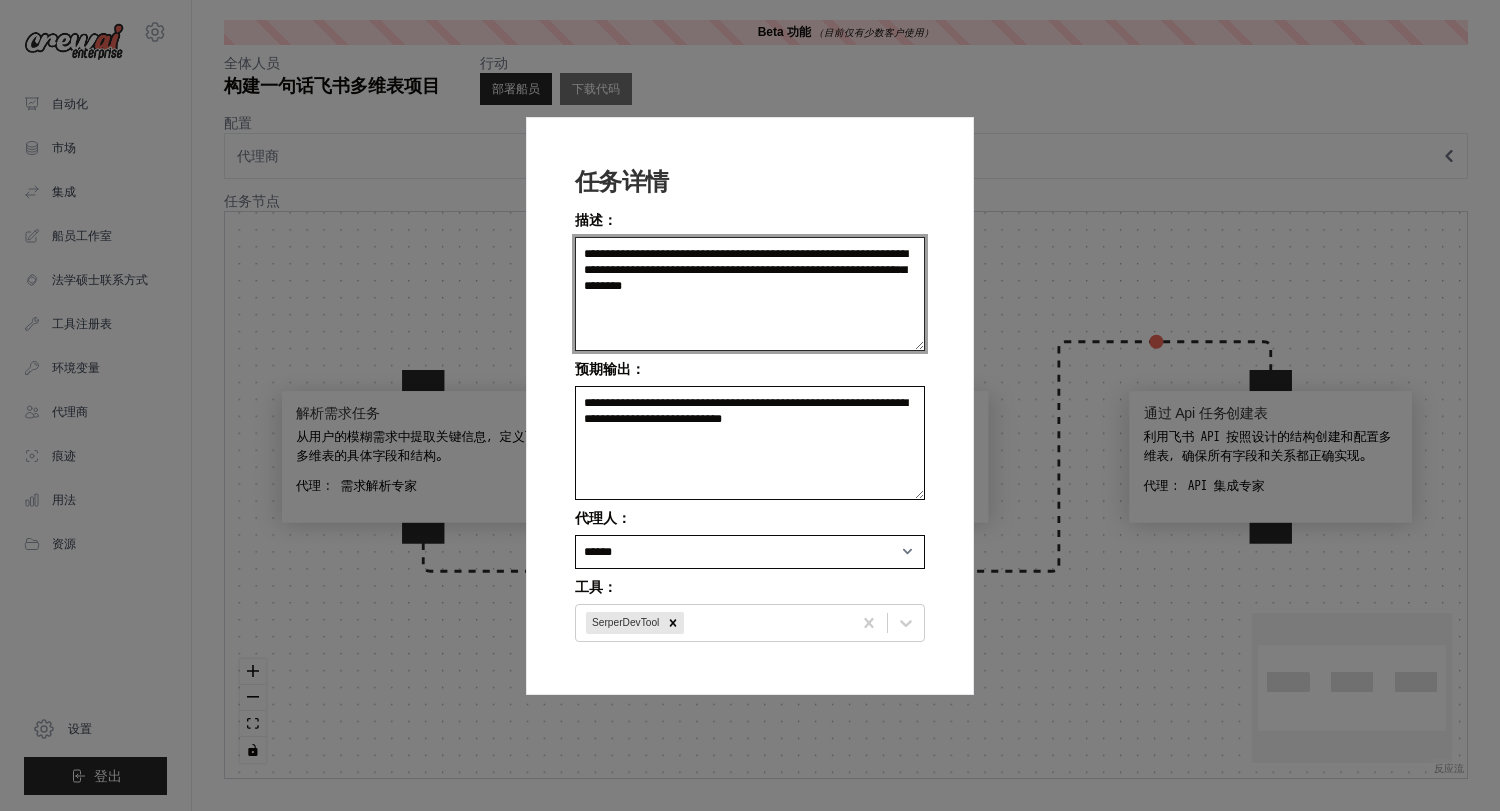 click on "**********" at bounding box center (750, 294) 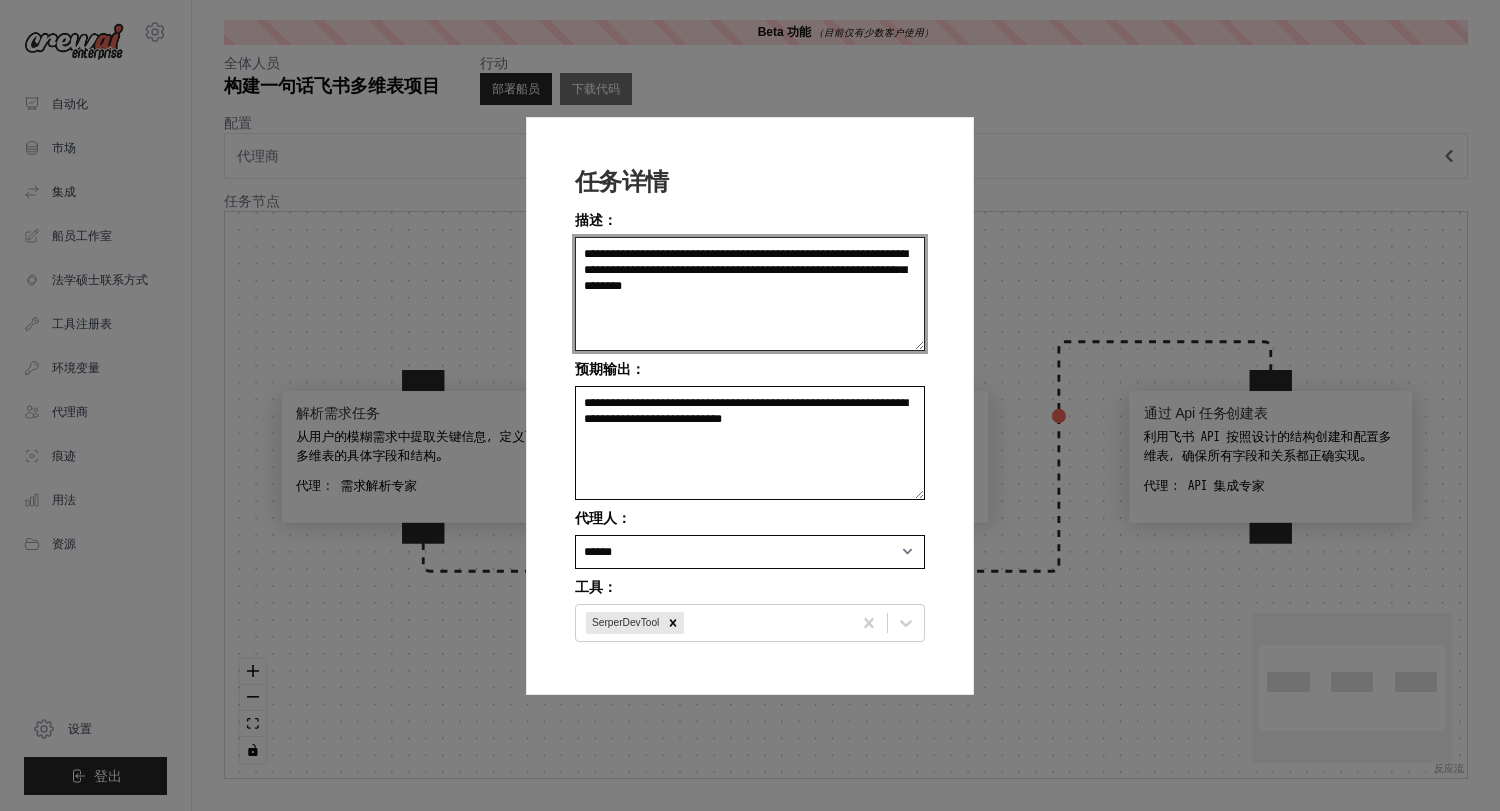 click on "**********" at bounding box center (750, 294) 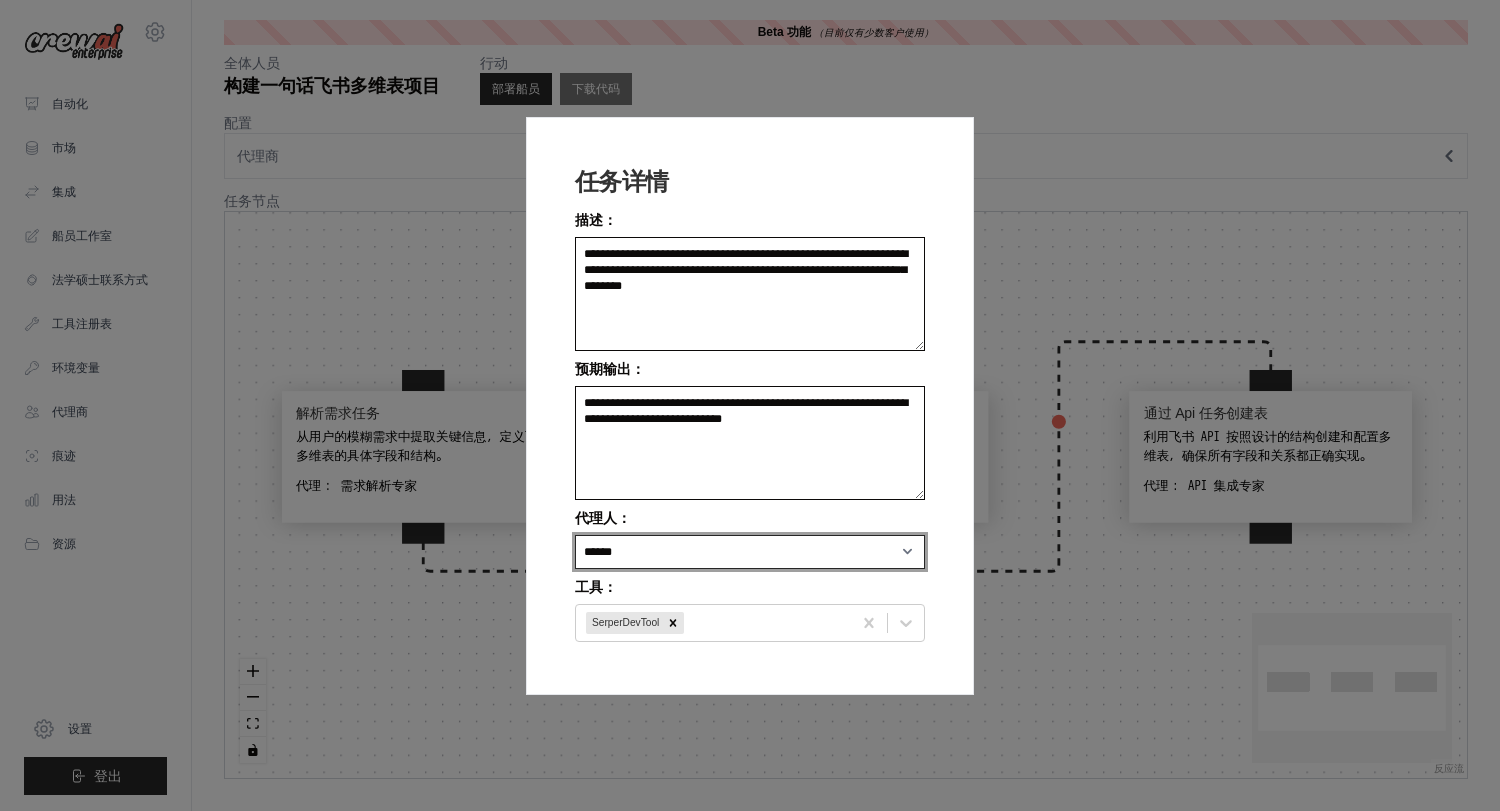click on "****** ****** ********" at bounding box center [750, 552] 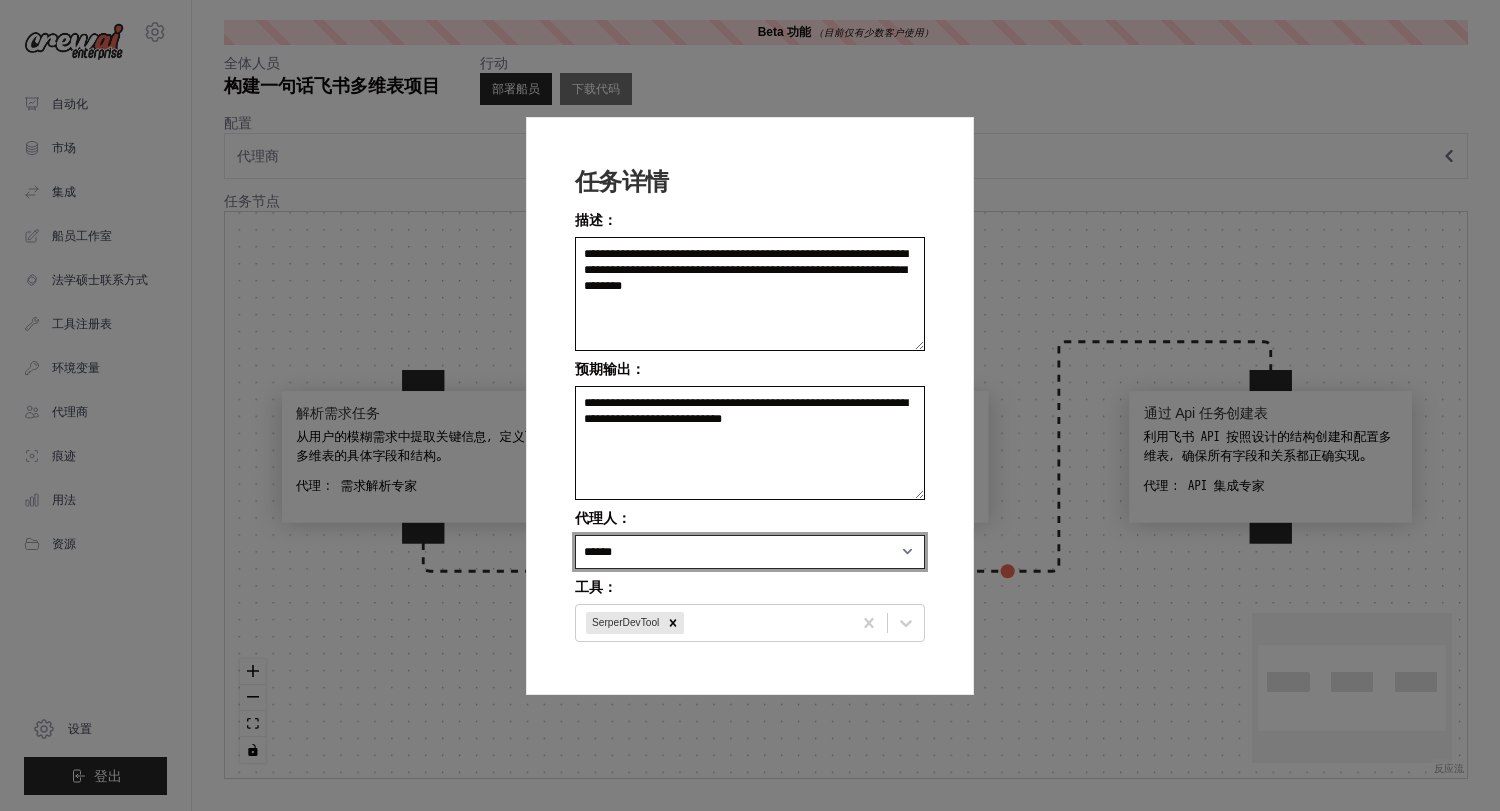 click on "****** ****** ********" at bounding box center (750, 552) 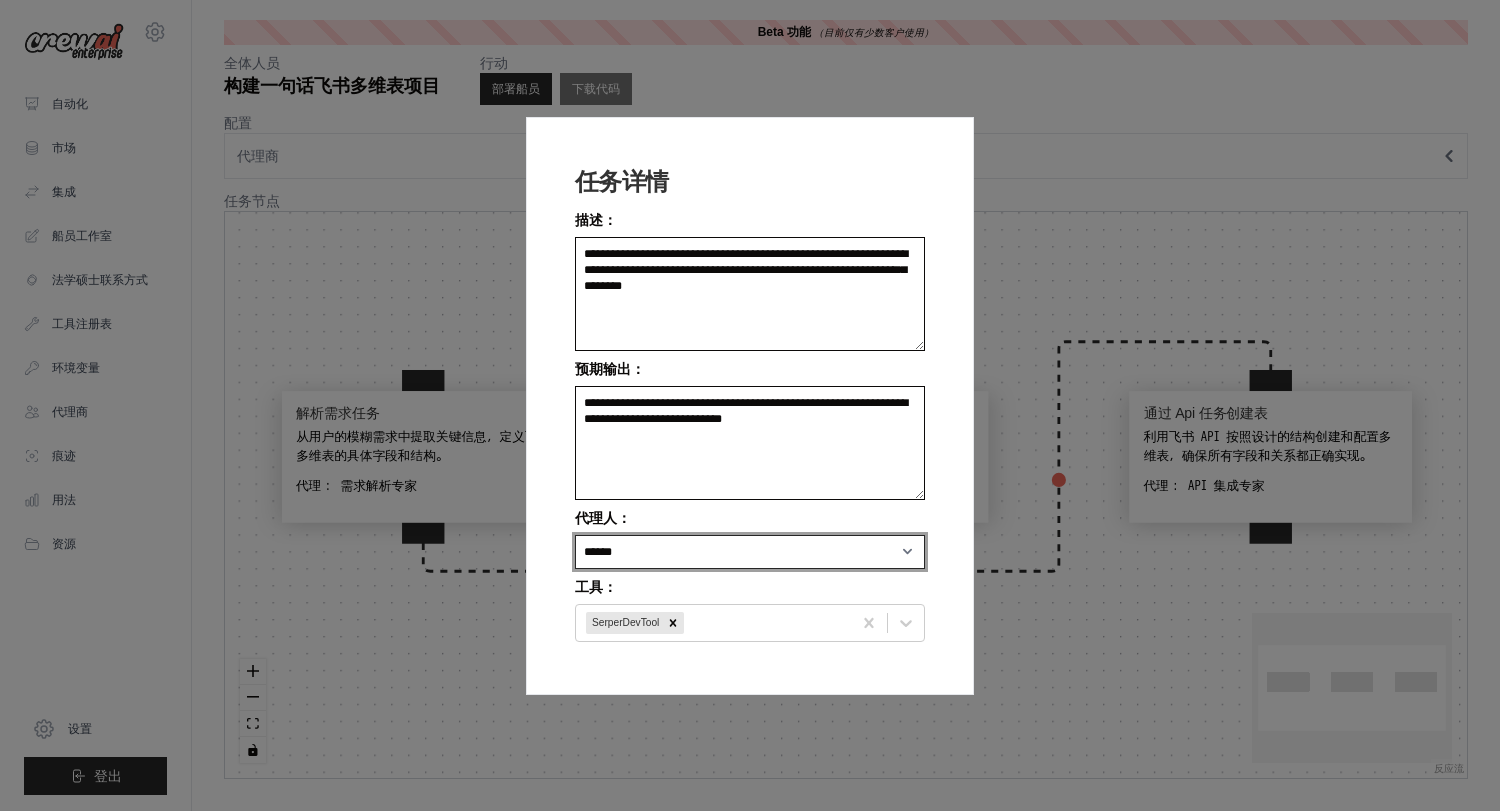select on "**********" 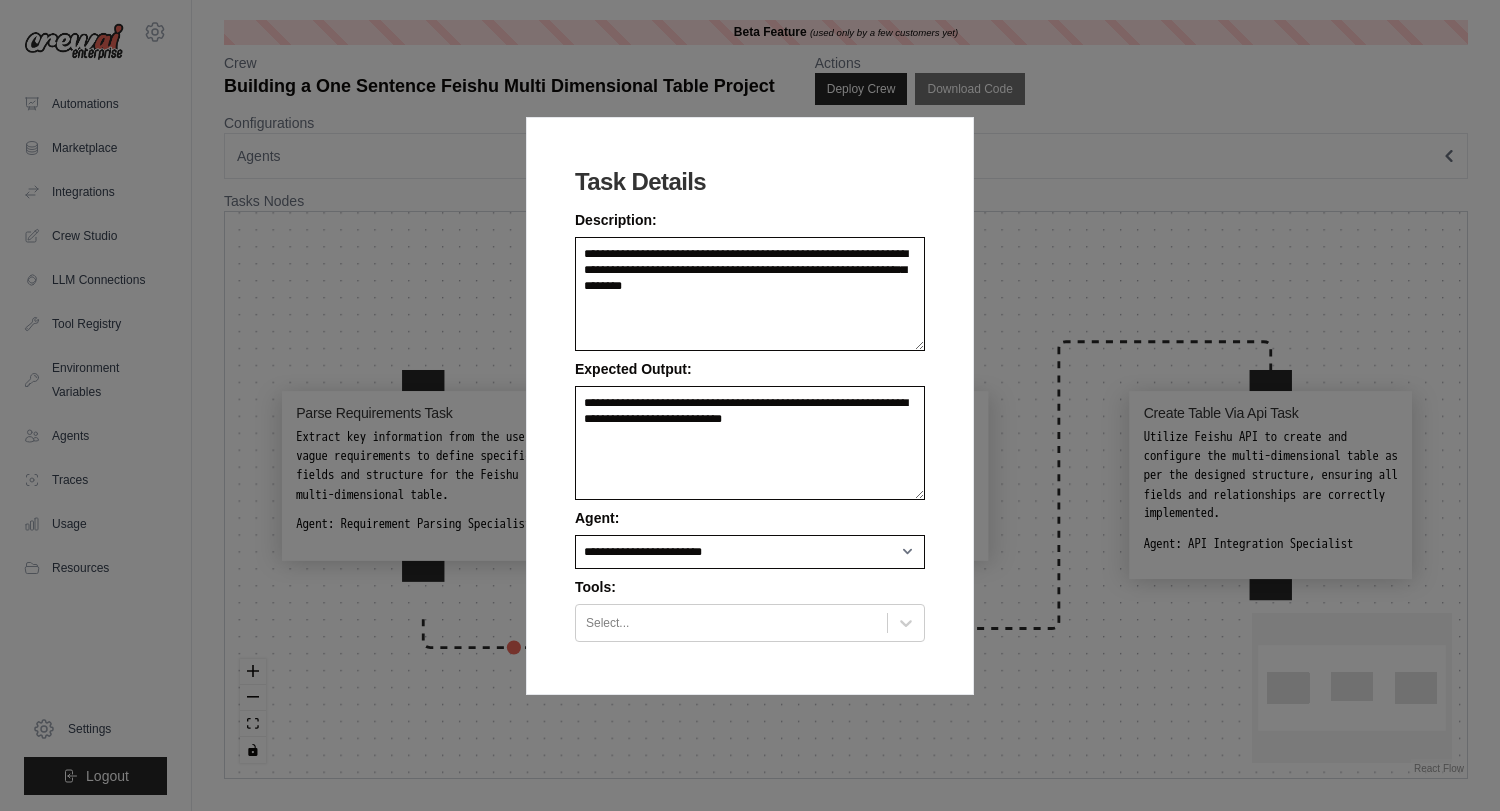 click on "**********" at bounding box center (750, 424) 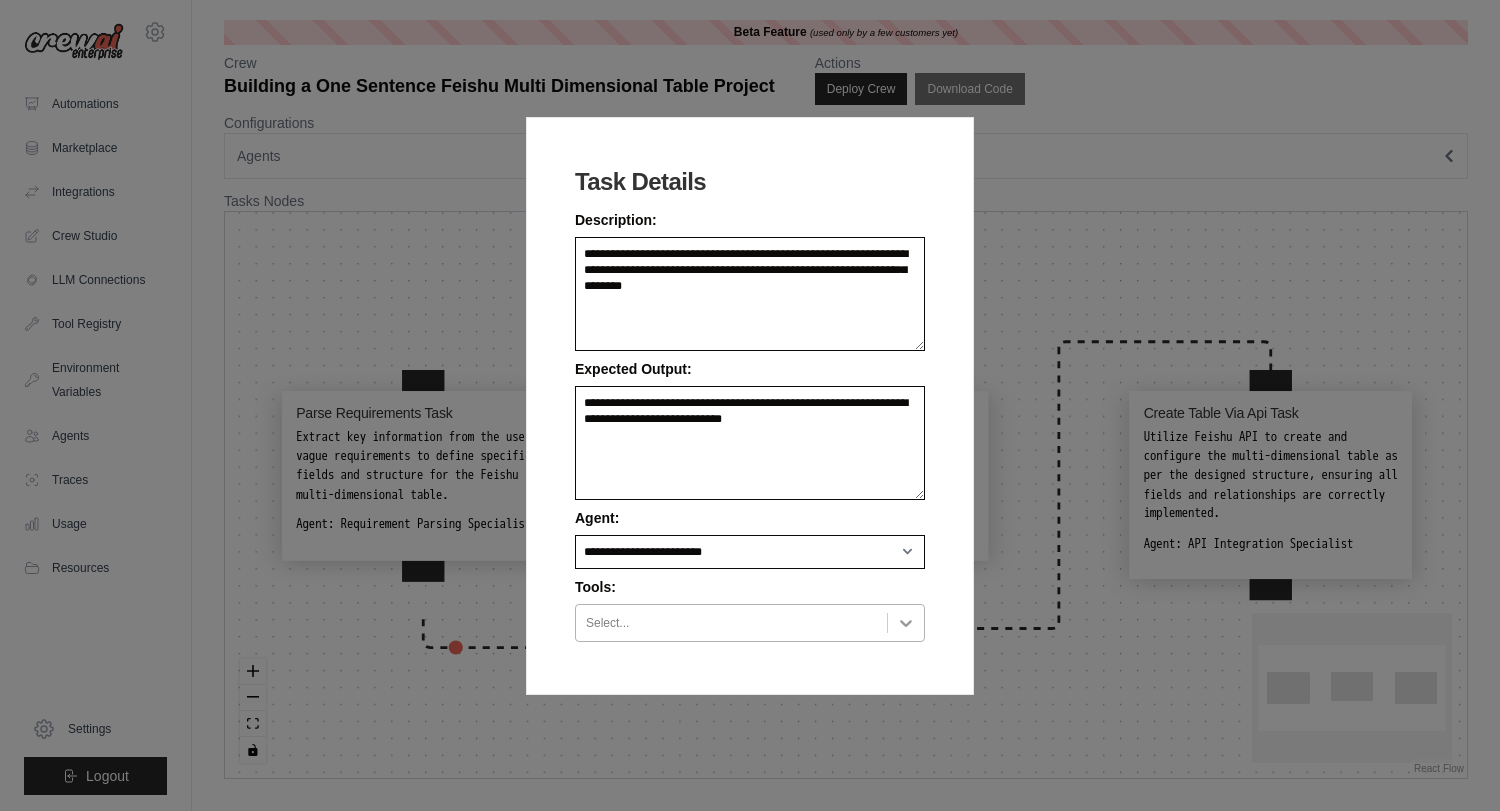 click 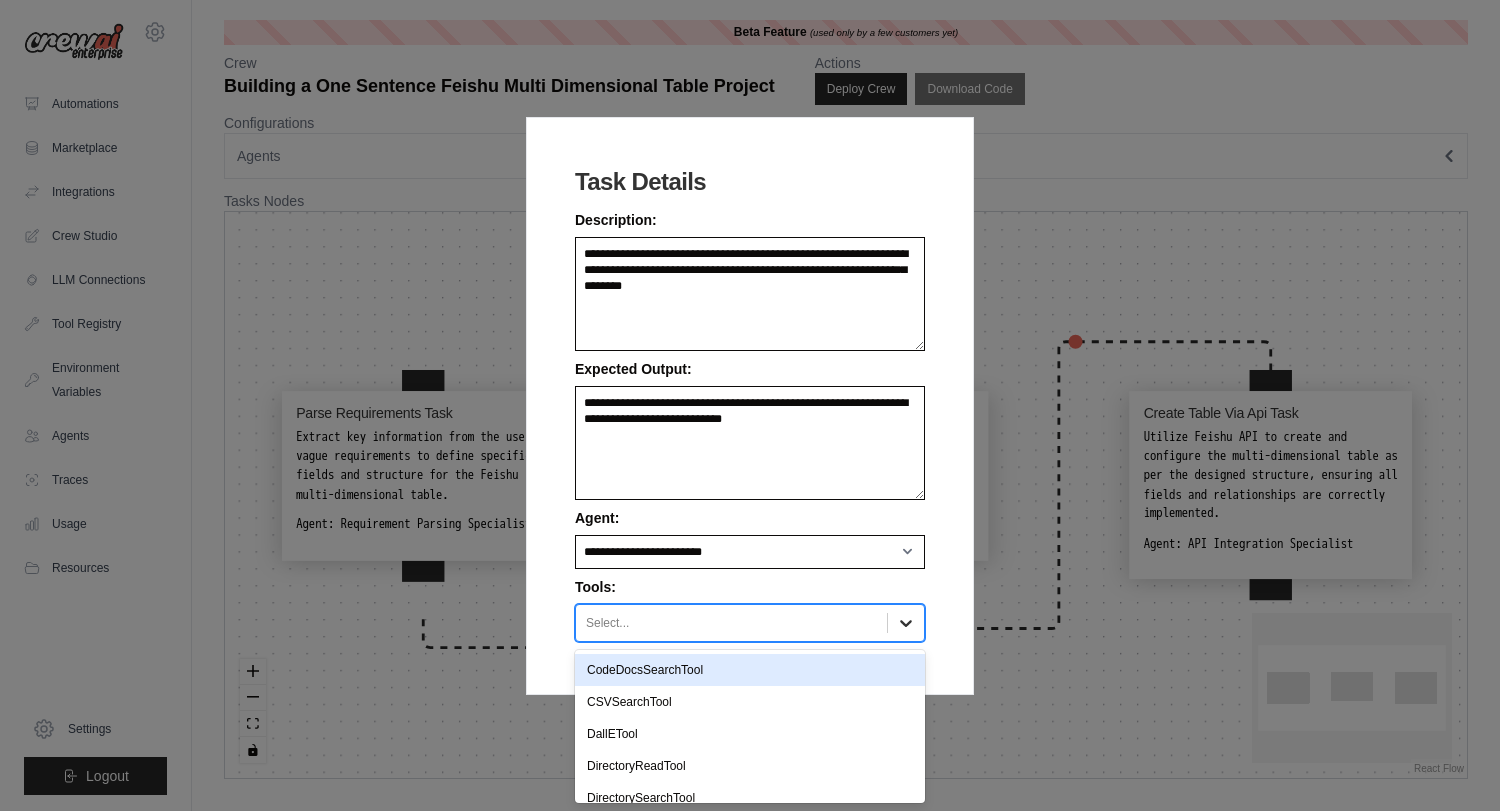 click 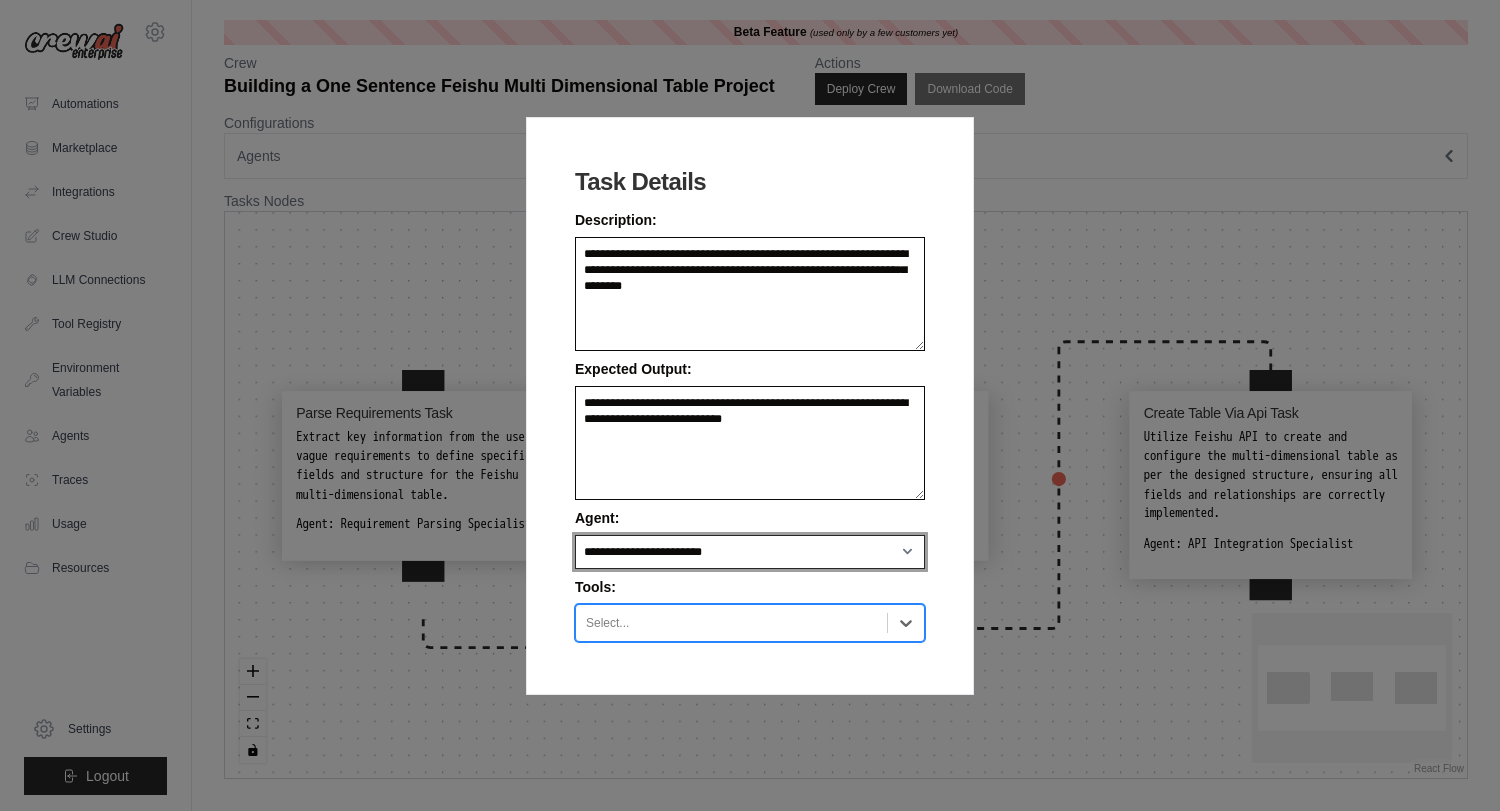 click on "**********" at bounding box center [750, 552] 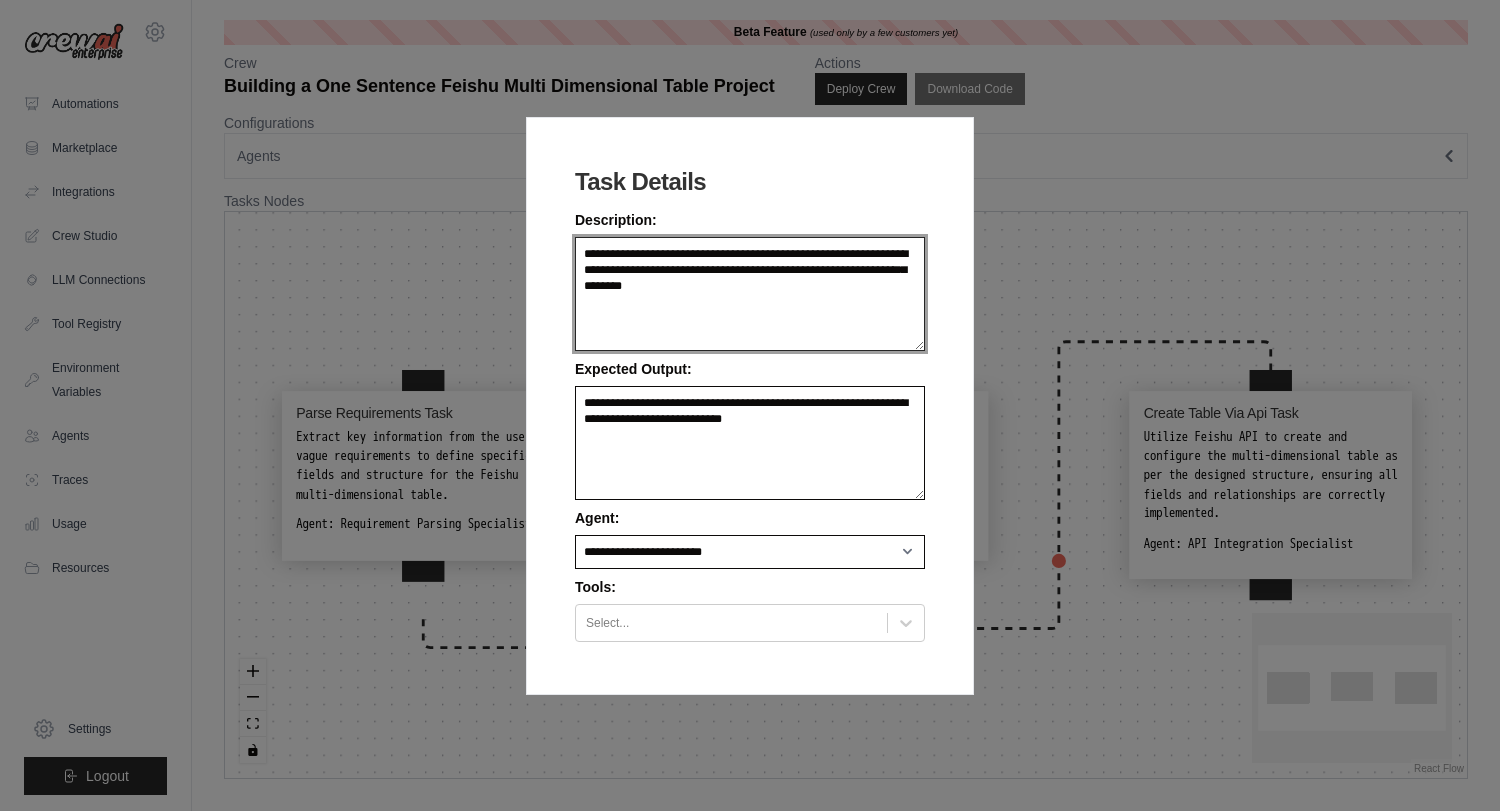 click on "**********" at bounding box center [750, 294] 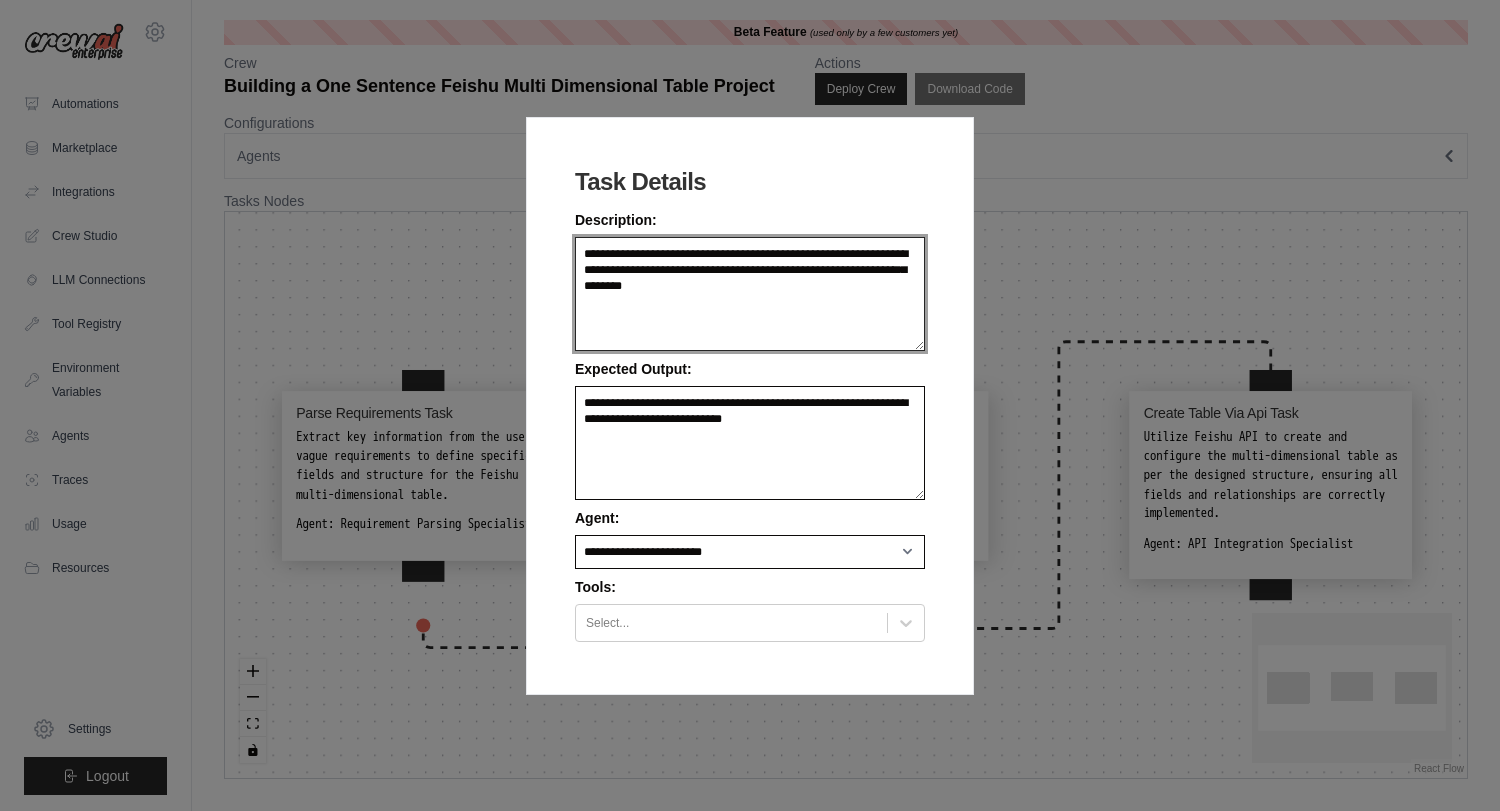 click on "**********" at bounding box center [750, 294] 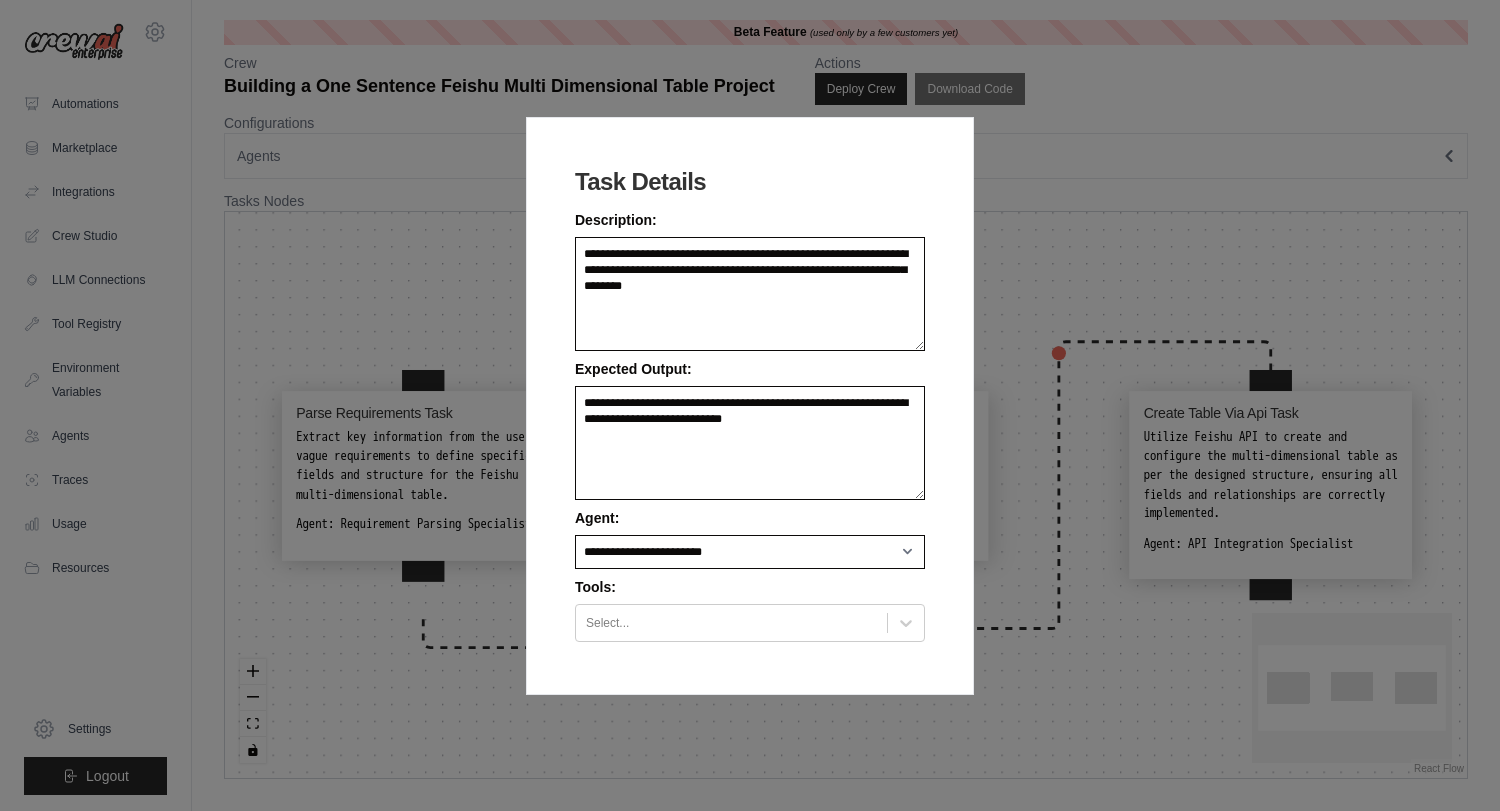 click on "**********" at bounding box center (750, 405) 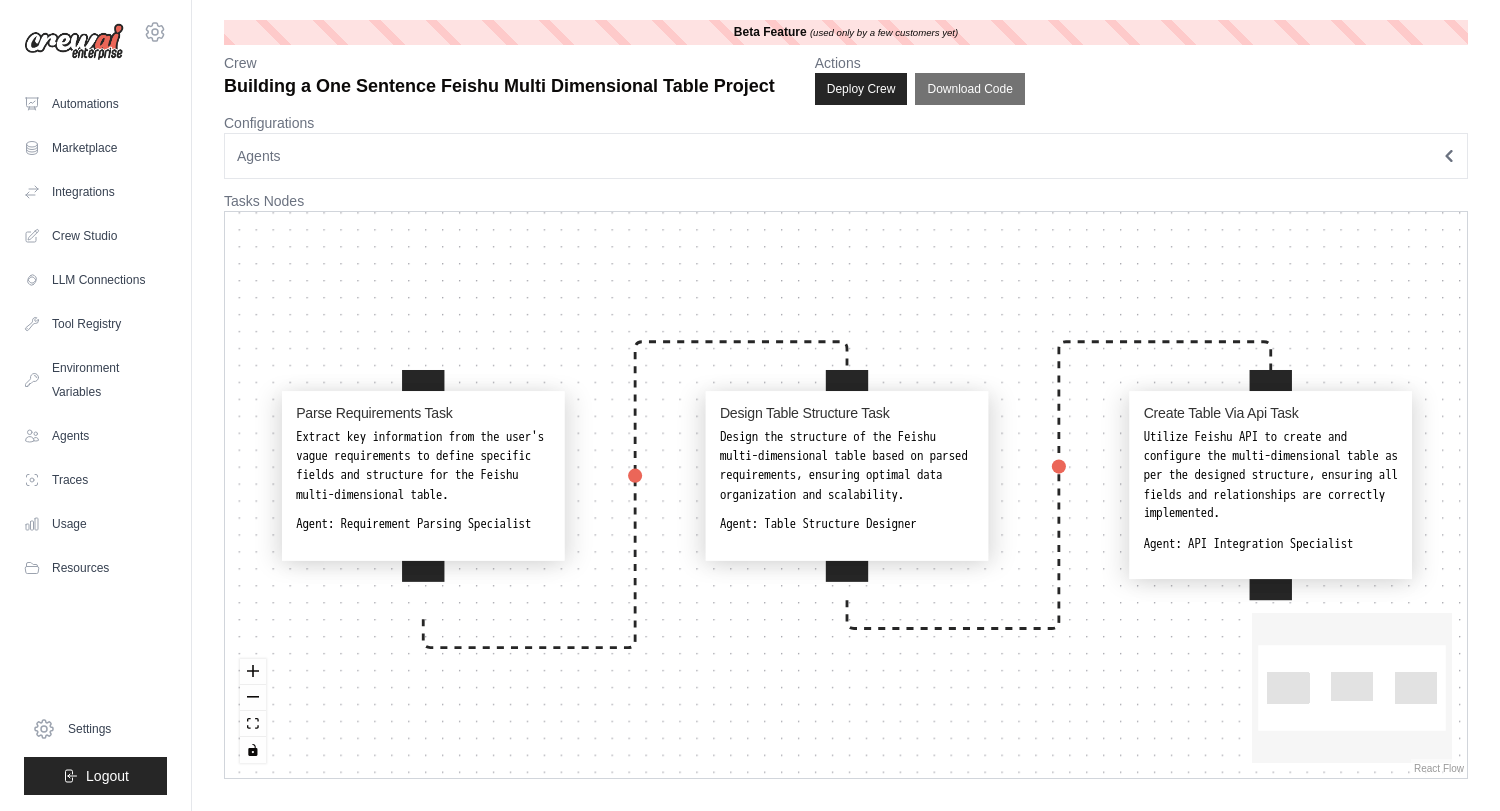 click on "Extract key information from the user's vague requirements to define specific fields and structure for the Feishu multi-dimensional table." at bounding box center (423, 466) 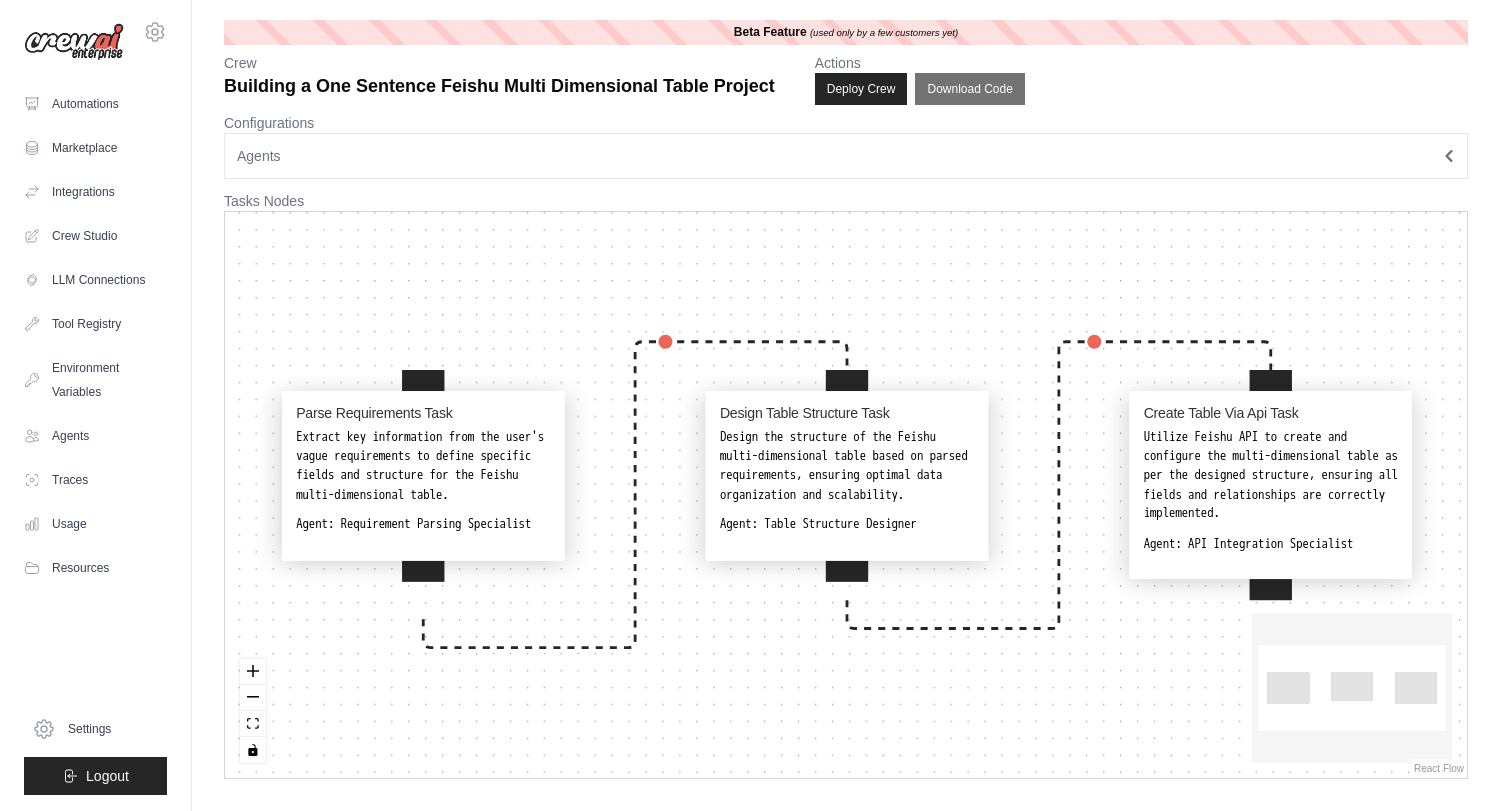 select on "**********" 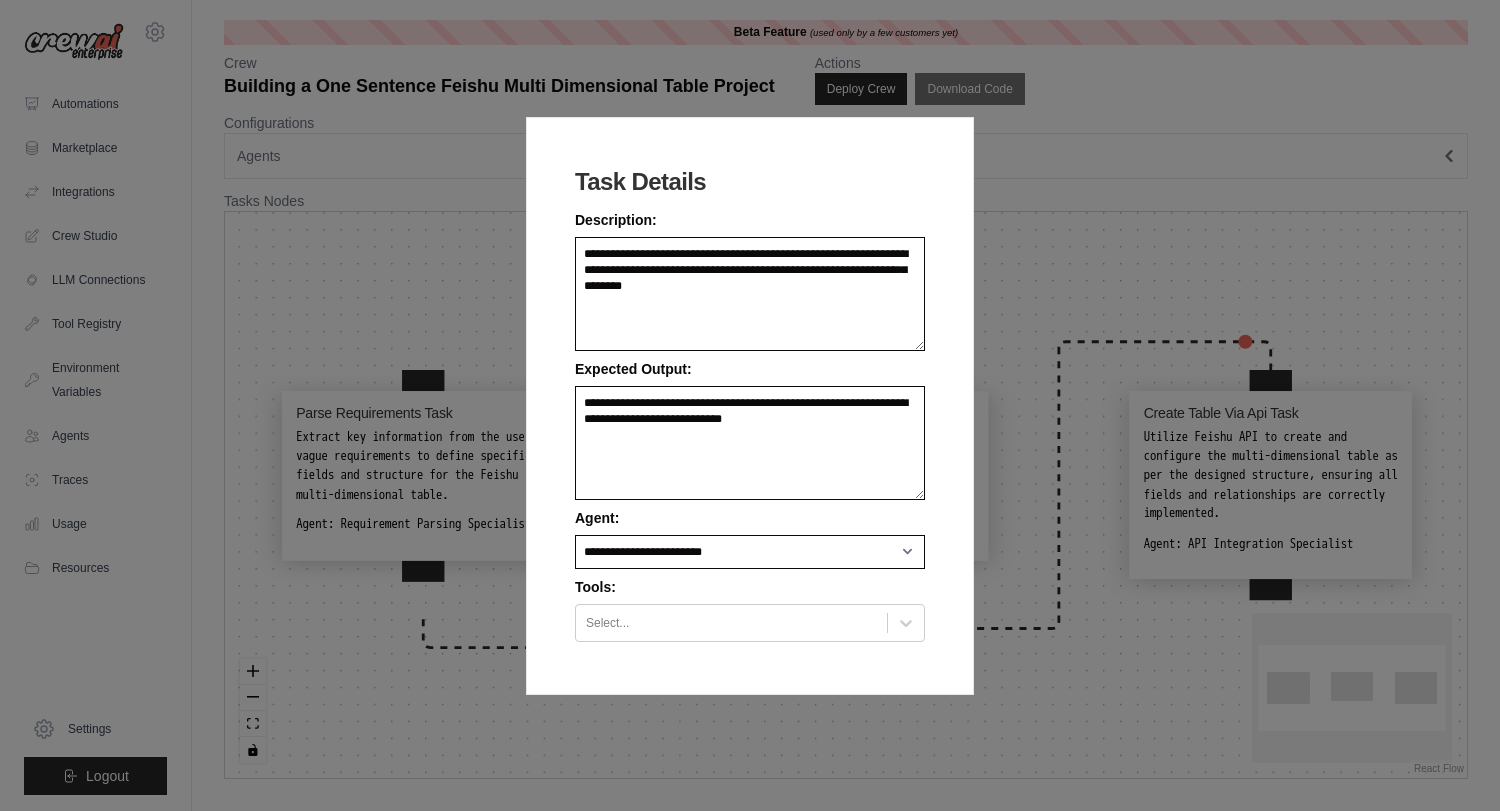 click on "**********" at bounding box center [750, 405] 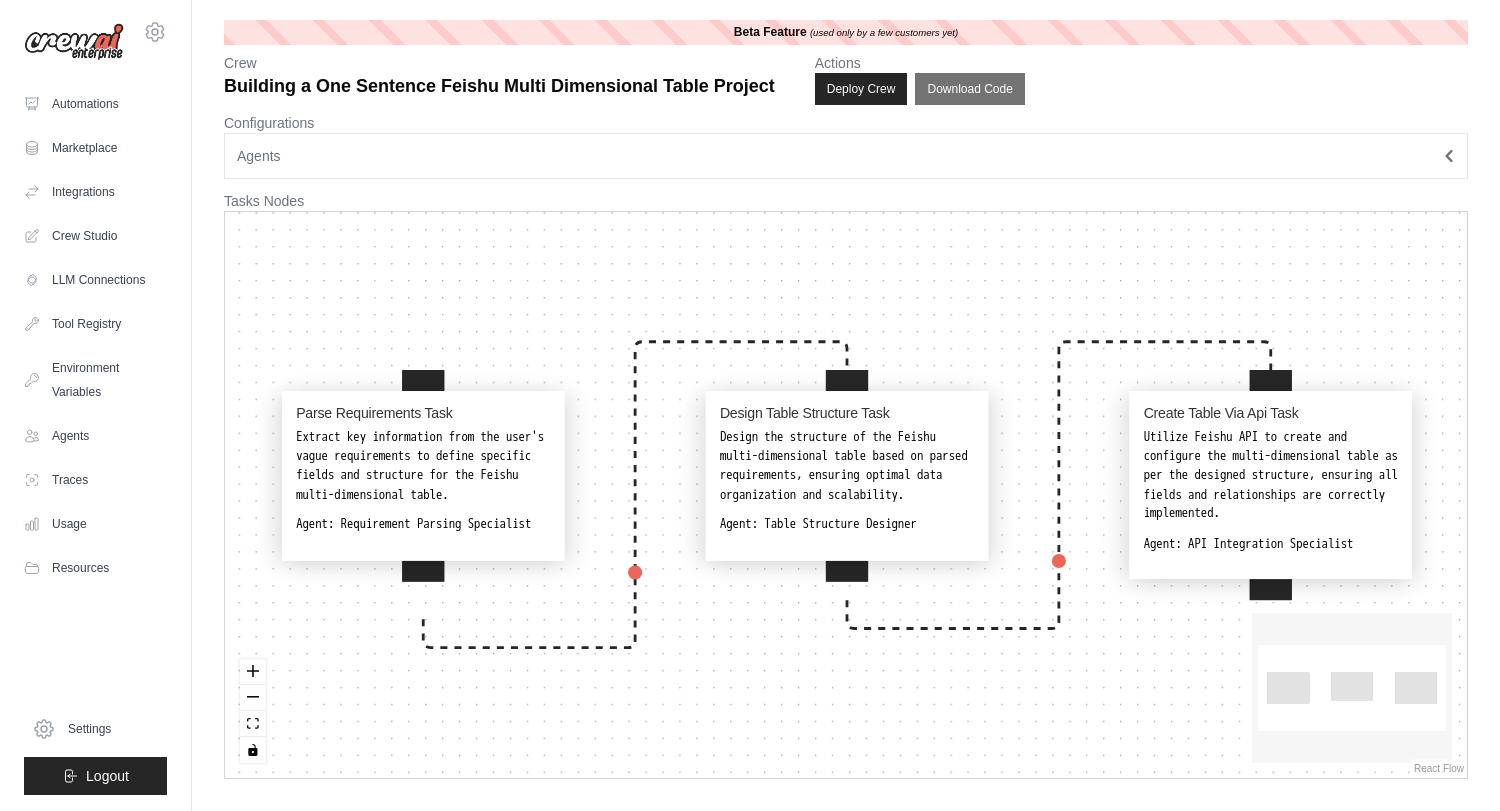 click on "Agents" at bounding box center [846, 156] 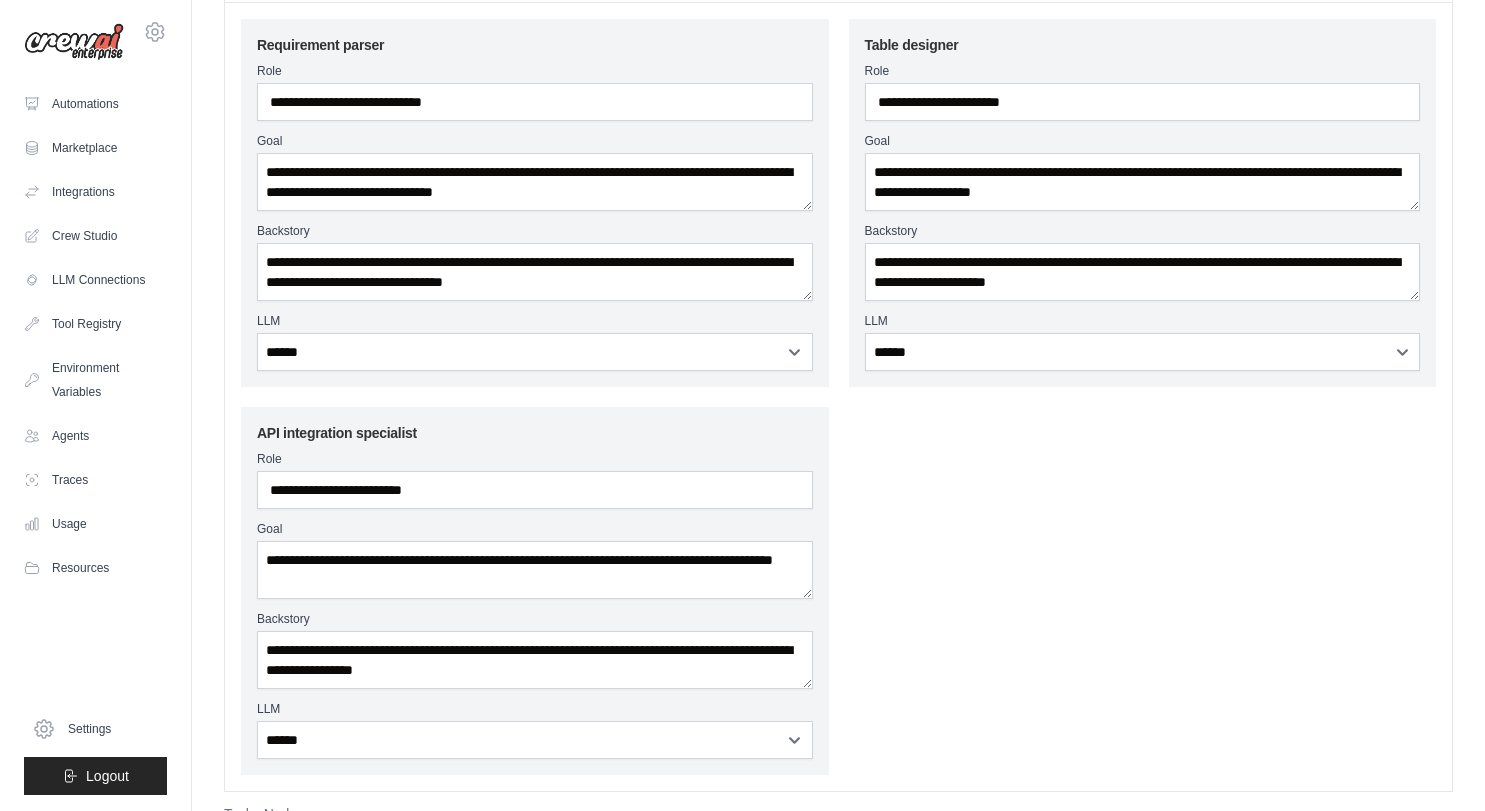 scroll, scrollTop: 45, scrollLeft: 0, axis: vertical 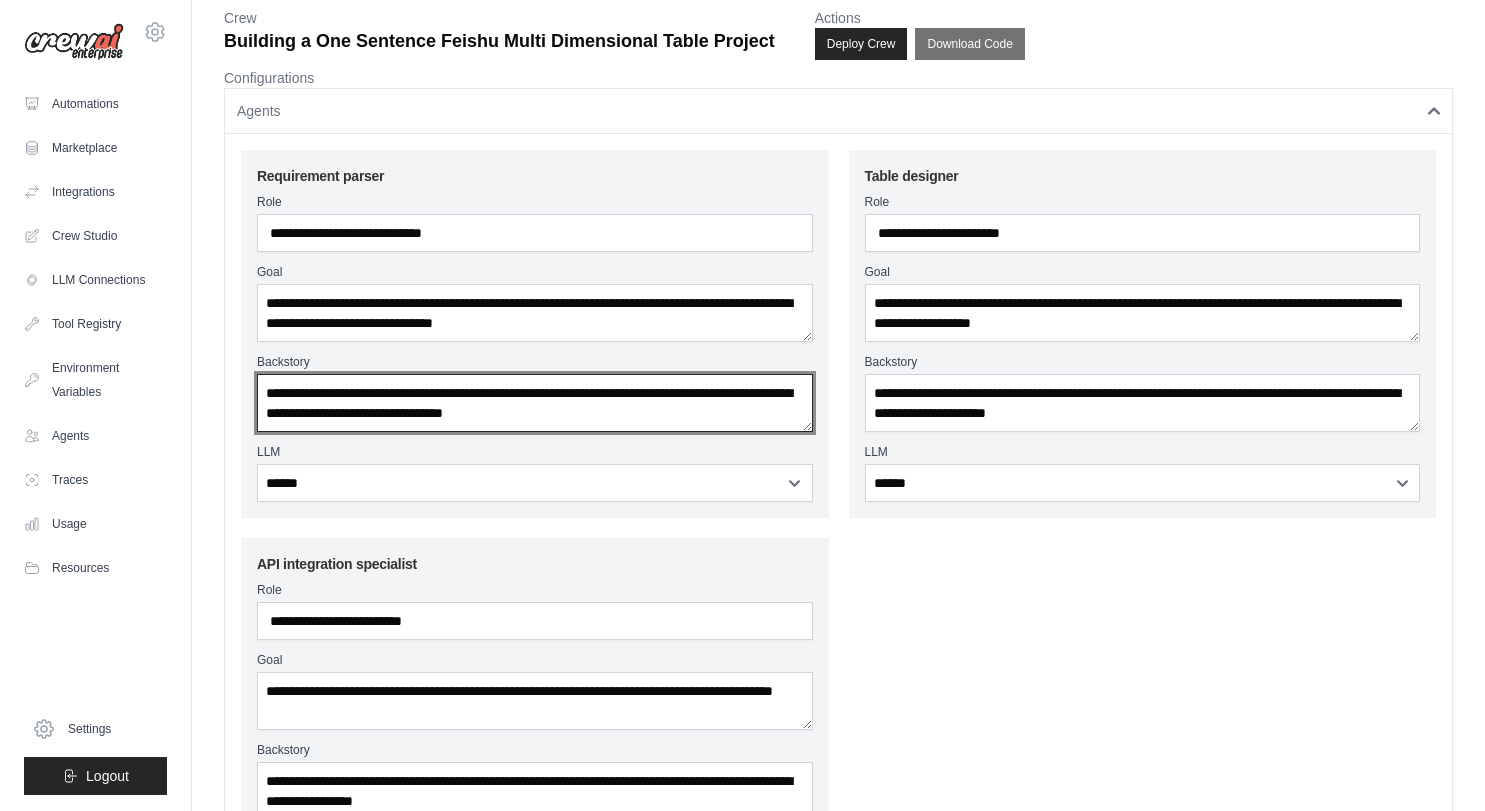 click on "**********" at bounding box center (535, 403) 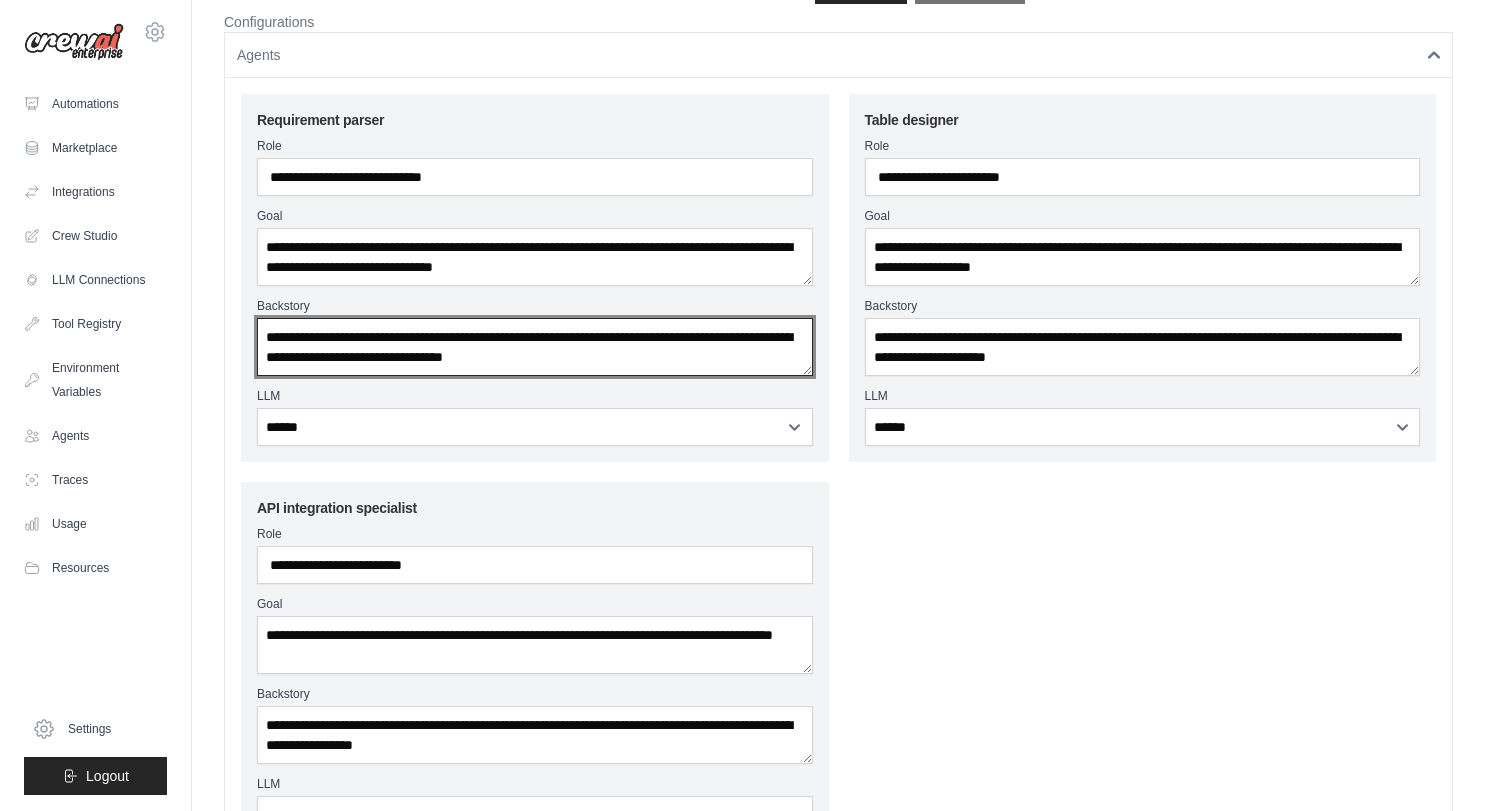 scroll, scrollTop: 20, scrollLeft: 0, axis: vertical 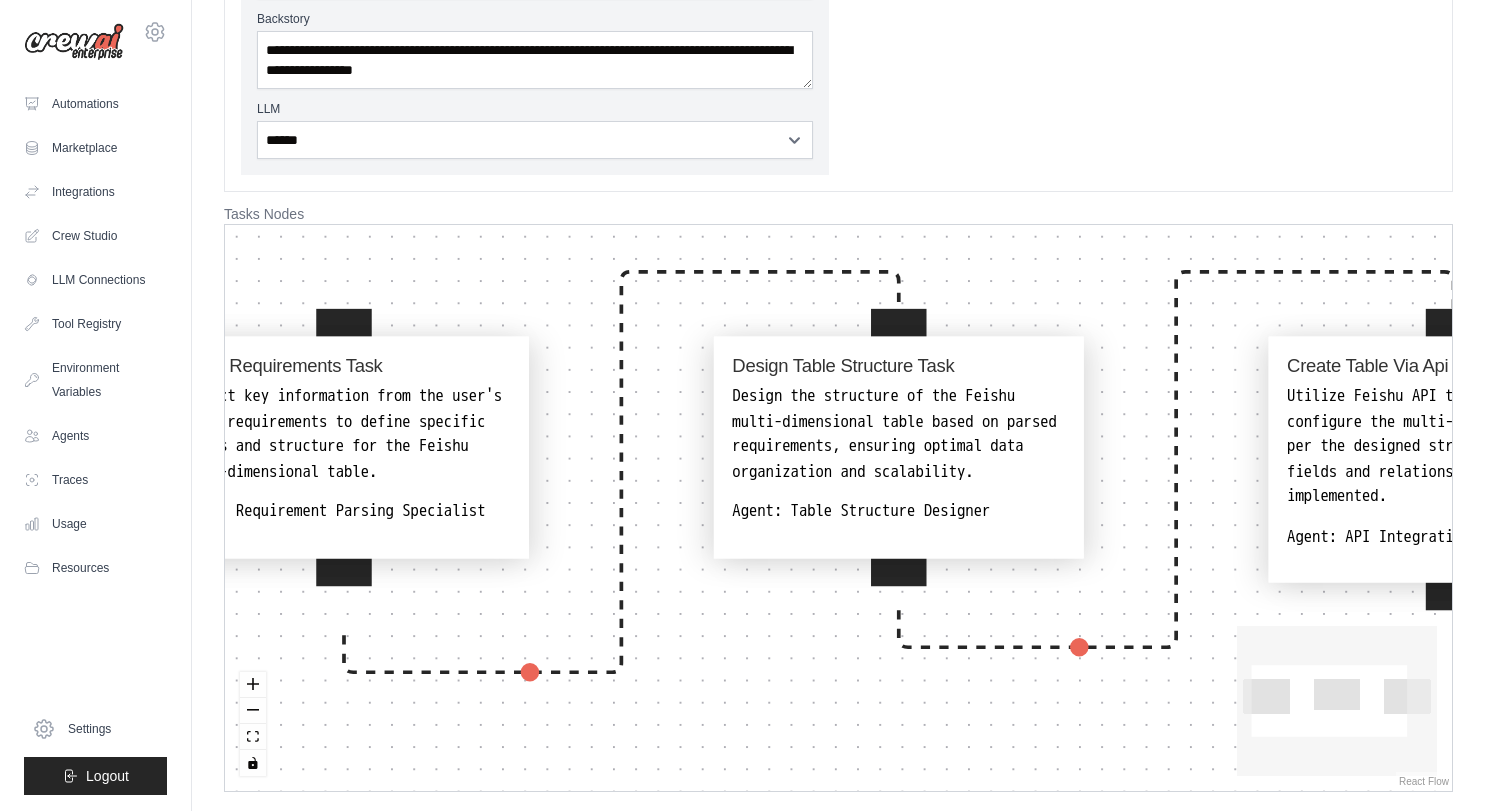 drag, startPoint x: 793, startPoint y: 521, endPoint x: 845, endPoint y: 486, distance: 62.681736 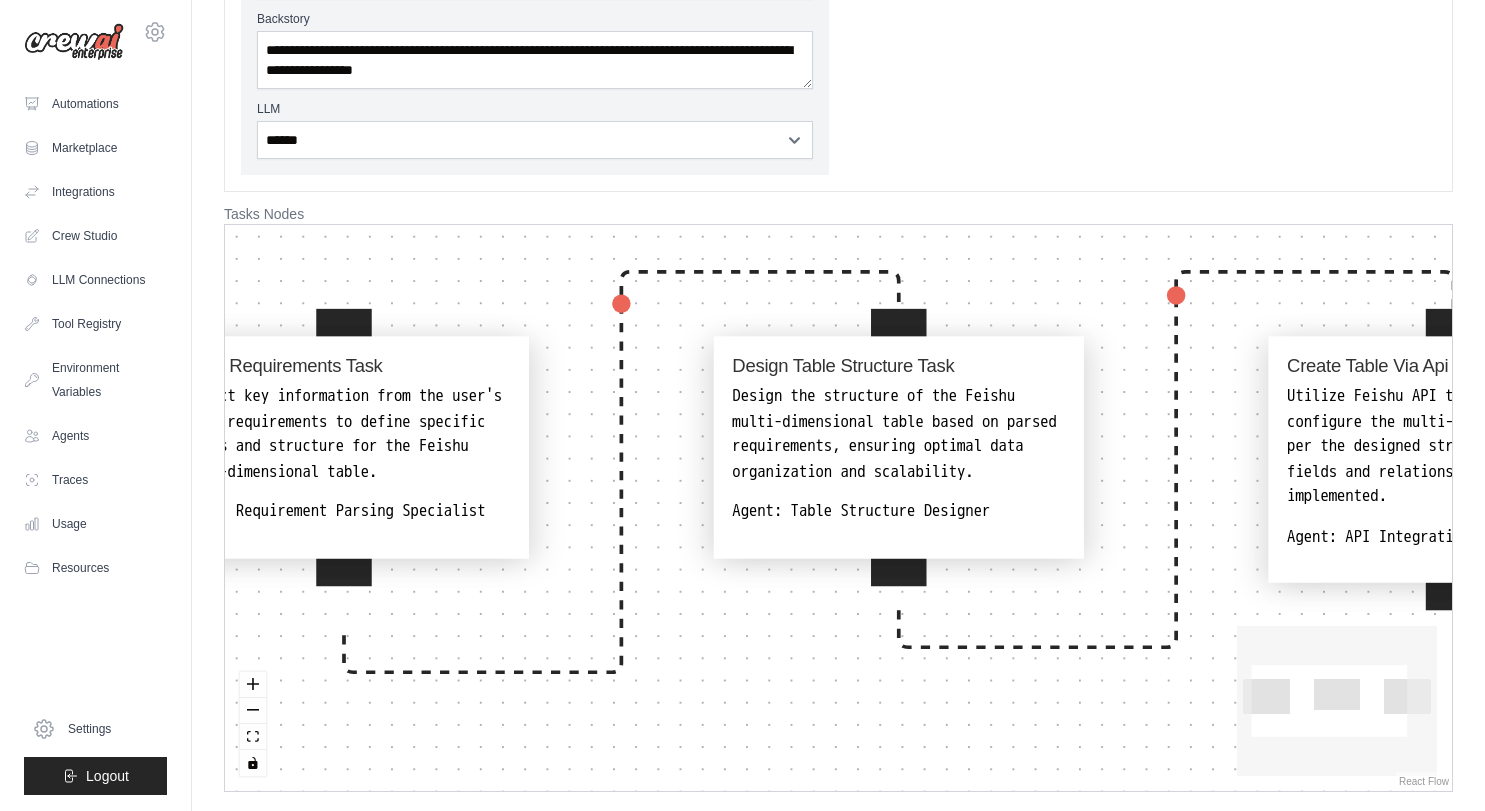 click on "Parse Requirements Task Extract key information from the user's vague requirements to define specific fields and structure for the Feishu multi-dimensional table. Agent:   Requirement Parsing Specialist Design Table Structure Task Design the structure of the Feishu multi-dimensional table based on parsed requirements, ensuring optimal data organization and scalability. Agent:   Table Structure Designer Create Table Via Api Task Utilize Feishu API to create and configure the multi-dimensional table as per the designed structure, ensuring all fields and relationships are correctly implemented. Agent:   API Integration Specialist" at bounding box center (838, 508) 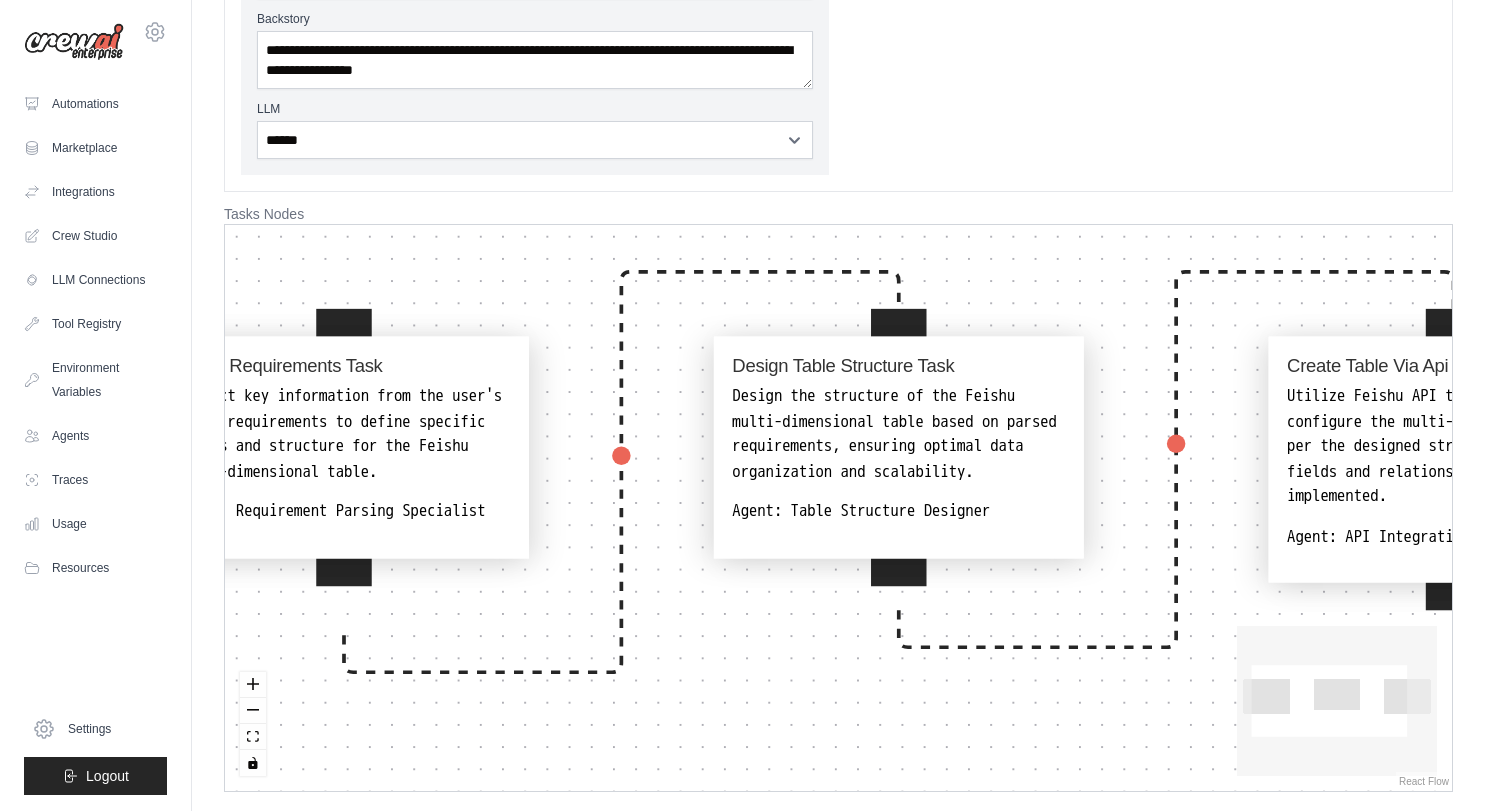 click on "Design the structure of the Feishu multi-dimensional table based on parsed requirements, ensuring optimal data organization and scalability." at bounding box center (898, 435) 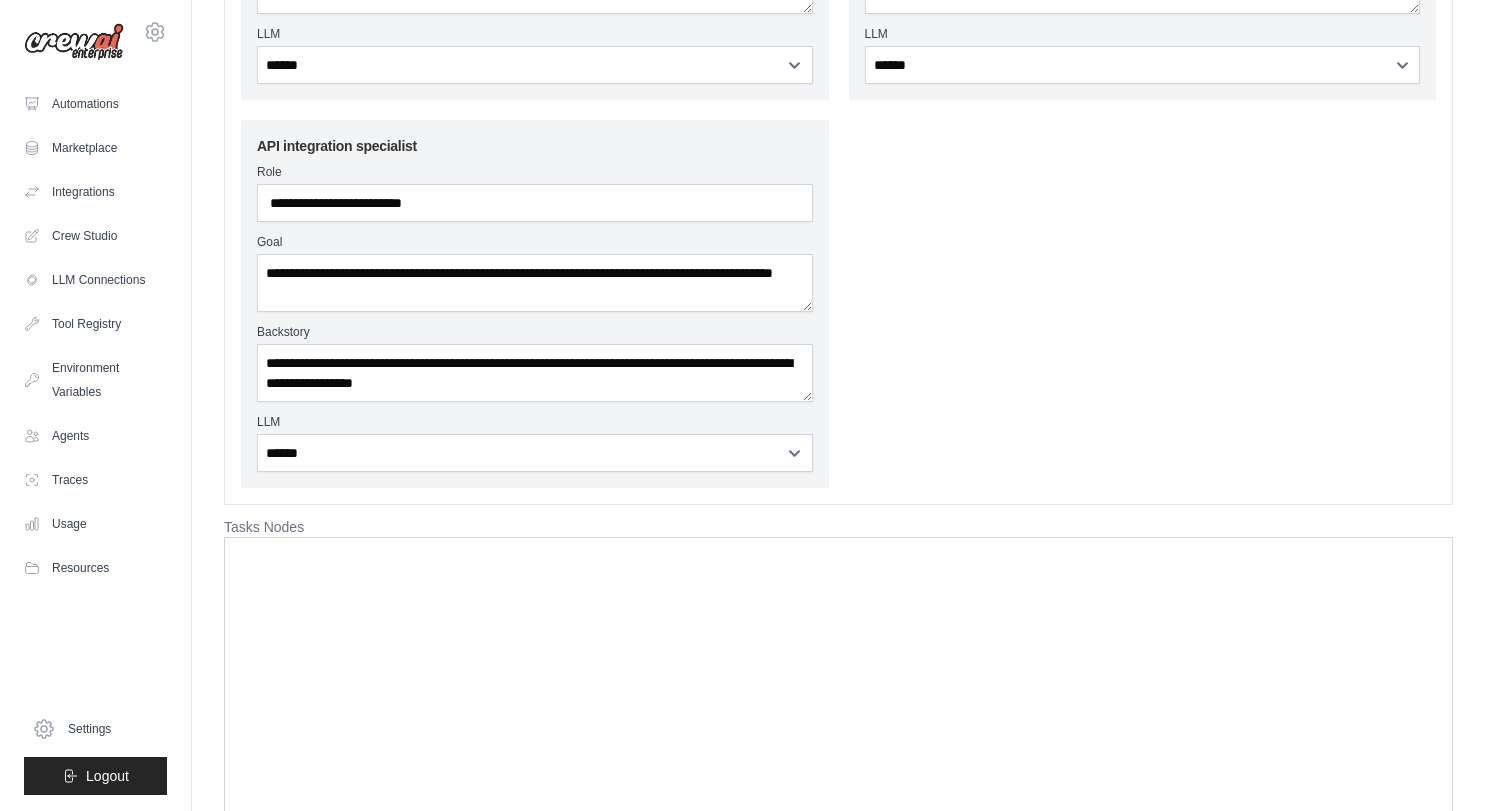 scroll, scrollTop: 776, scrollLeft: 0, axis: vertical 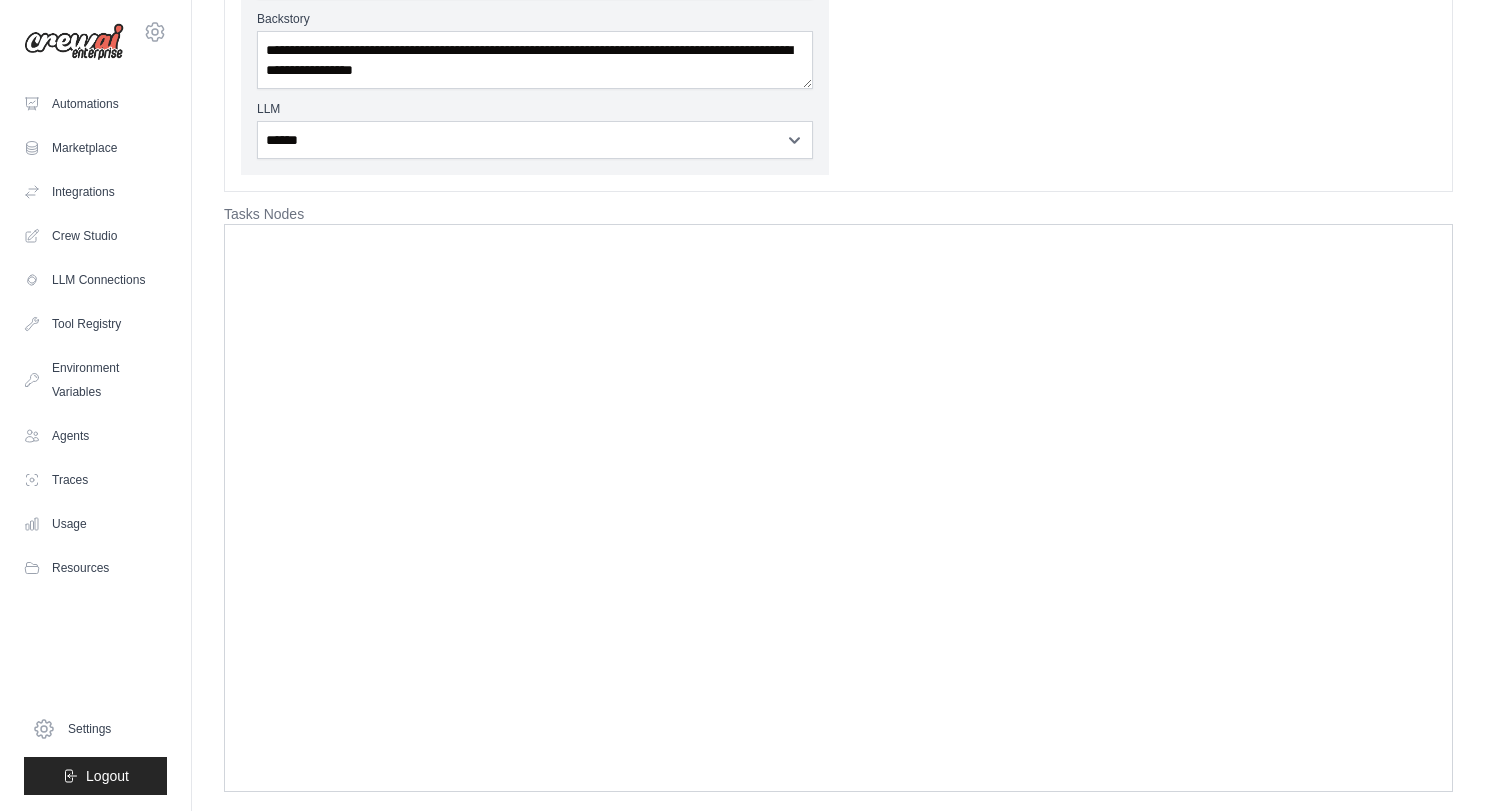 click at bounding box center (838, 508) 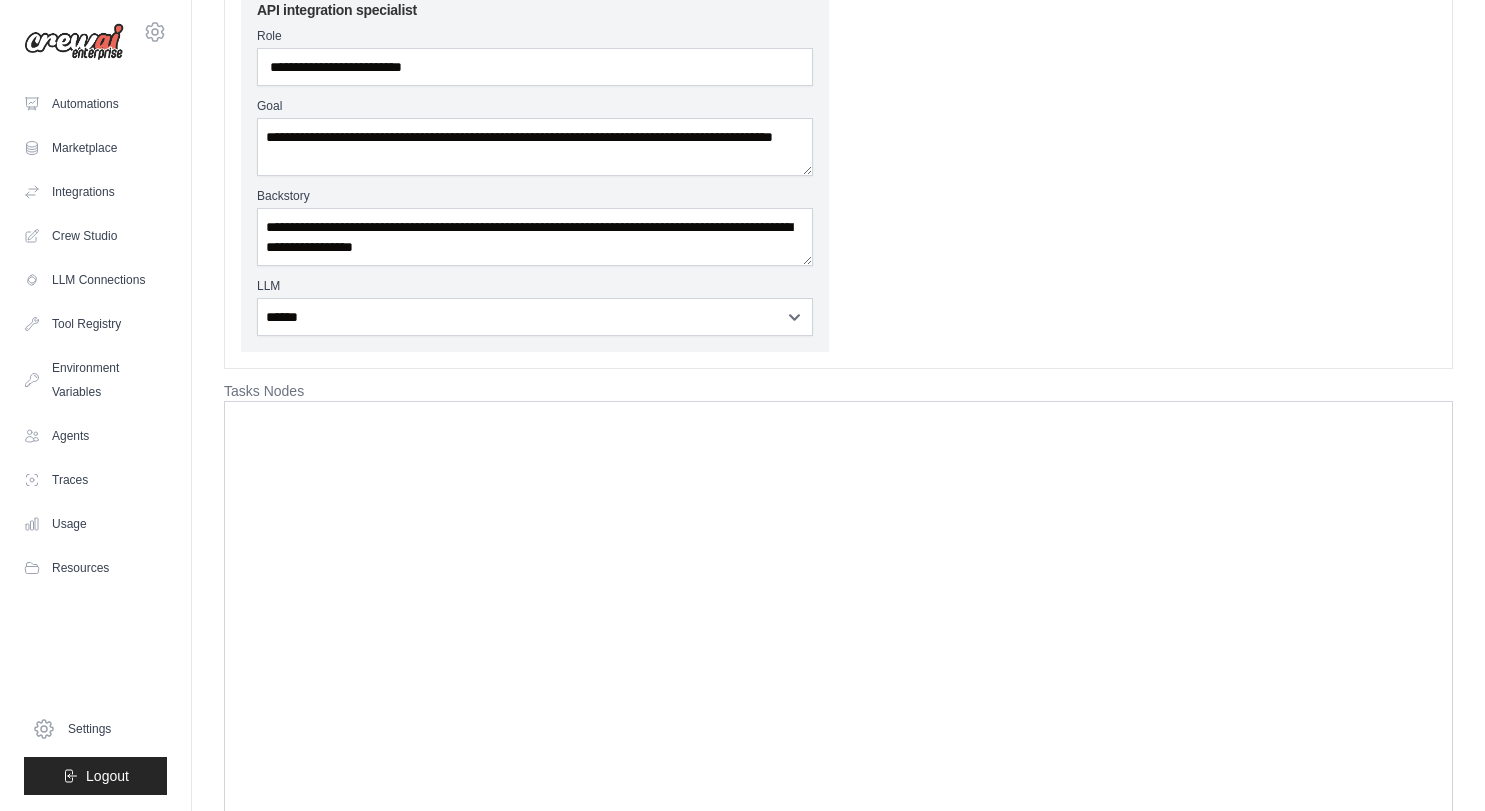 scroll, scrollTop: 579, scrollLeft: 0, axis: vertical 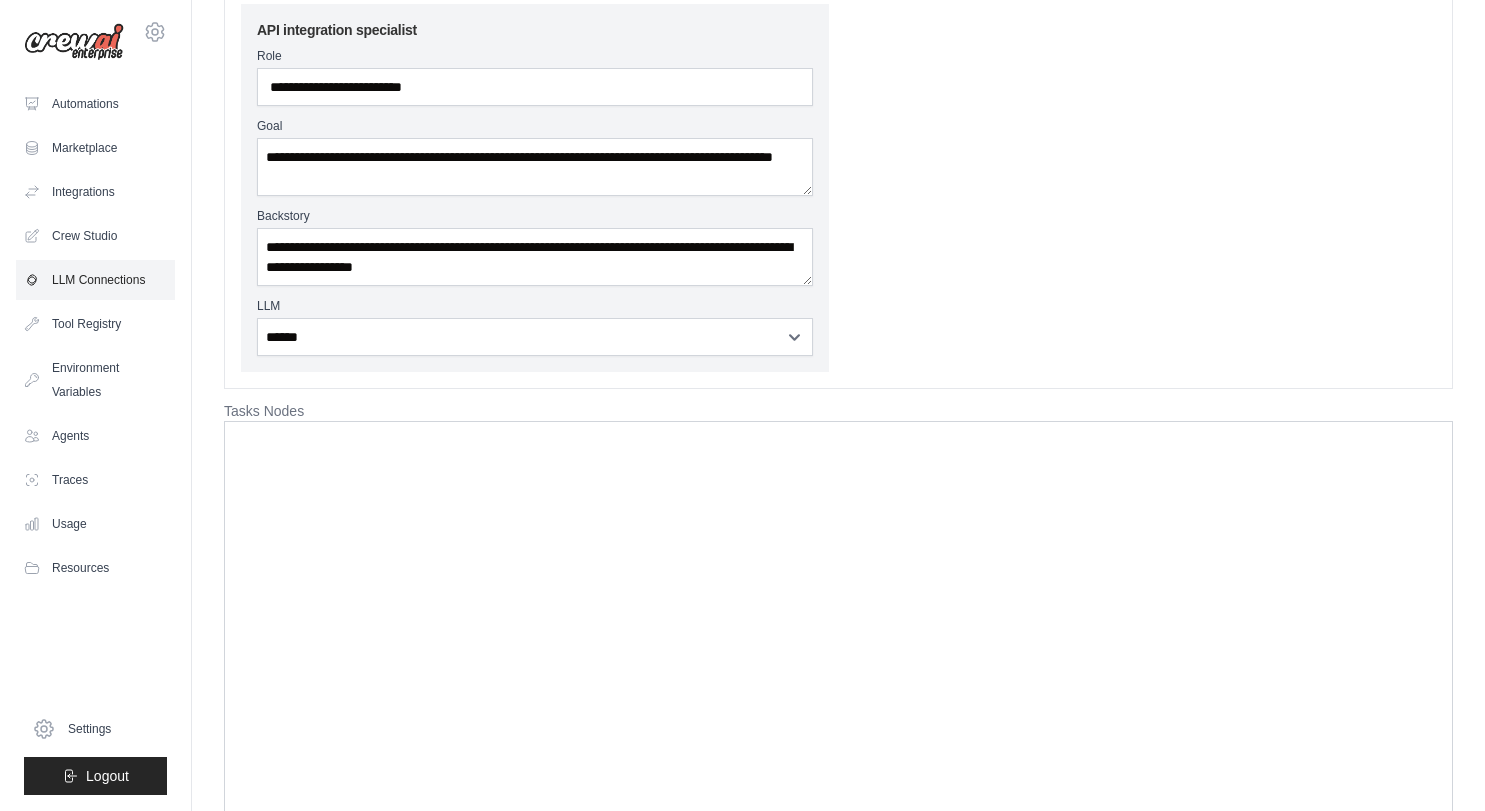 click on "LLM Connections" at bounding box center (95, 280) 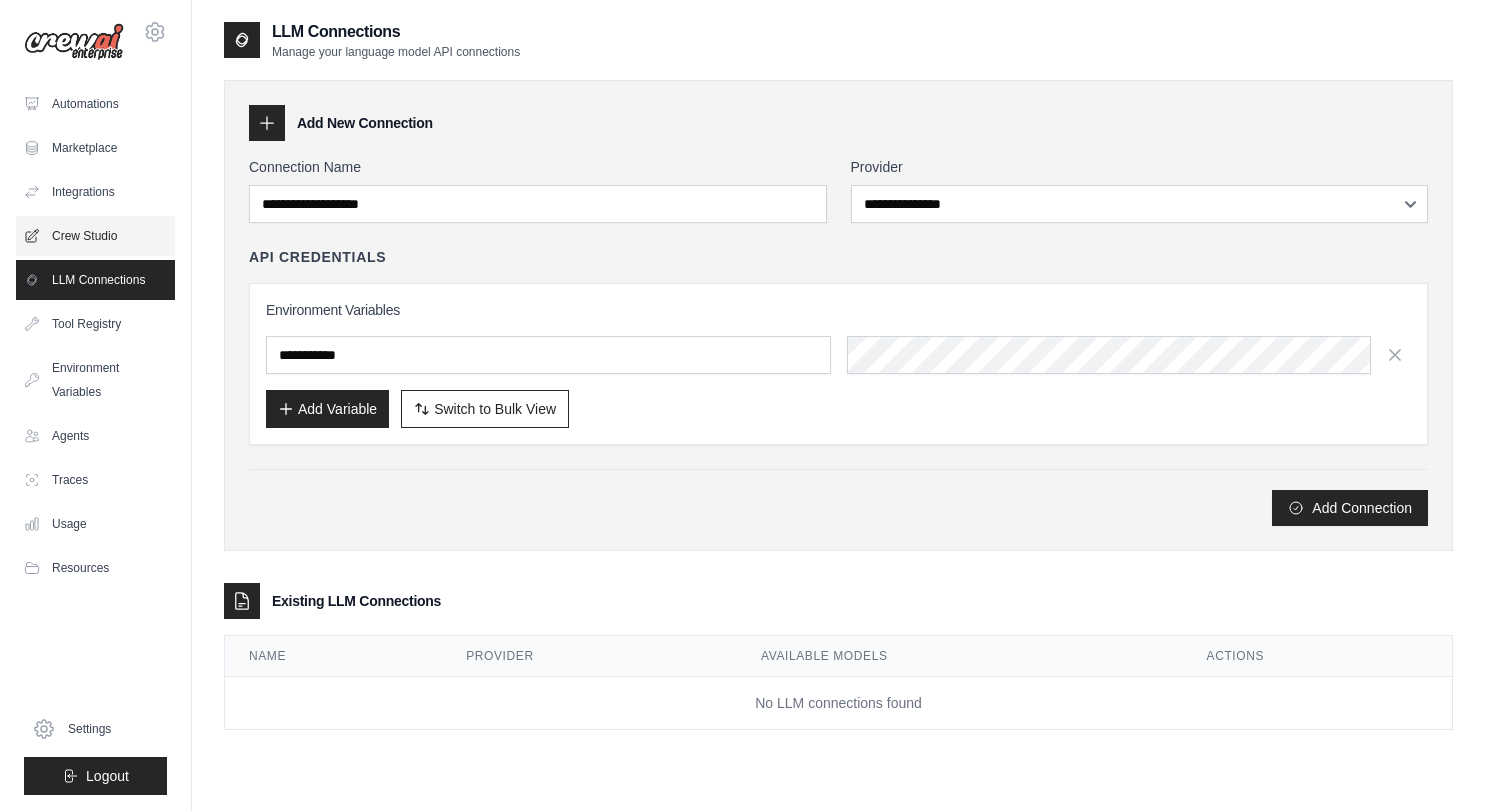 click on "Crew Studio" at bounding box center [95, 236] 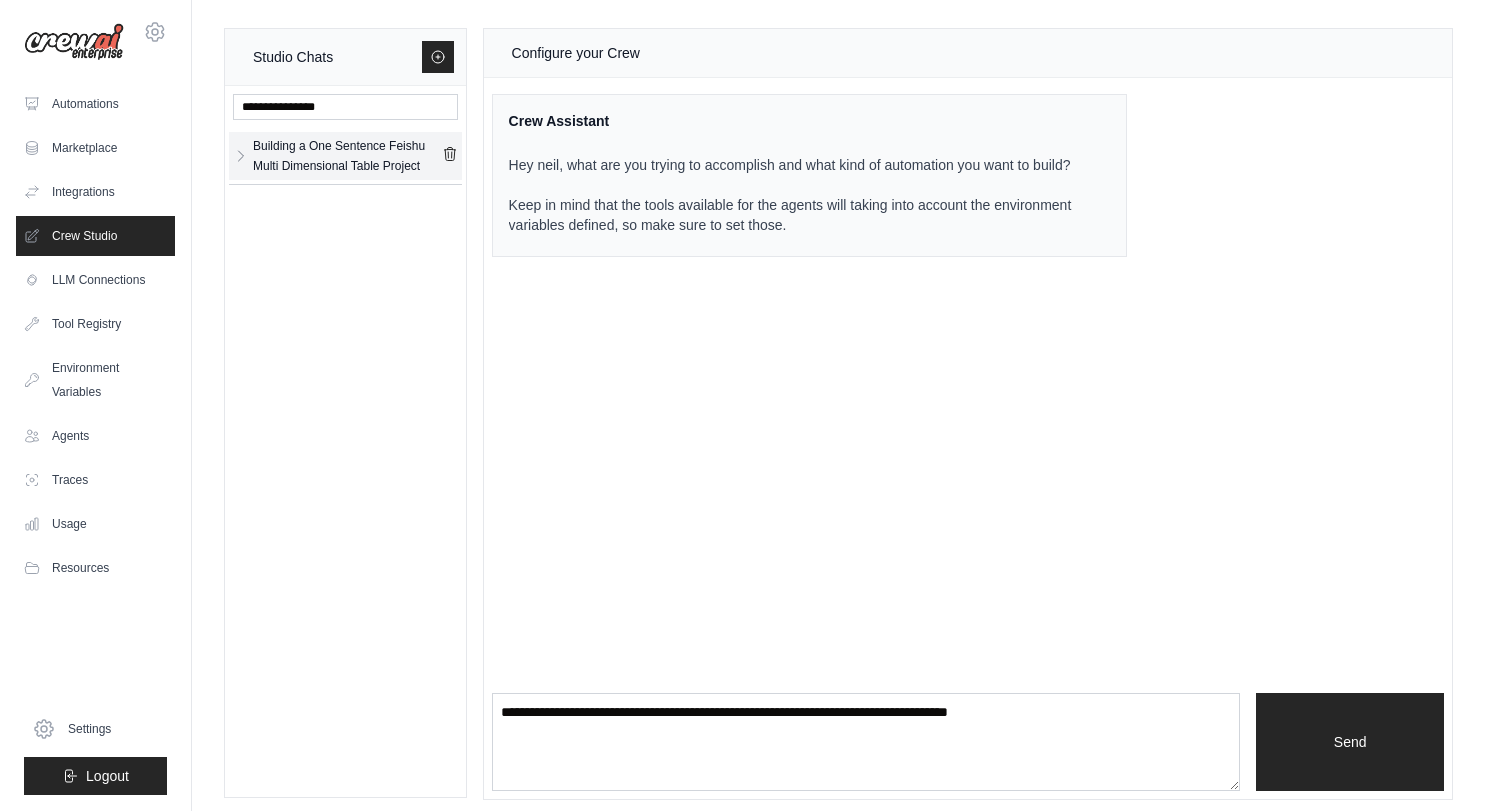 click on "Building a One Sentence Feishu Multi Dimensional Table Project" at bounding box center [347, 156] 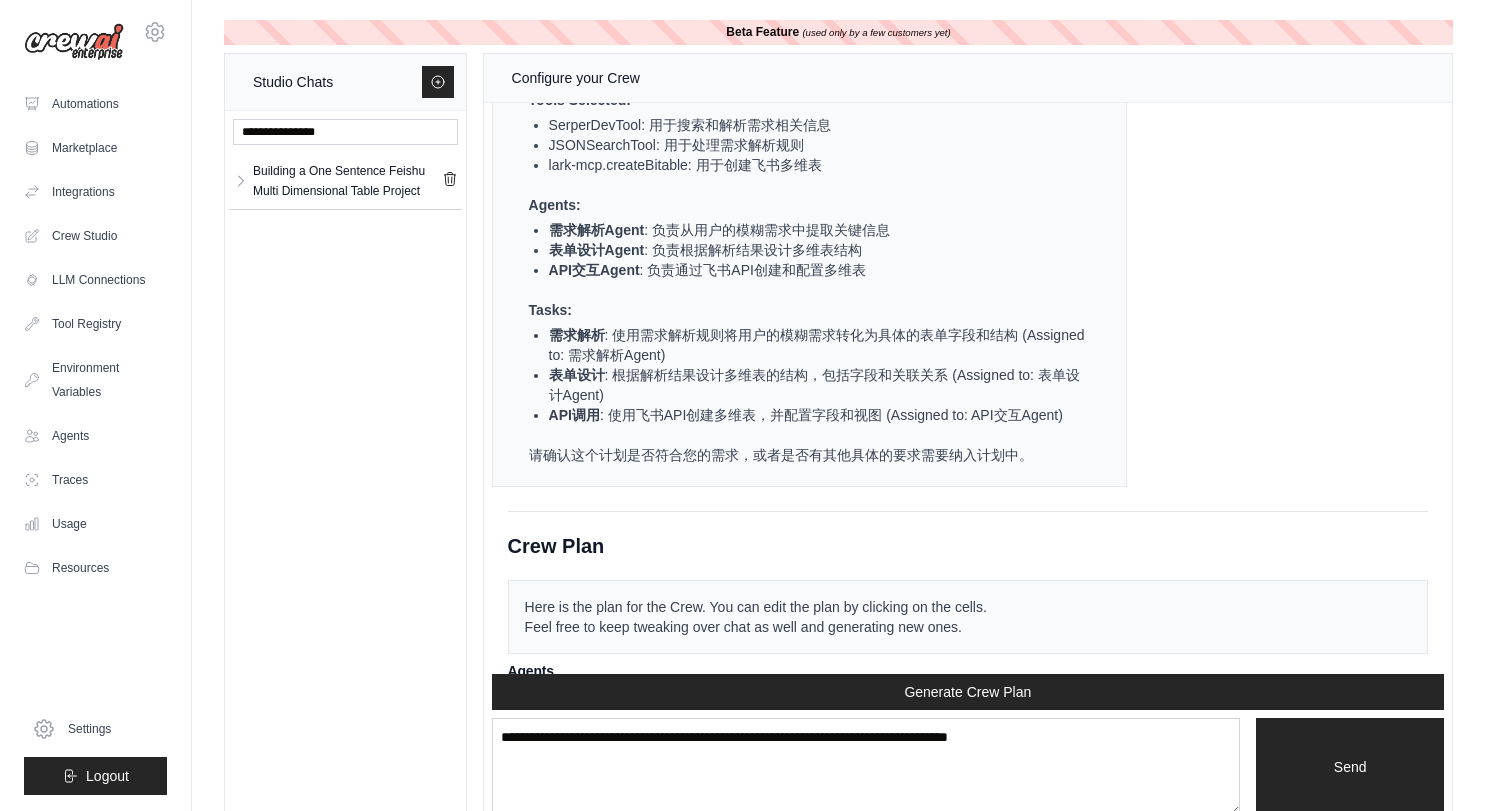 scroll, scrollTop: 7561, scrollLeft: 0, axis: vertical 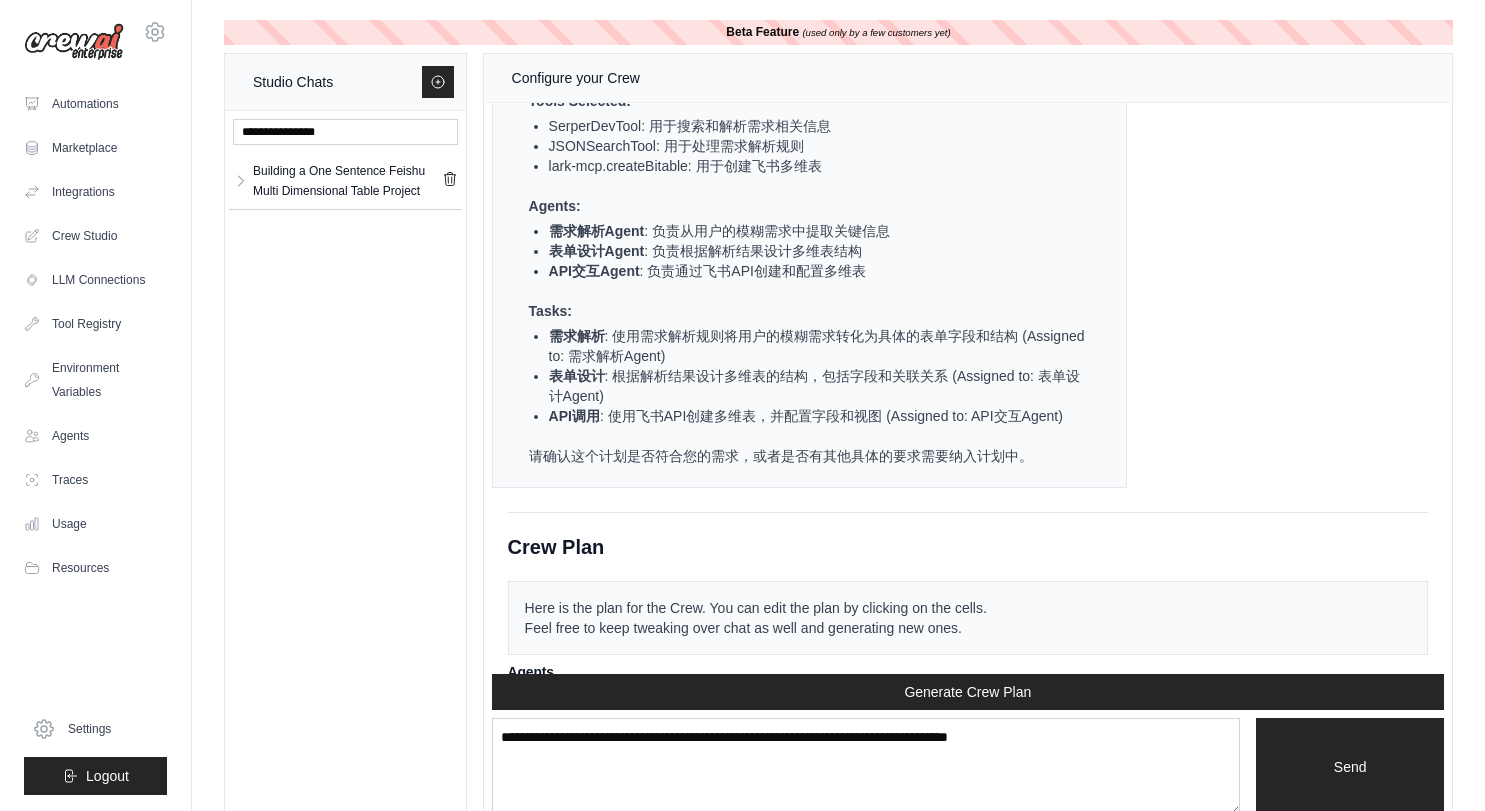 click on "表单设计Agent : 负责根据解析结果设计多维表结构" at bounding box center (817, 251) 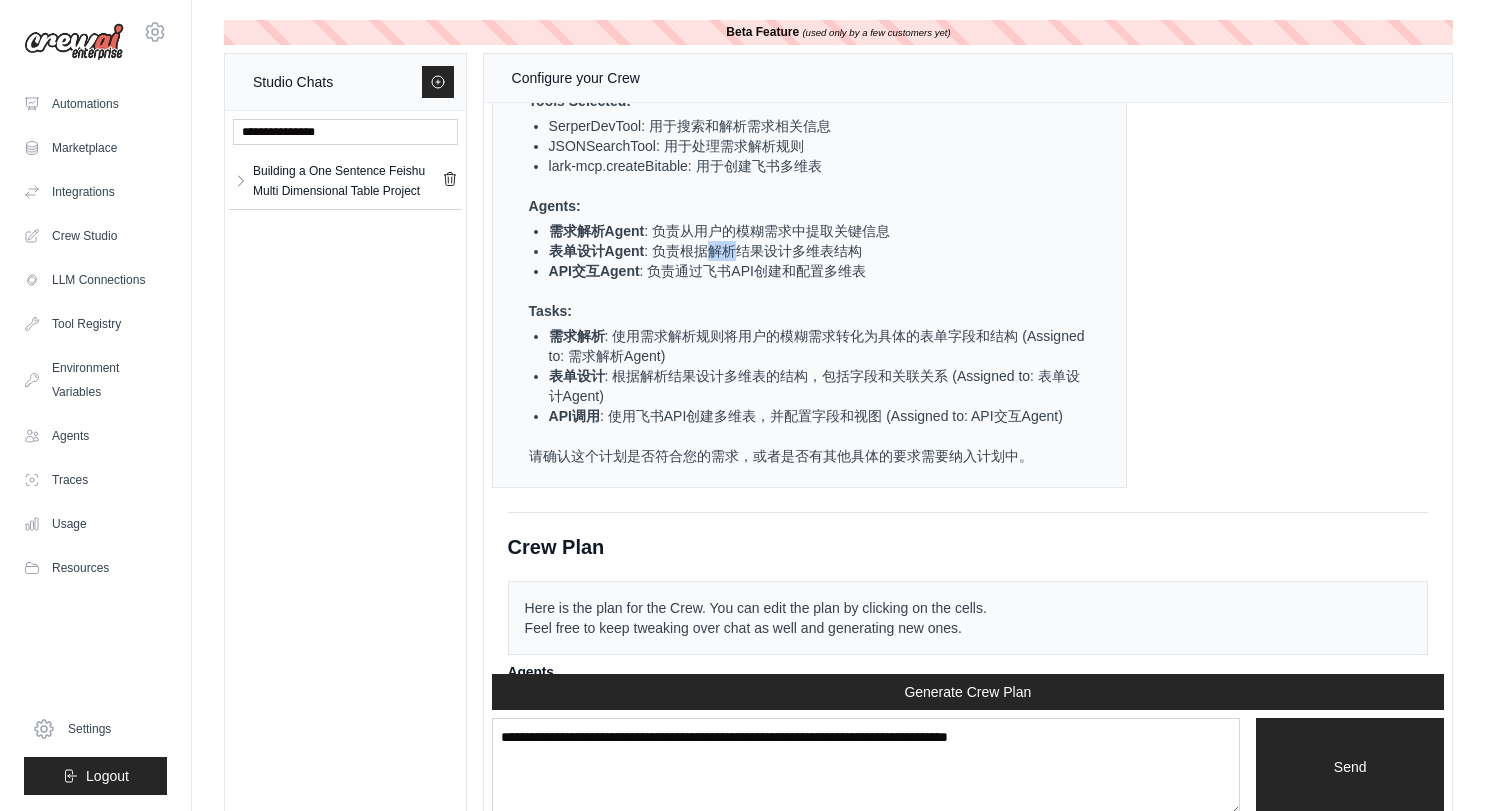 click on "表单设计Agent : 负责根据解析结果设计多维表结构" at bounding box center (817, 251) 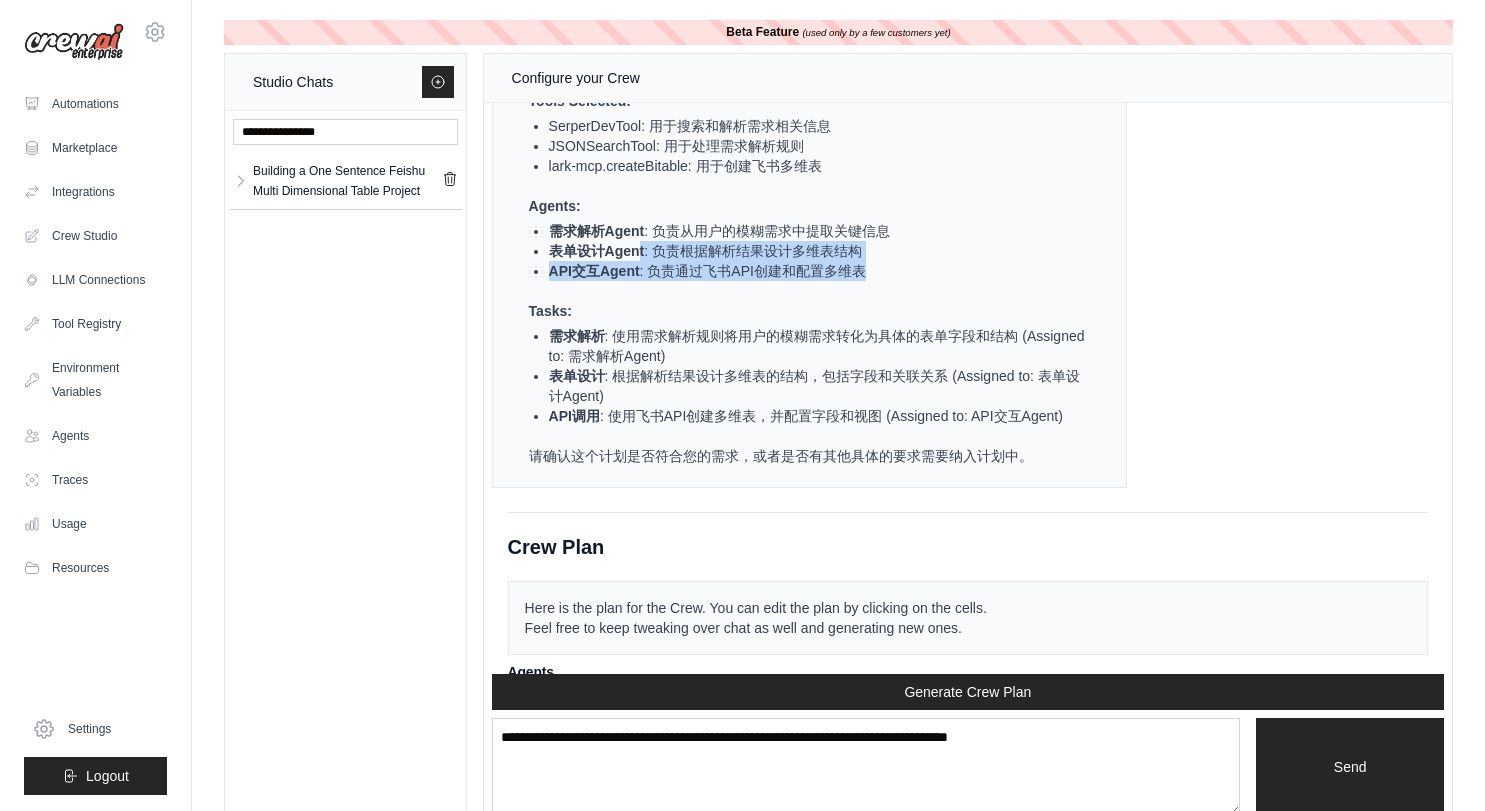 drag, startPoint x: 638, startPoint y: 346, endPoint x: 883, endPoint y: 374, distance: 246.5948 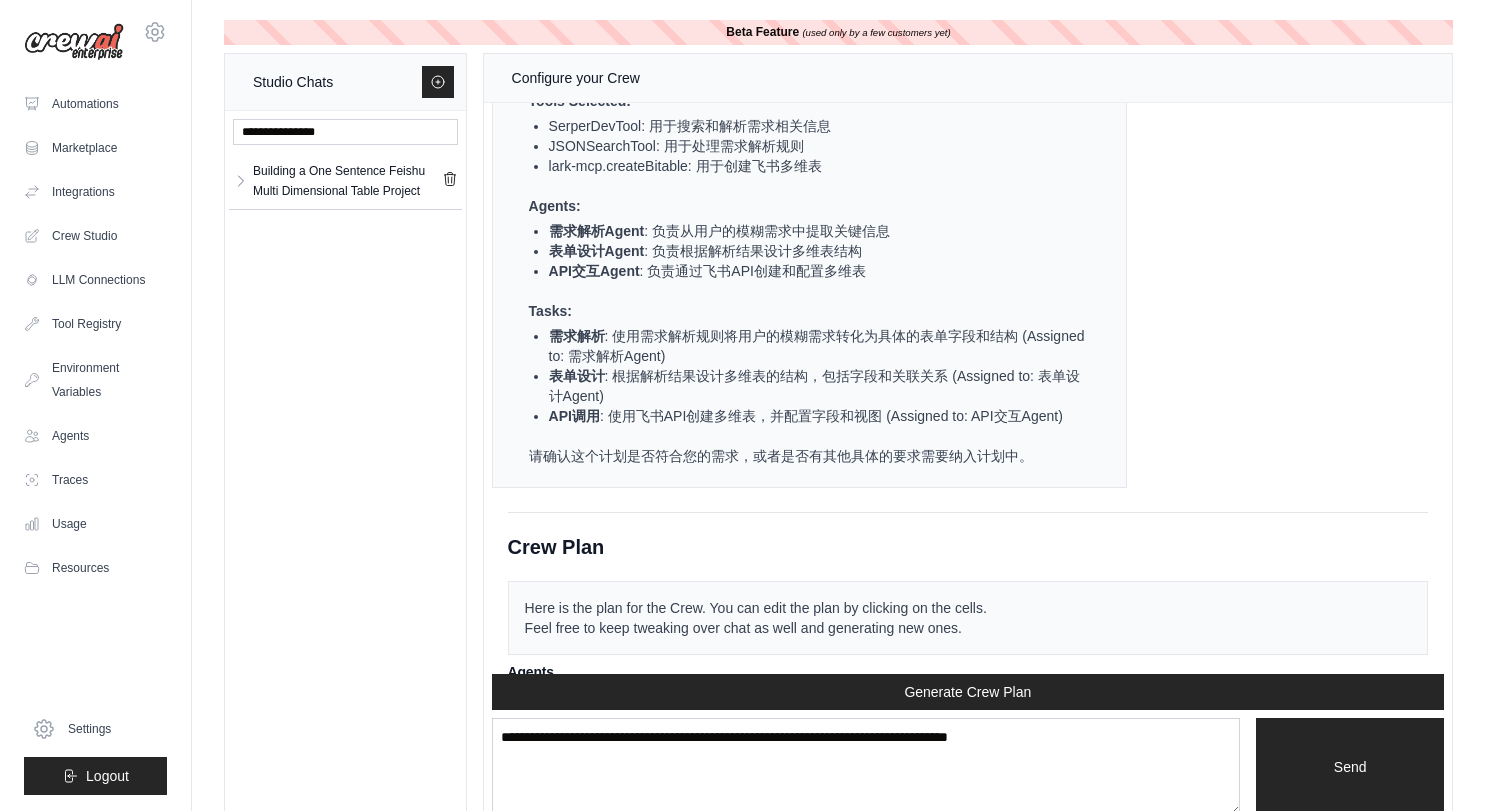 click on "需求解析 : 使用需求解析规则将用户的模糊需求转化为具体的表单字段和结构 (Assigned to: 需求解析Agent)" at bounding box center [817, 346] 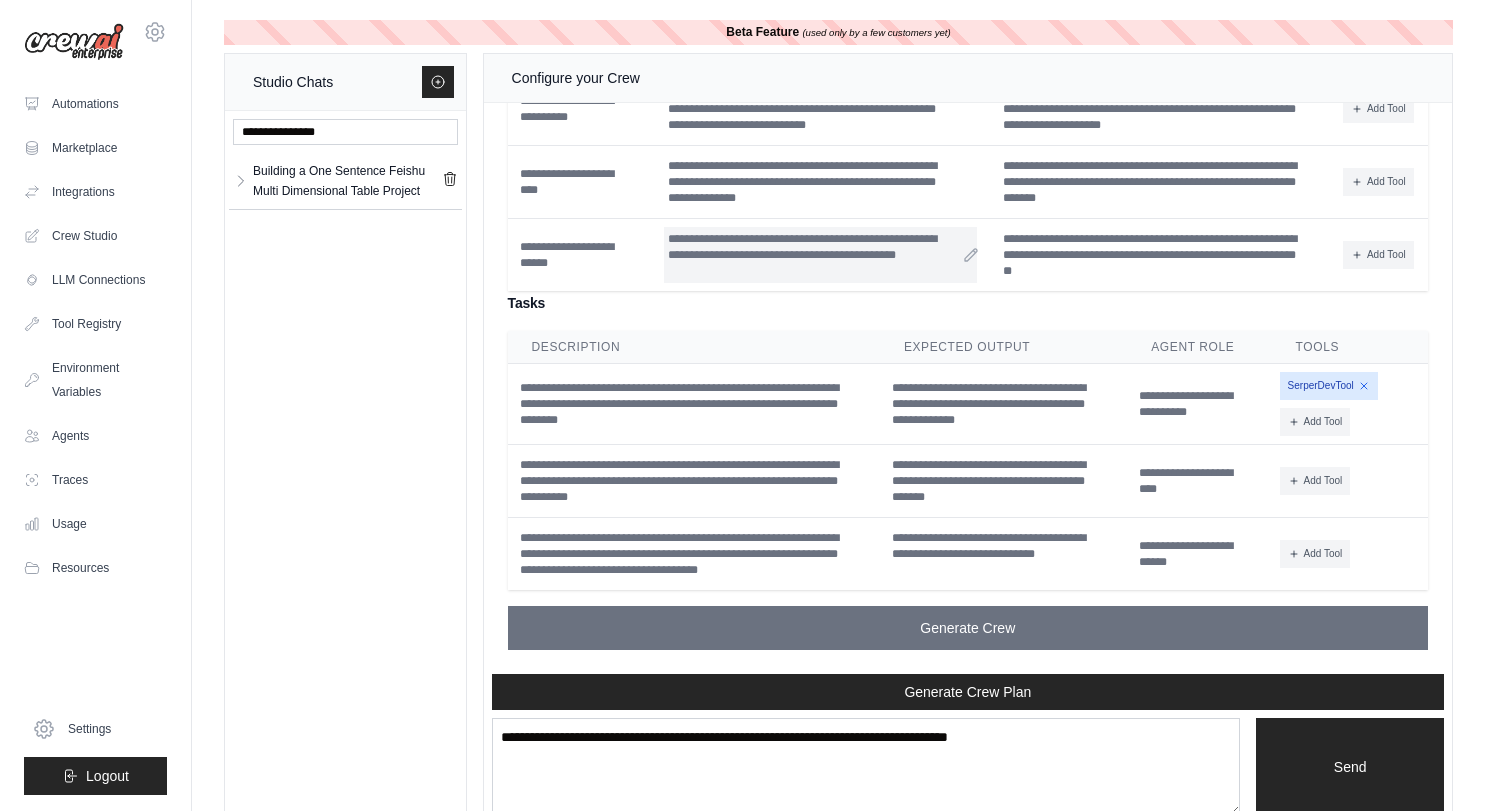 scroll, scrollTop: 8320, scrollLeft: 0, axis: vertical 